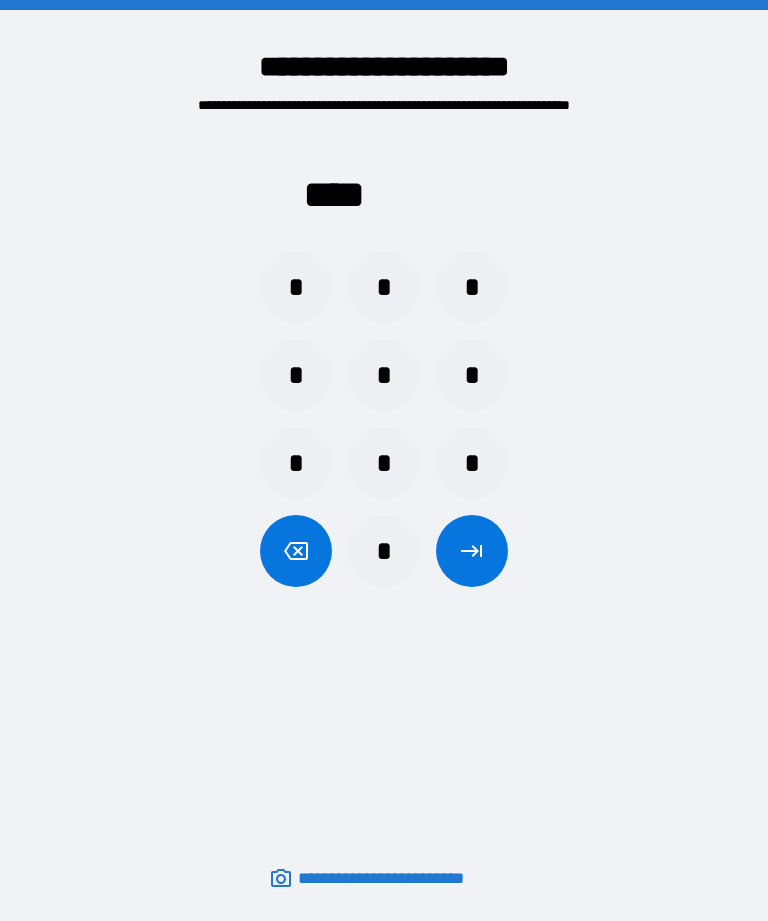 scroll, scrollTop: 0, scrollLeft: 0, axis: both 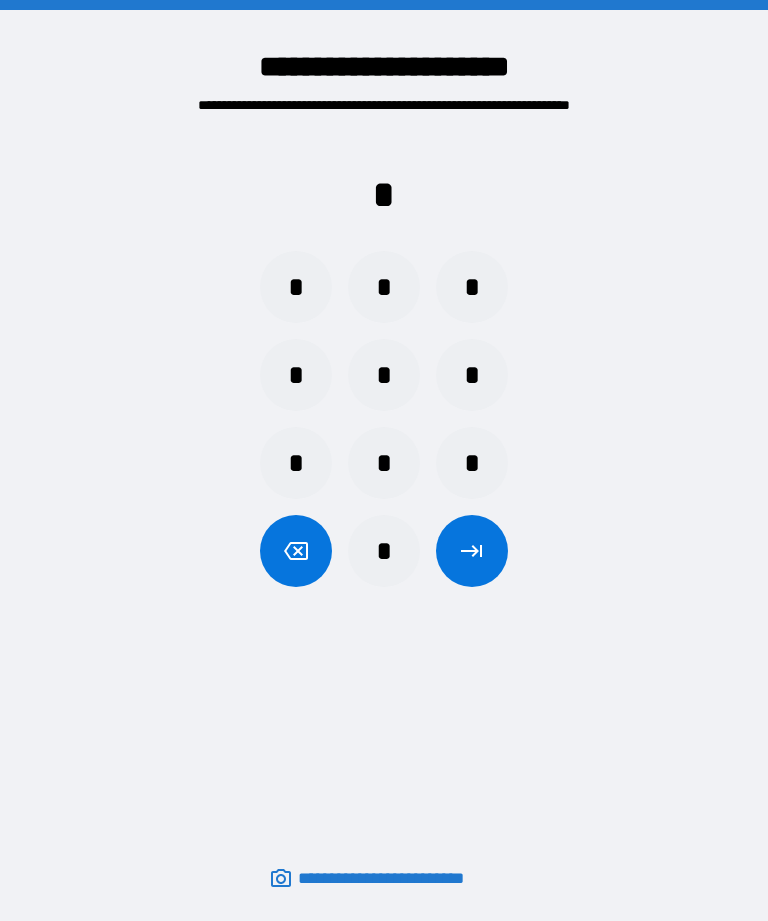 click on "*" at bounding box center (296, 287) 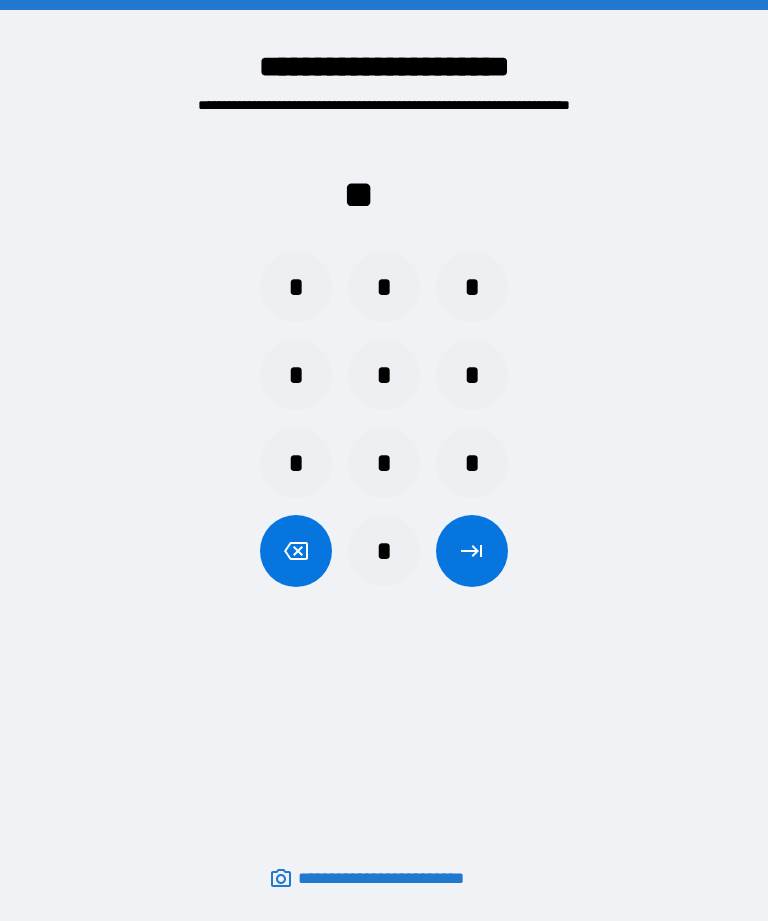 click on "*" at bounding box center [472, 287] 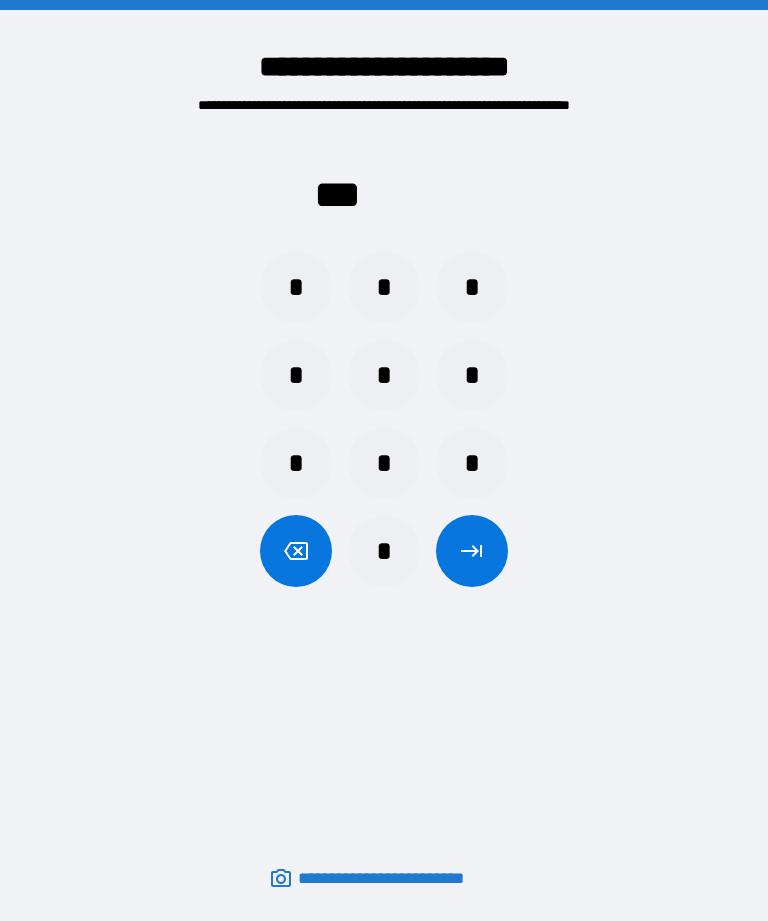 click on "*" at bounding box center (472, 375) 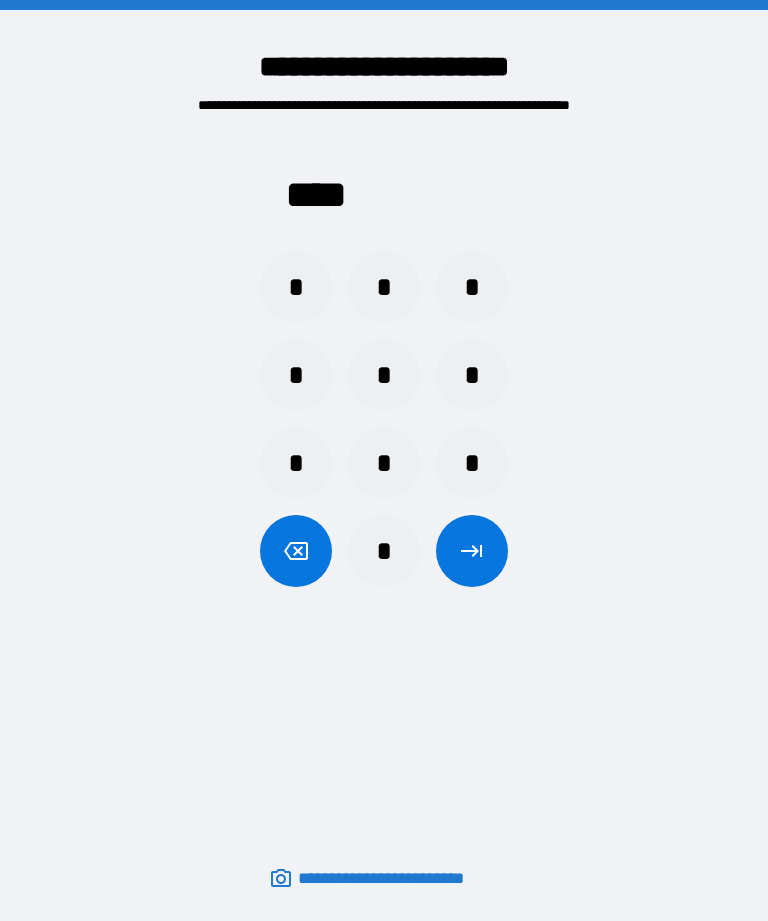 click at bounding box center [472, 551] 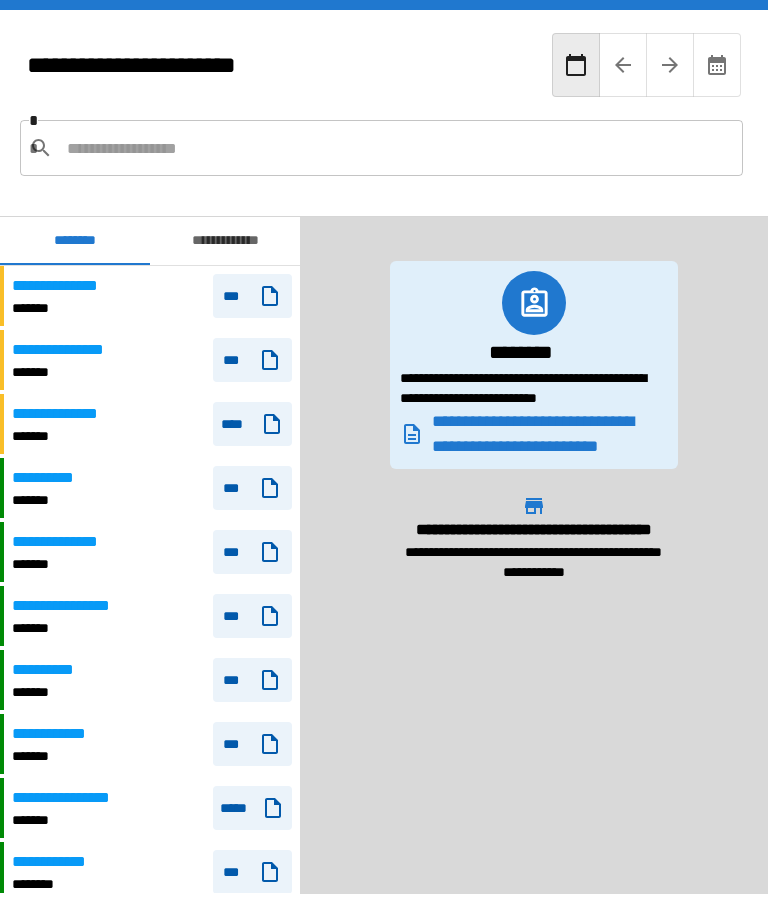 scroll, scrollTop: 540, scrollLeft: 0, axis: vertical 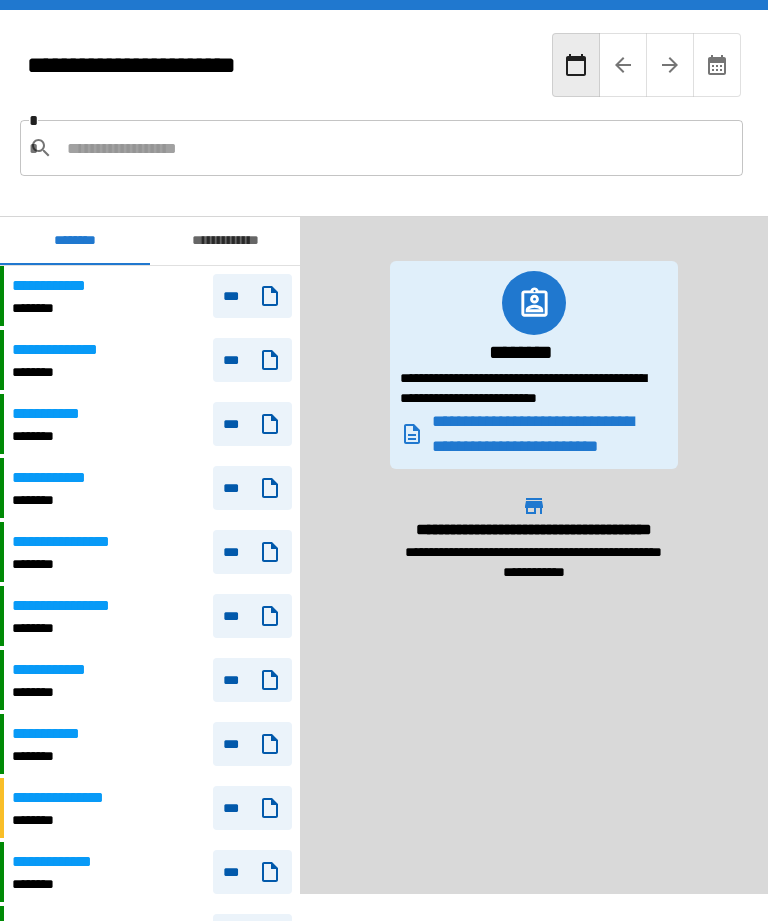 click at bounding box center (397, 148) 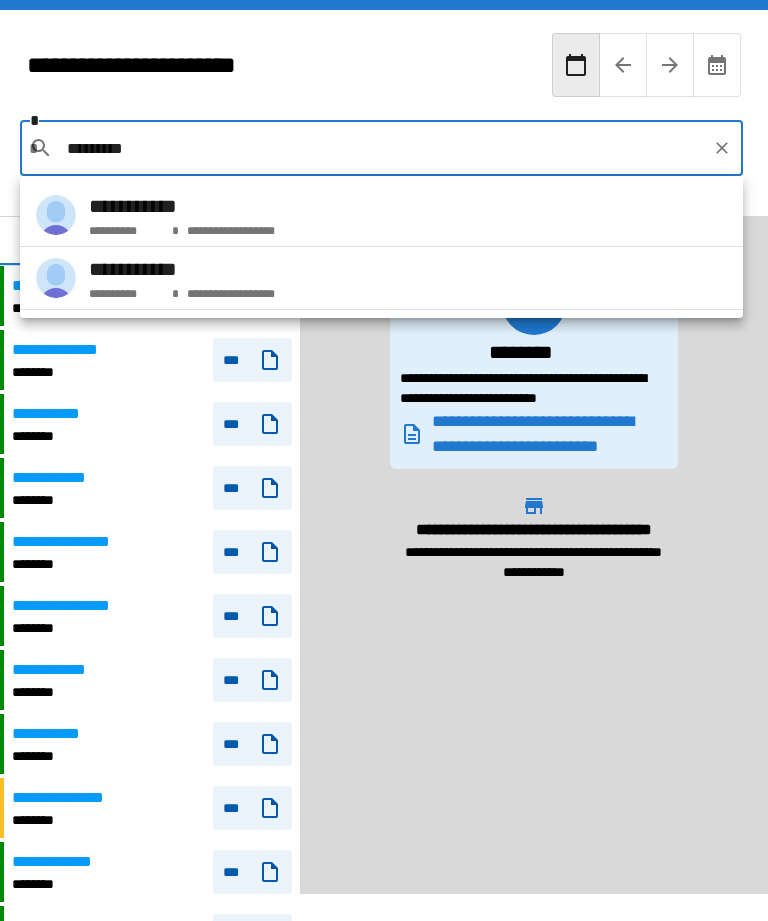 click on "**********" at bounding box center [182, 269] 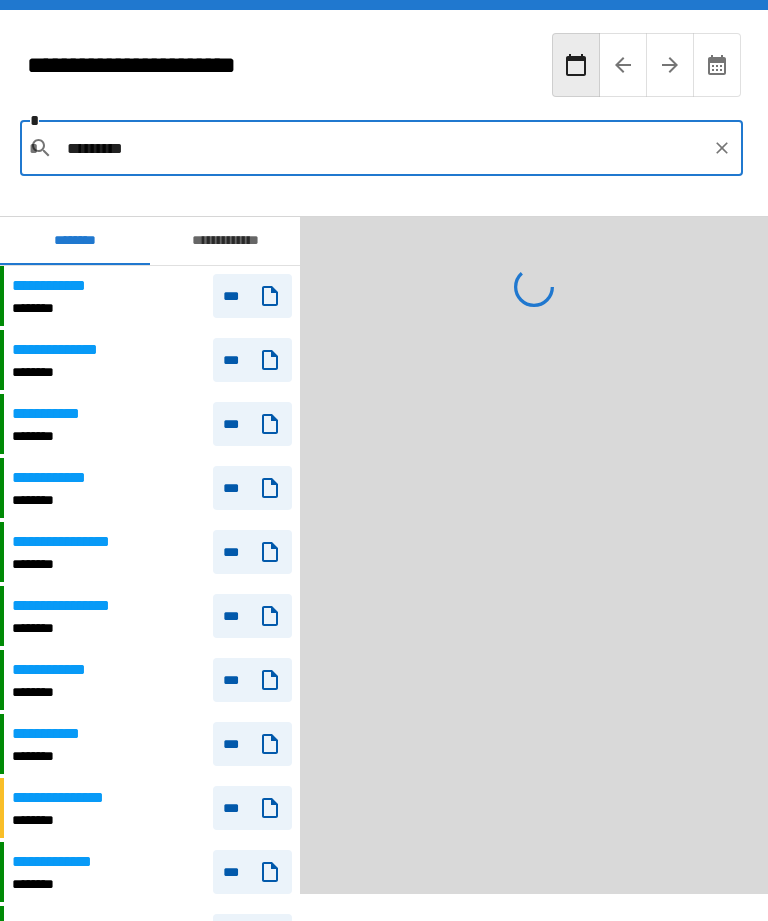 type on "**********" 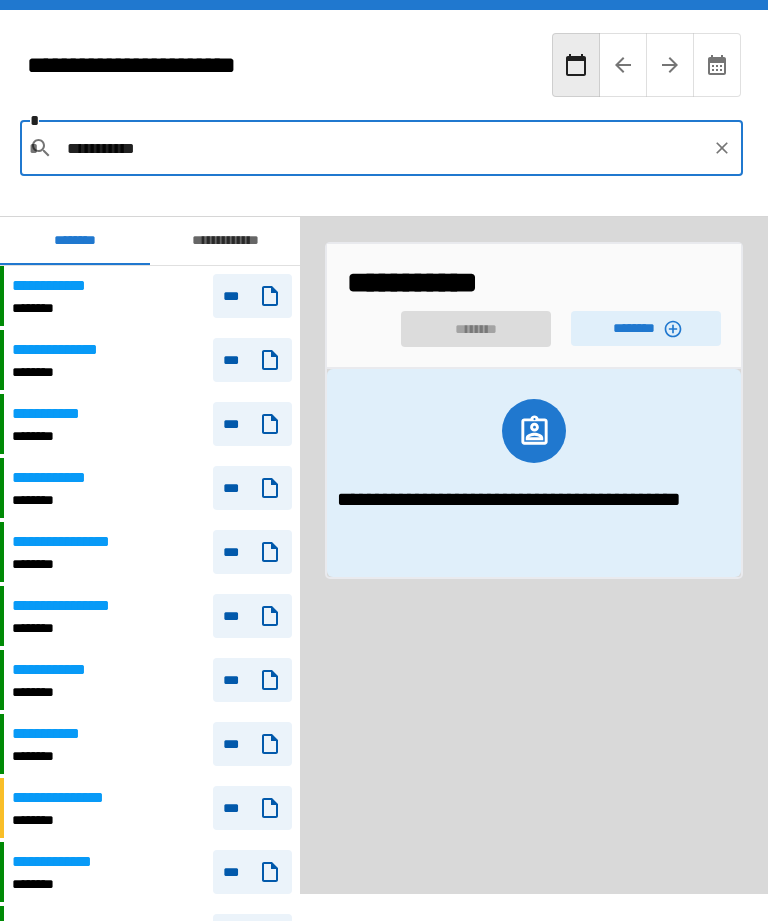 click on "********" at bounding box center [646, 328] 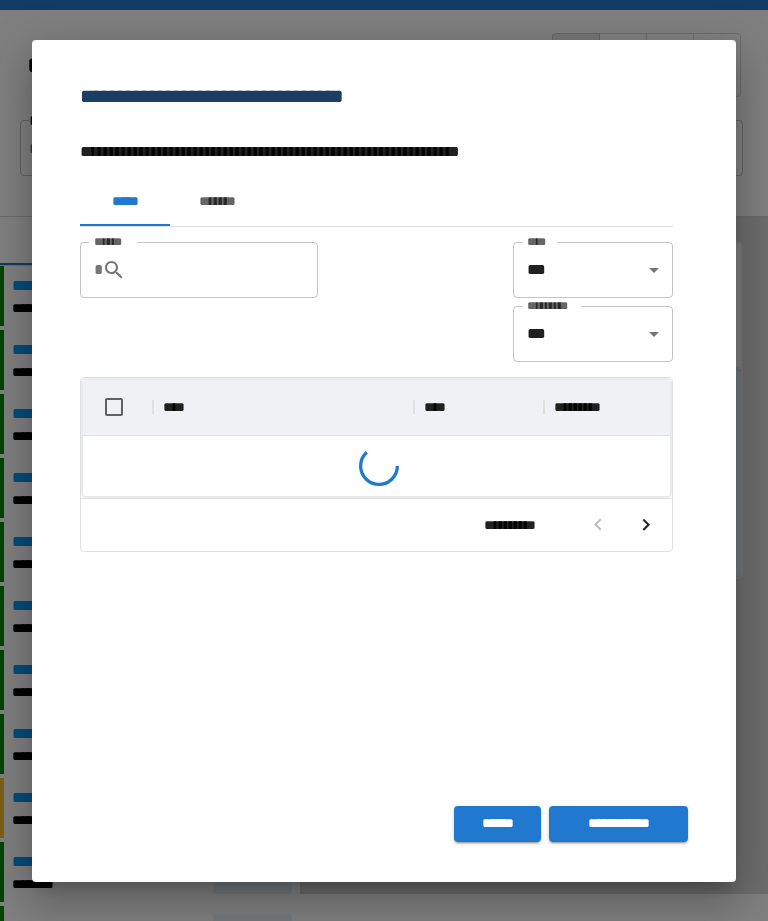 scroll, scrollTop: 0, scrollLeft: 1, axis: horizontal 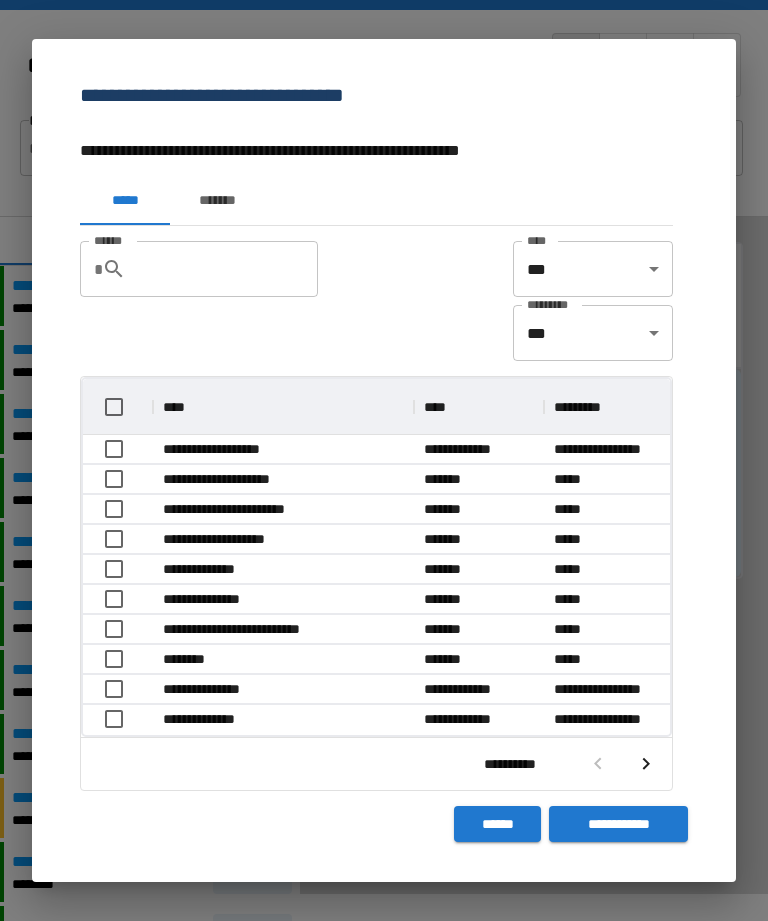 click 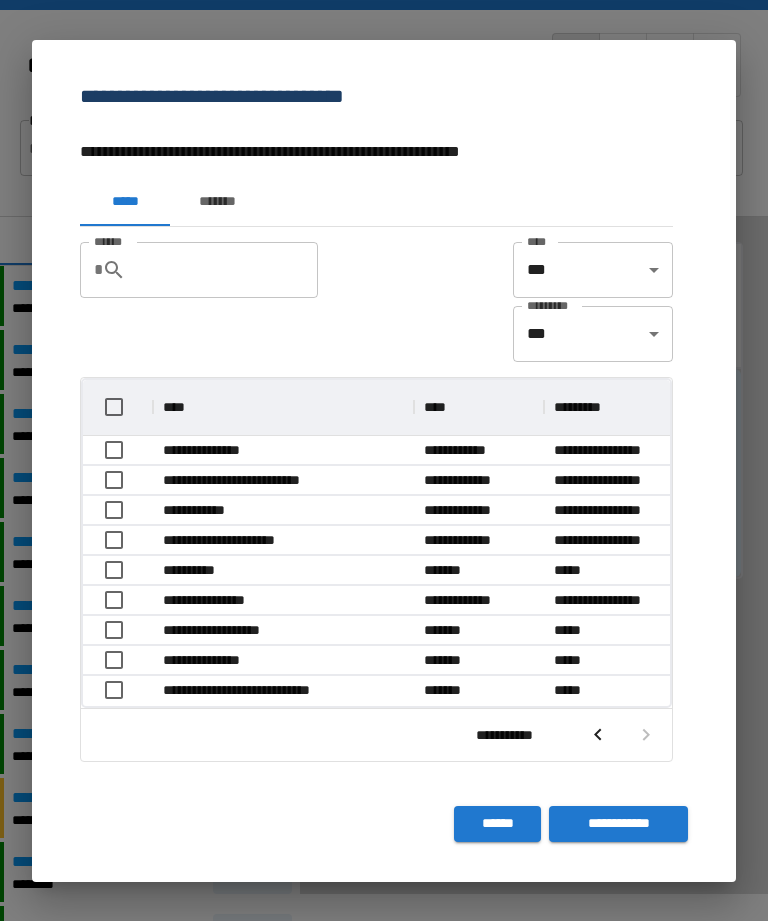 scroll, scrollTop: 326, scrollLeft: 587, axis: both 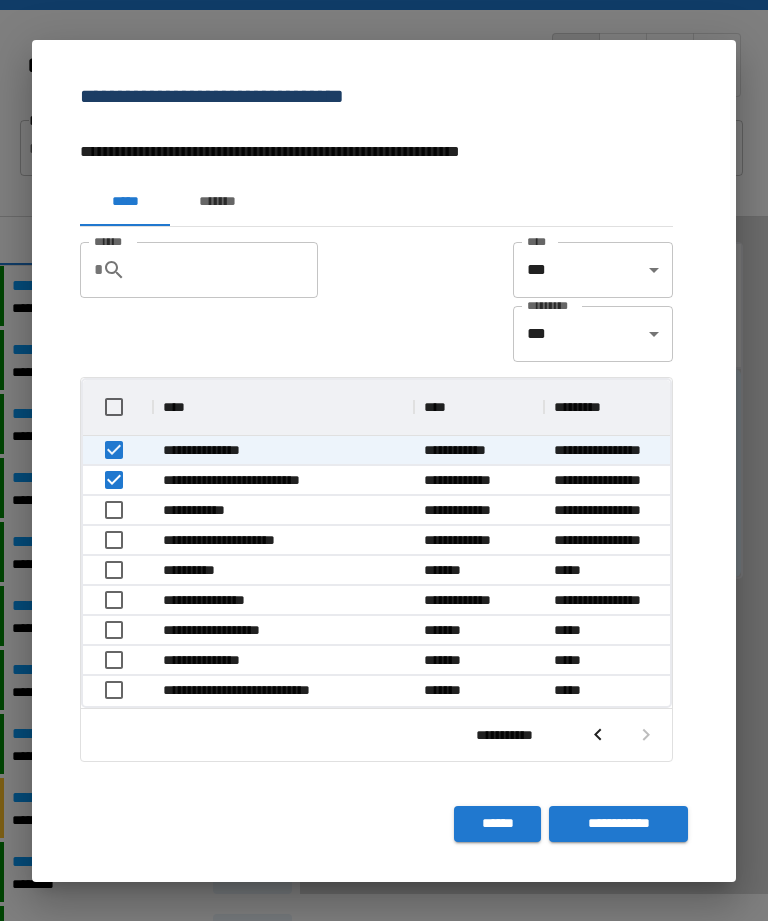 click on "**********" at bounding box center (618, 824) 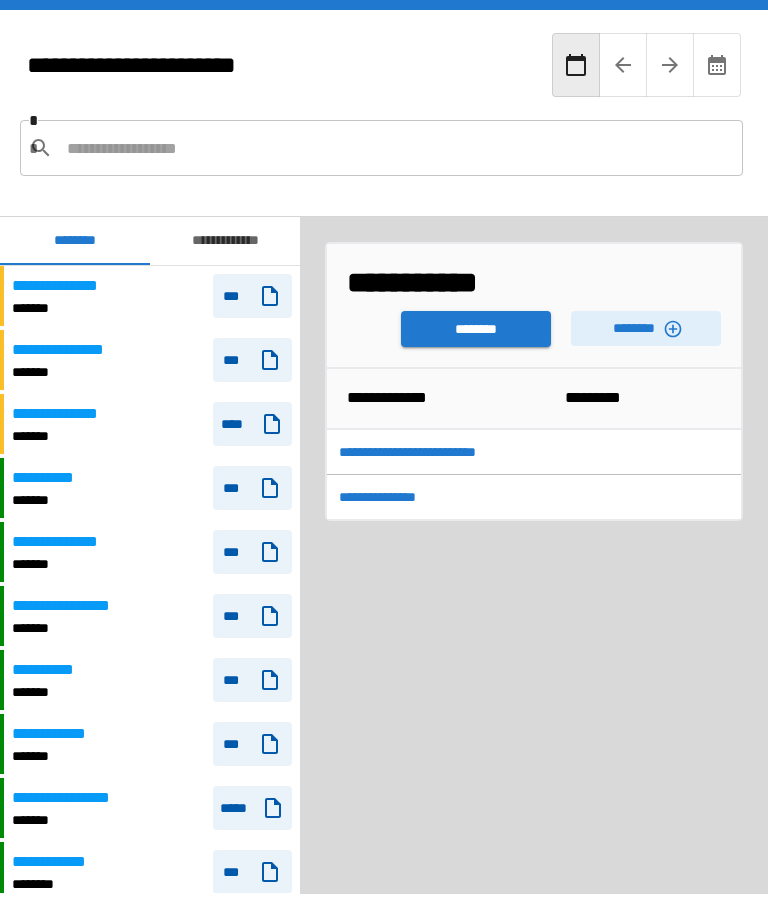 scroll, scrollTop: 540, scrollLeft: 0, axis: vertical 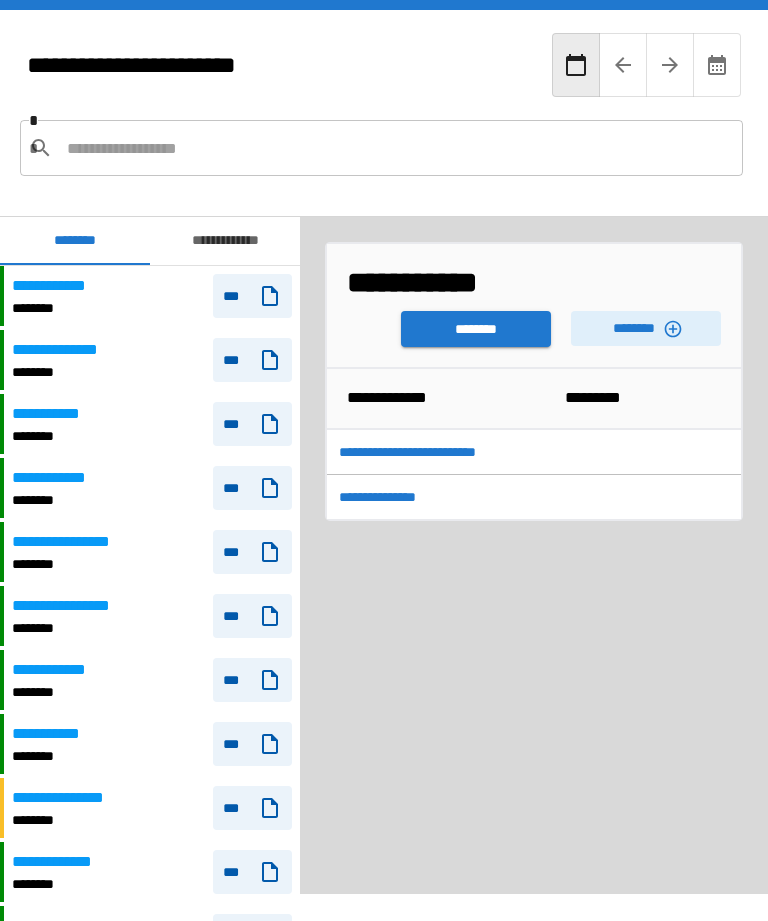 click on "********" at bounding box center [476, 329] 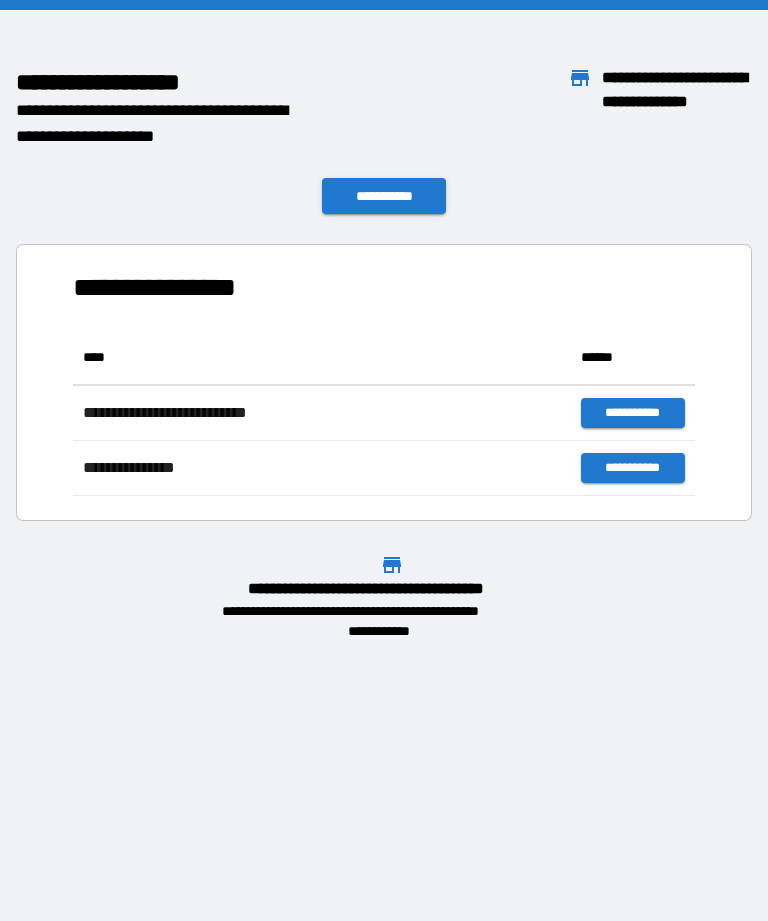 scroll, scrollTop: 166, scrollLeft: 622, axis: both 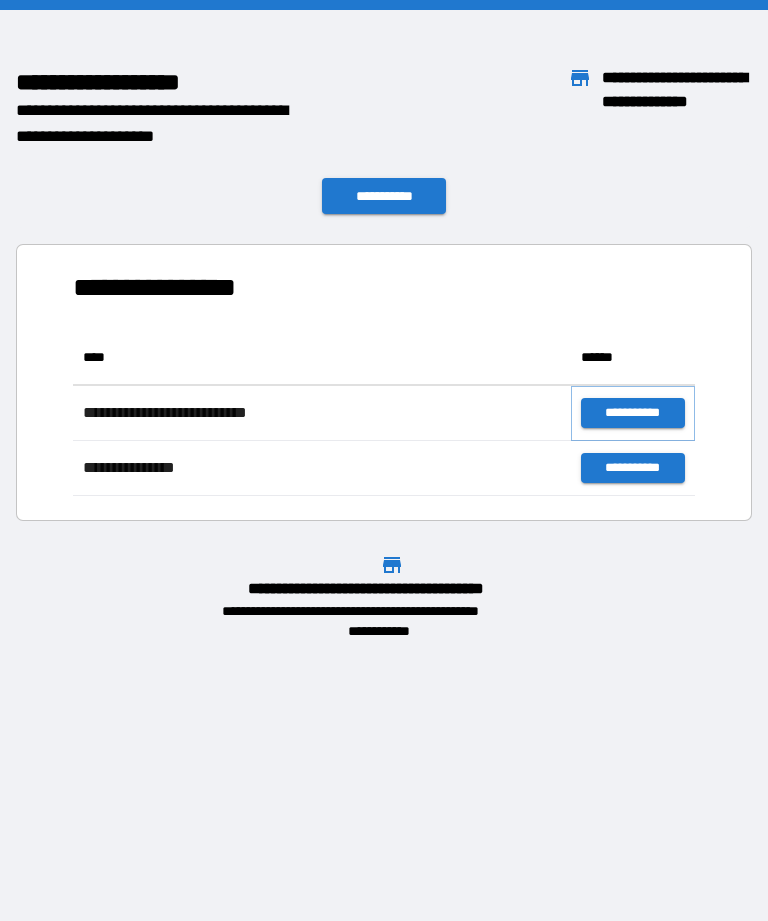 click on "**********" at bounding box center [633, 413] 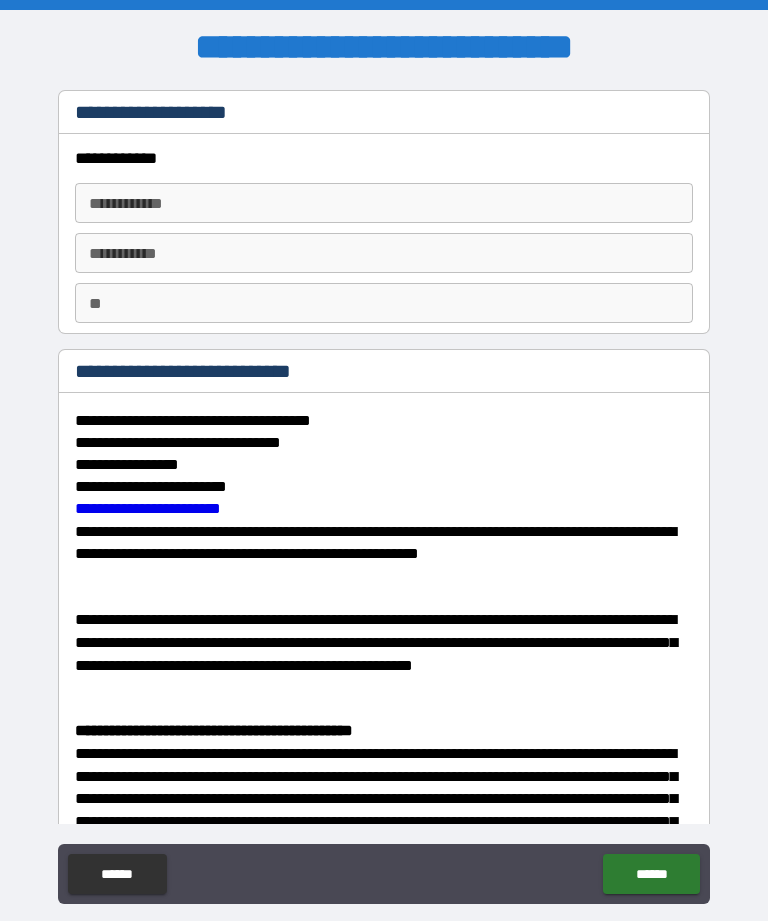 click on "**********" at bounding box center (384, 203) 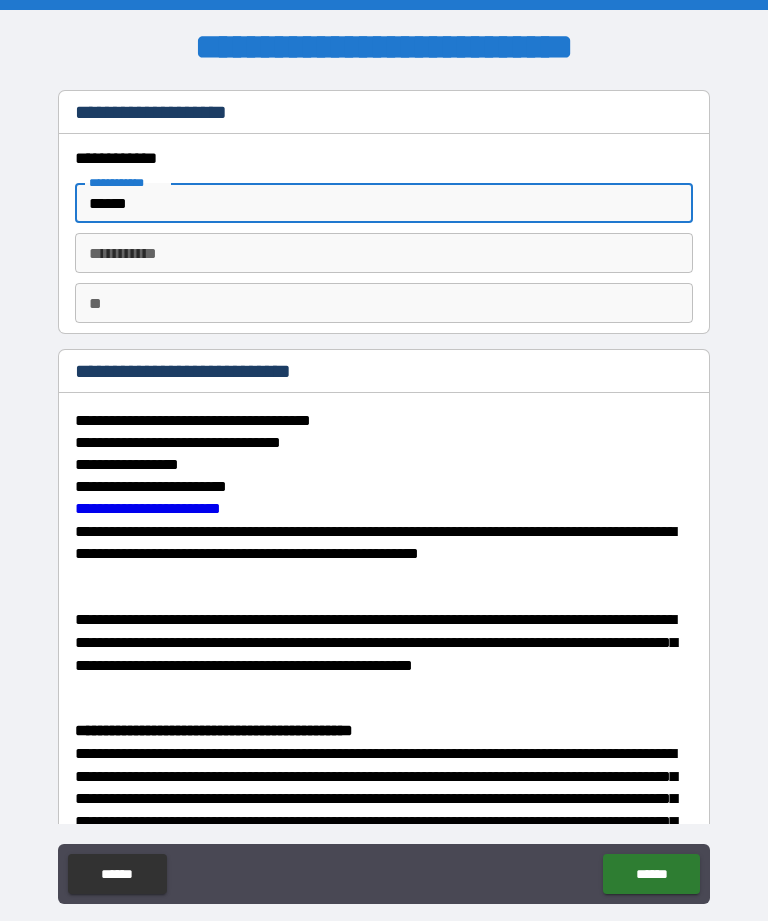 type on "******" 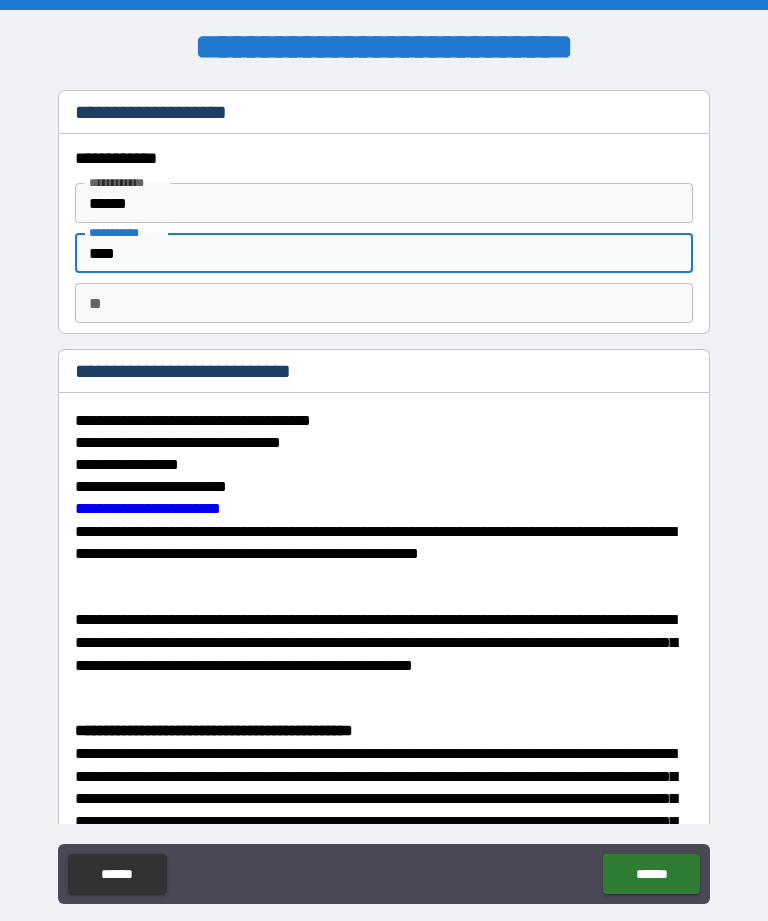 type on "****" 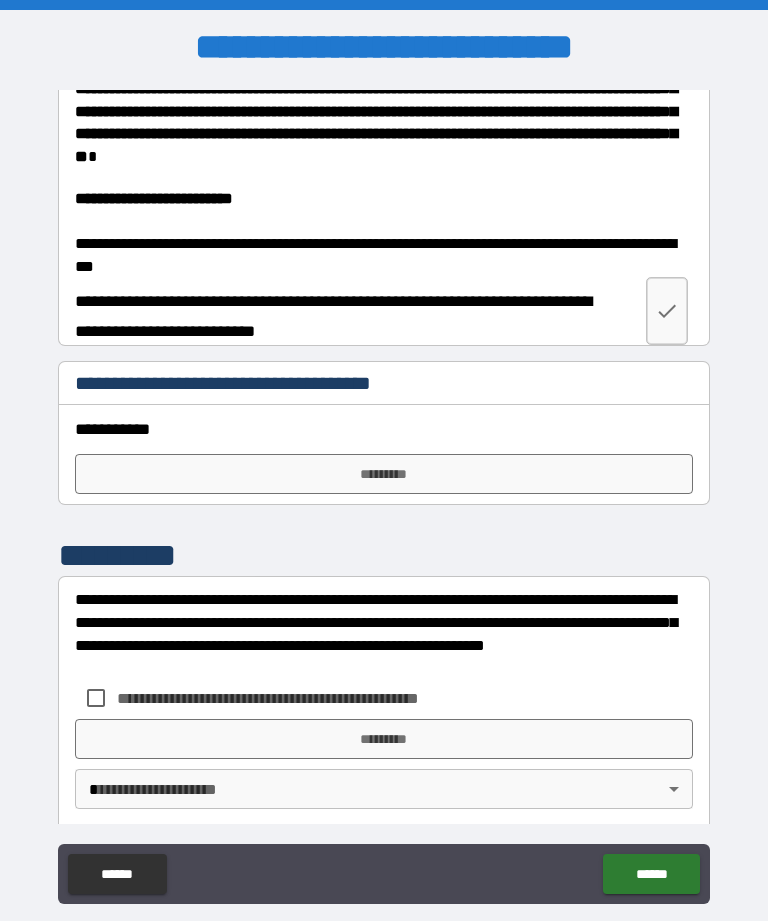 scroll, scrollTop: 4043, scrollLeft: 0, axis: vertical 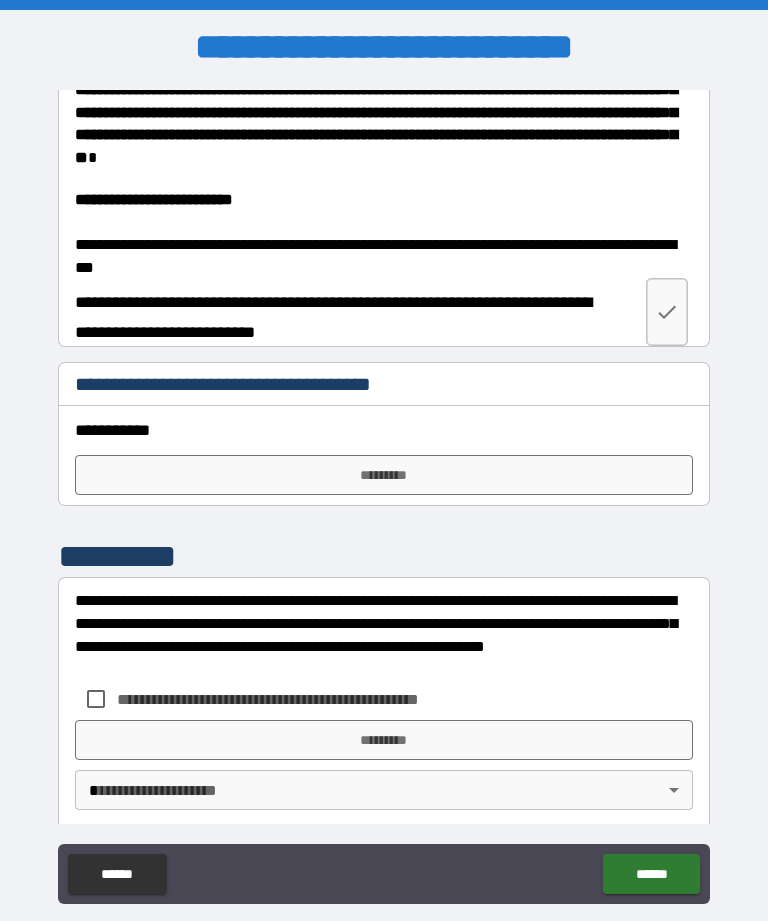 type on "*" 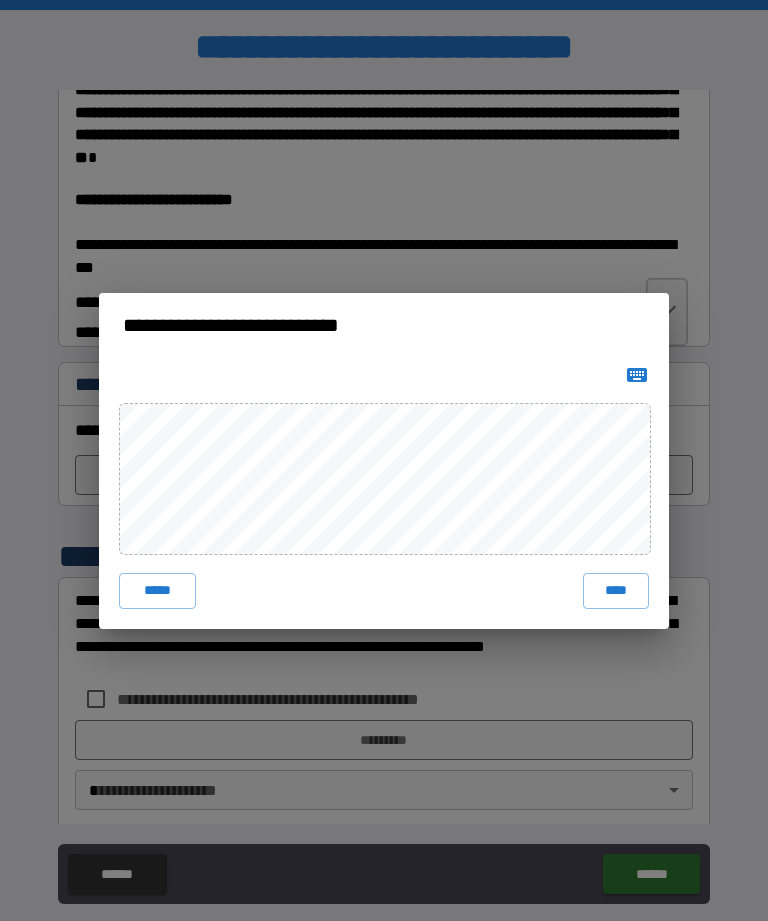 click on "****" at bounding box center [616, 591] 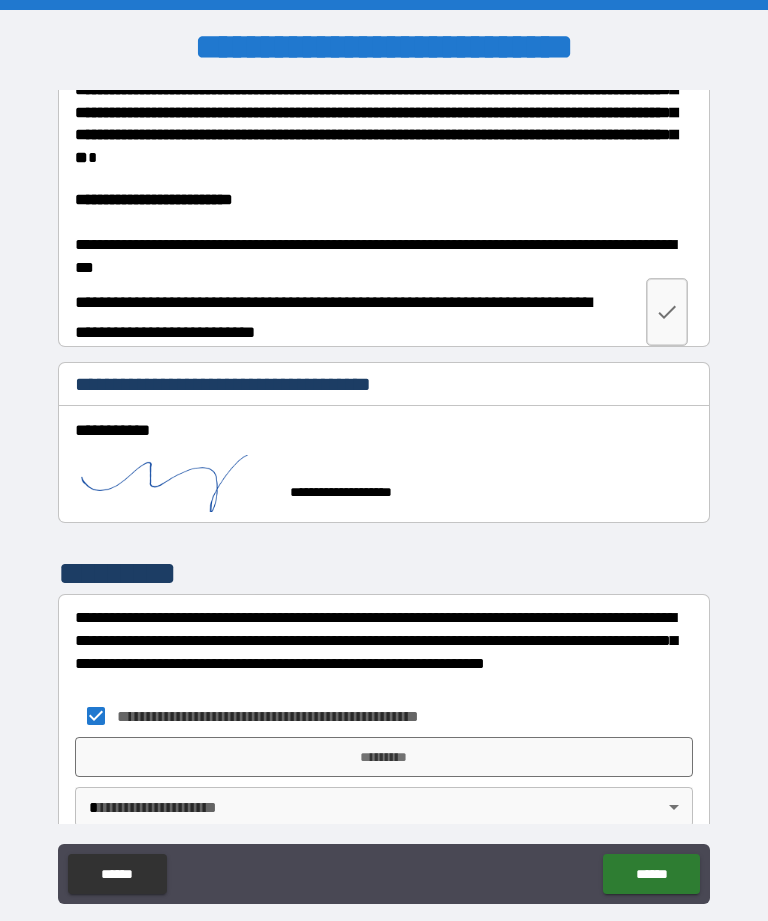 click on "*********" at bounding box center (384, 757) 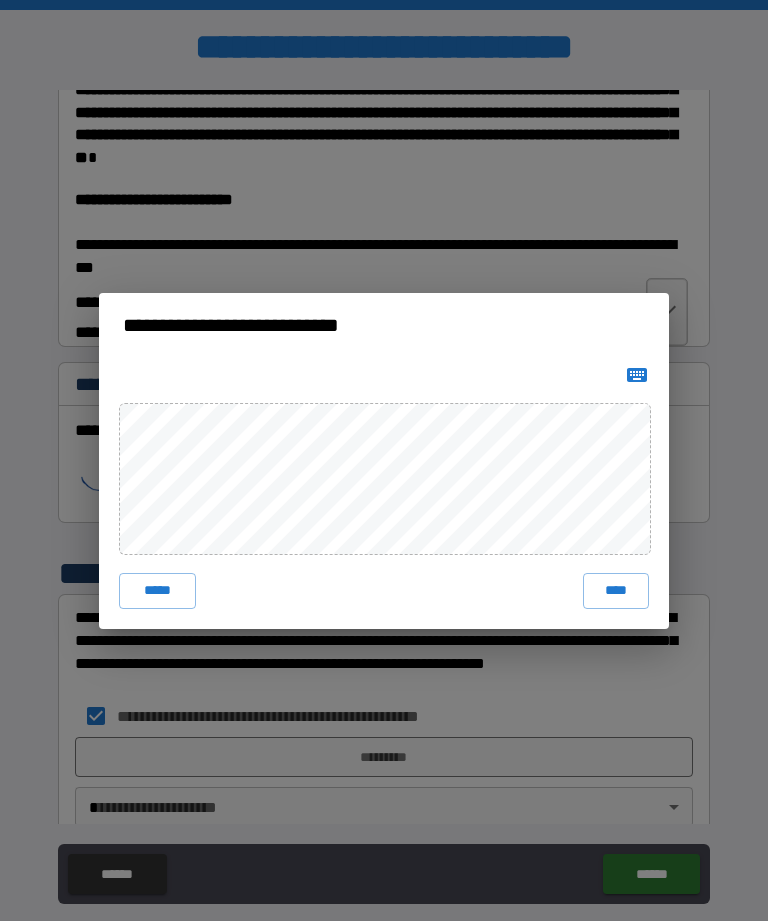 click on "****" at bounding box center (616, 591) 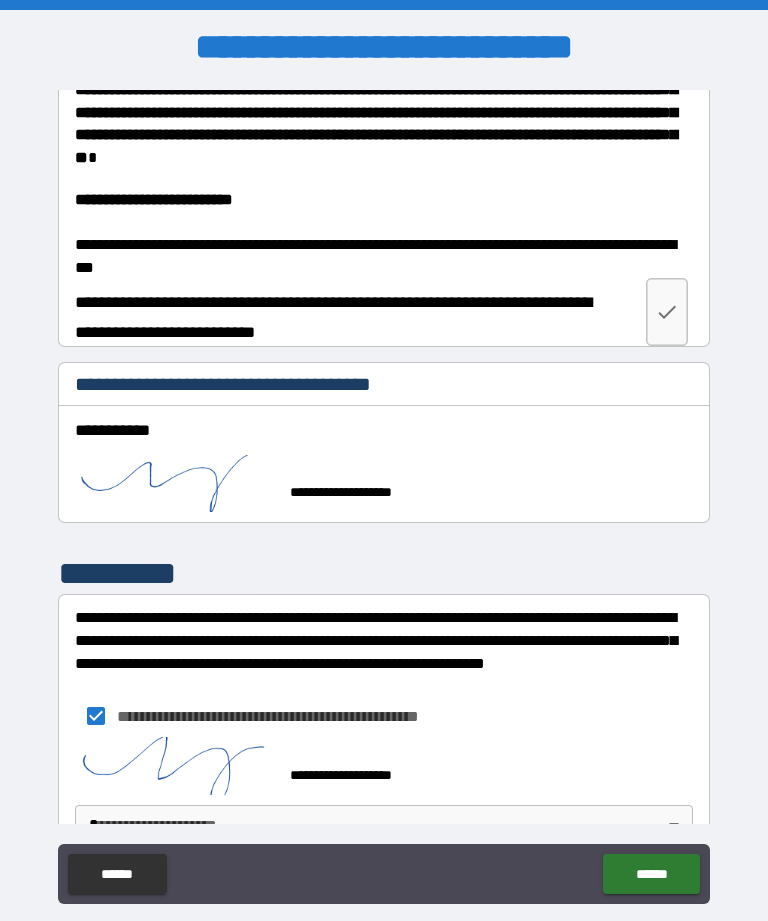 click on "[FIRST] [LAST] [STREET_NAME] [CITY] [STATE] [ZIP_CODE] [COUNTRY] [PHONE] [EMAIL] [SSN] [DLN] [PASSPORT] [CC_NUMBER] [DOB] [AGE] [ADDRESS] [CITY] [STATE] [ZIP_CODE] [COUNTRY] [PHONE] [EMAIL] [SSN] [DLN] [PASSPORT] [CC_NUMBER] [DOB] [AGE] [ADDRESS] [CITY] [STATE] [ZIP_CODE] [COUNTRY] [PHONE] [EMAIL] [SSN] [DLN] [PASSPORT] [CC_NUMBER] [DOB] [AGE] [ADDRESS] [CITY] [STATE] [ZIP_CODE] [COUNTRY] [PHONE] [EMAIL] [SSN] [DLN] [PASSPORT] [CC_NUMBER] [DOB] [AGE] [ADDRESS] [CITY] [STATE] [ZIP_CODE] [COUNTRY] [PHONE] [EMAIL] [SSN] [DLN] [PASSPORT] [CC_NUMBER] [DOB] [AGE]" at bounding box center (384, 492) 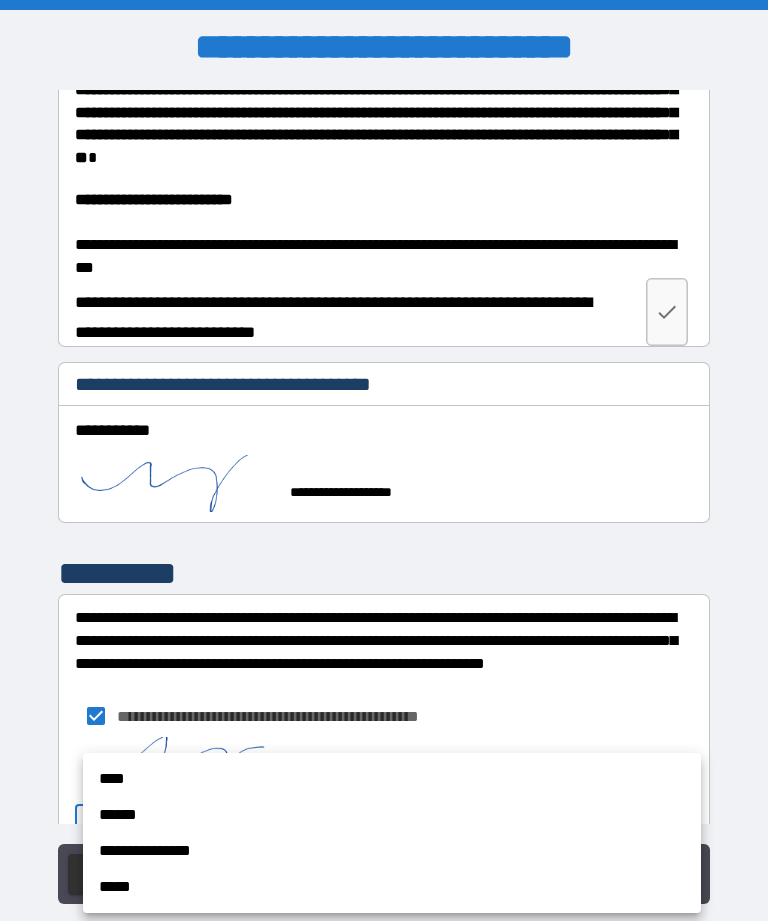 click on "****" at bounding box center (392, 779) 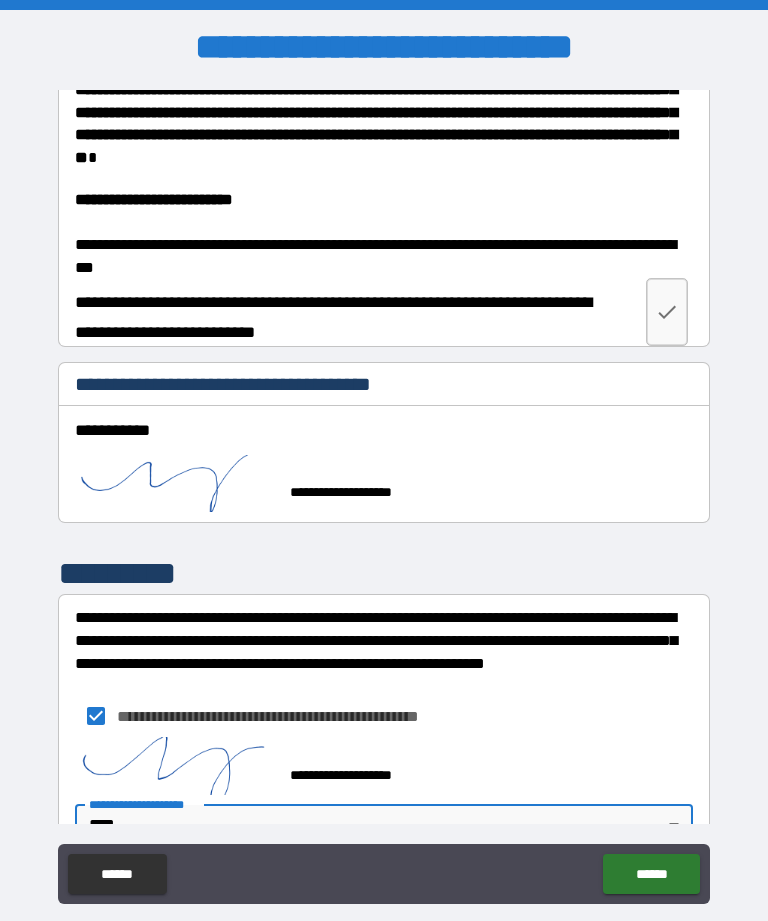 scroll, scrollTop: 4046, scrollLeft: 0, axis: vertical 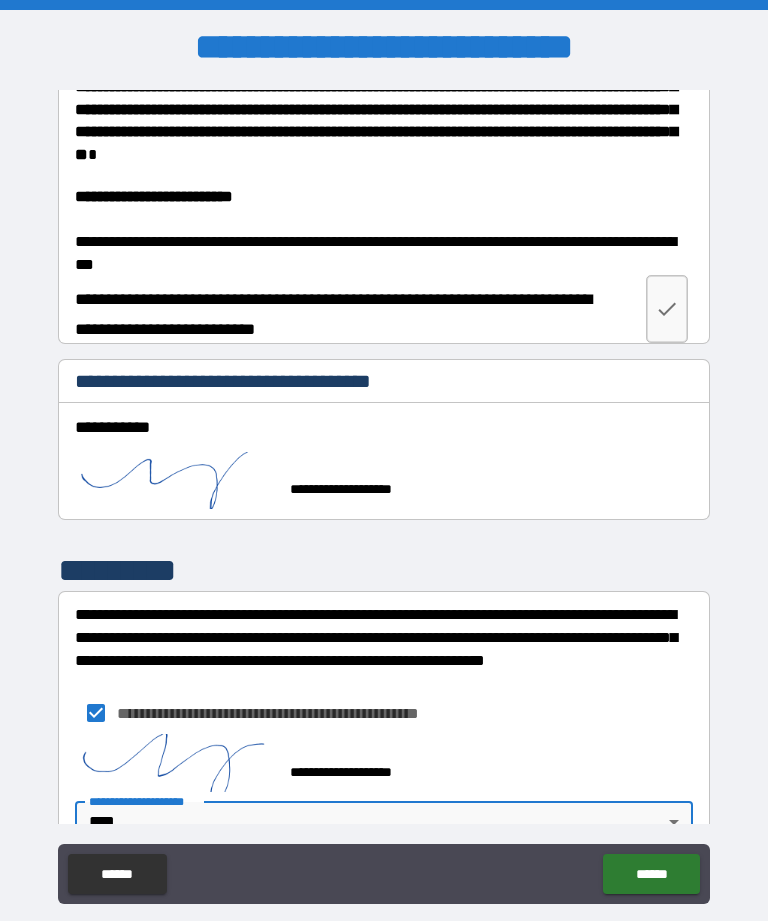click on "******" at bounding box center [651, 874] 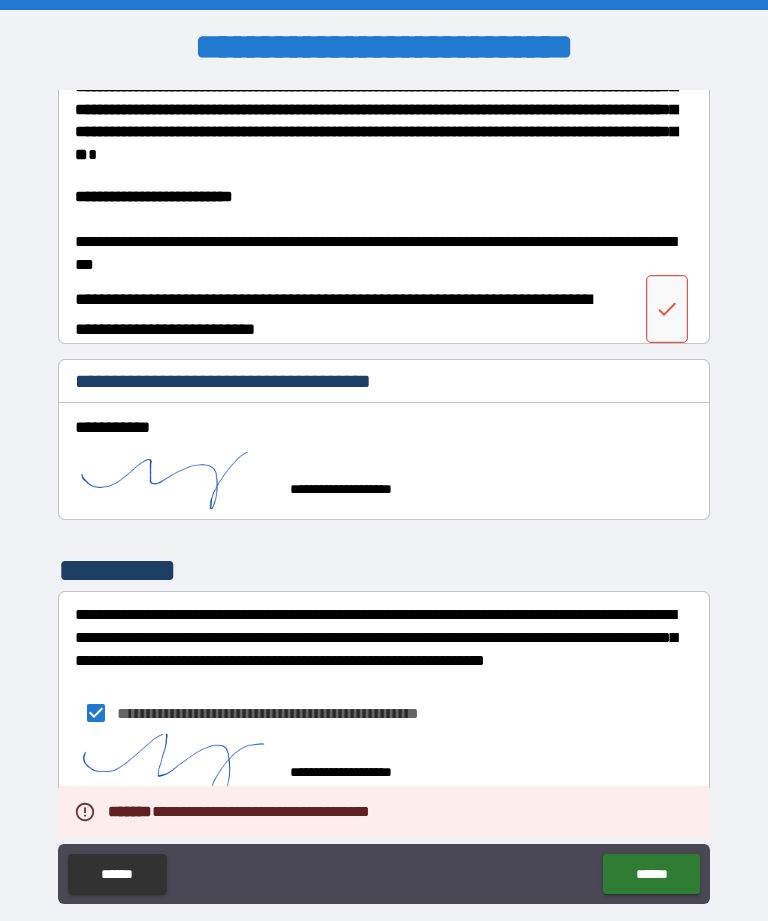 click at bounding box center (667, 309) 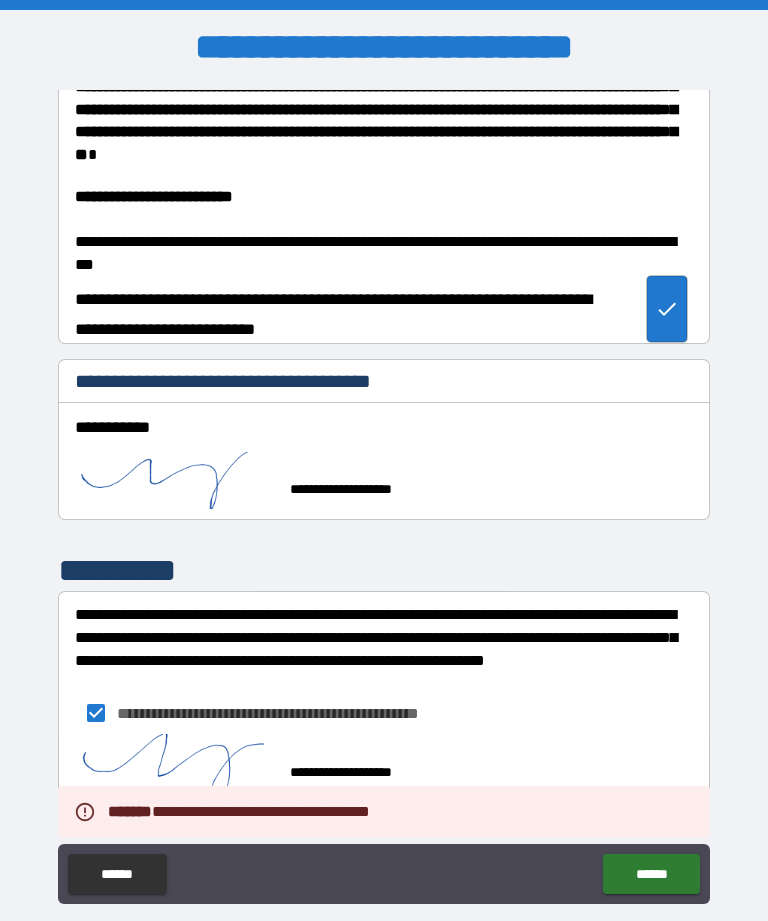 click on "******" at bounding box center [651, 874] 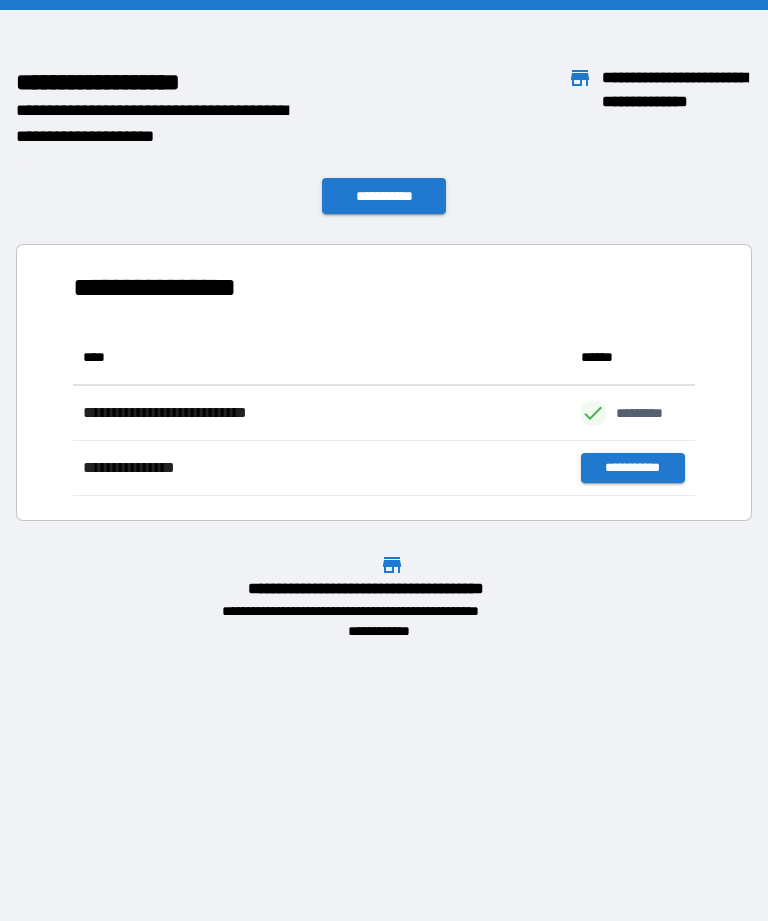 scroll, scrollTop: 166, scrollLeft: 622, axis: both 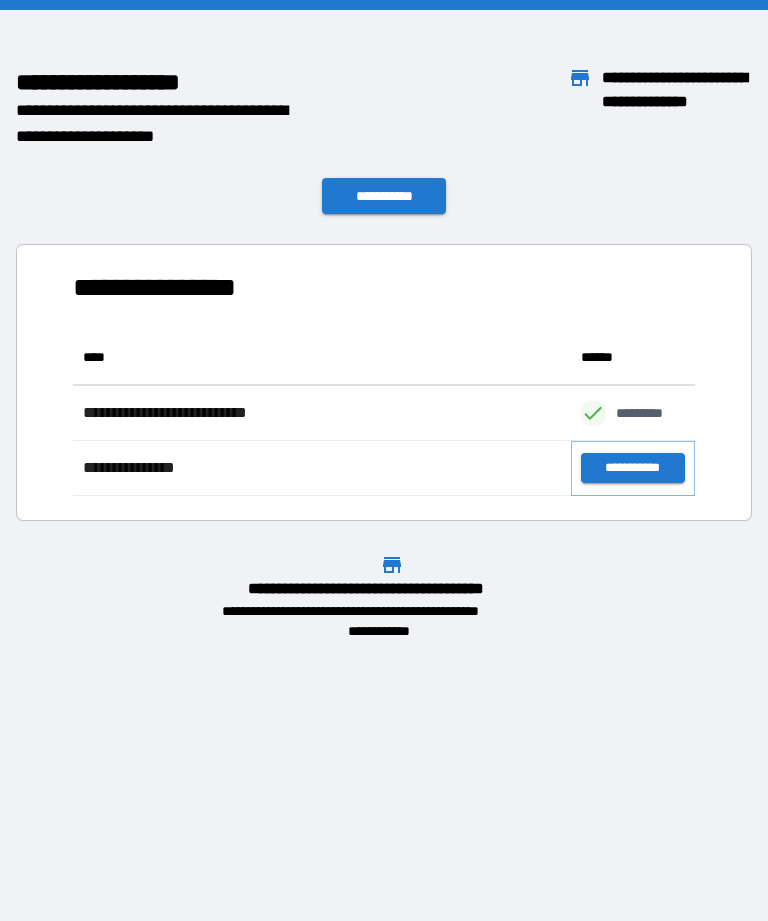 click on "**********" at bounding box center [633, 468] 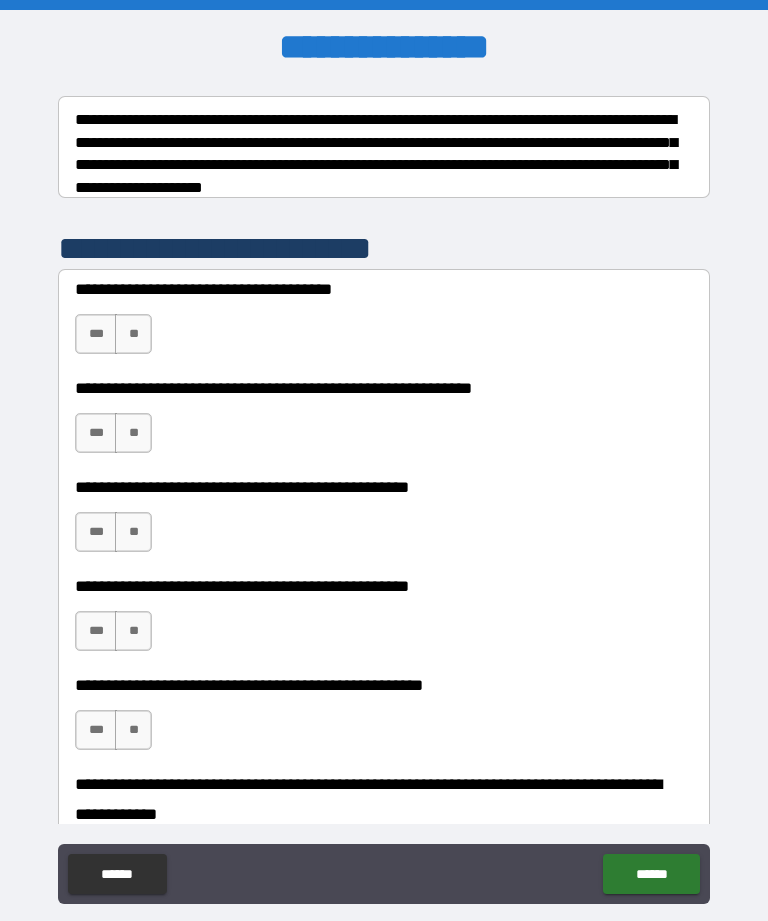 scroll, scrollTop: 310, scrollLeft: 0, axis: vertical 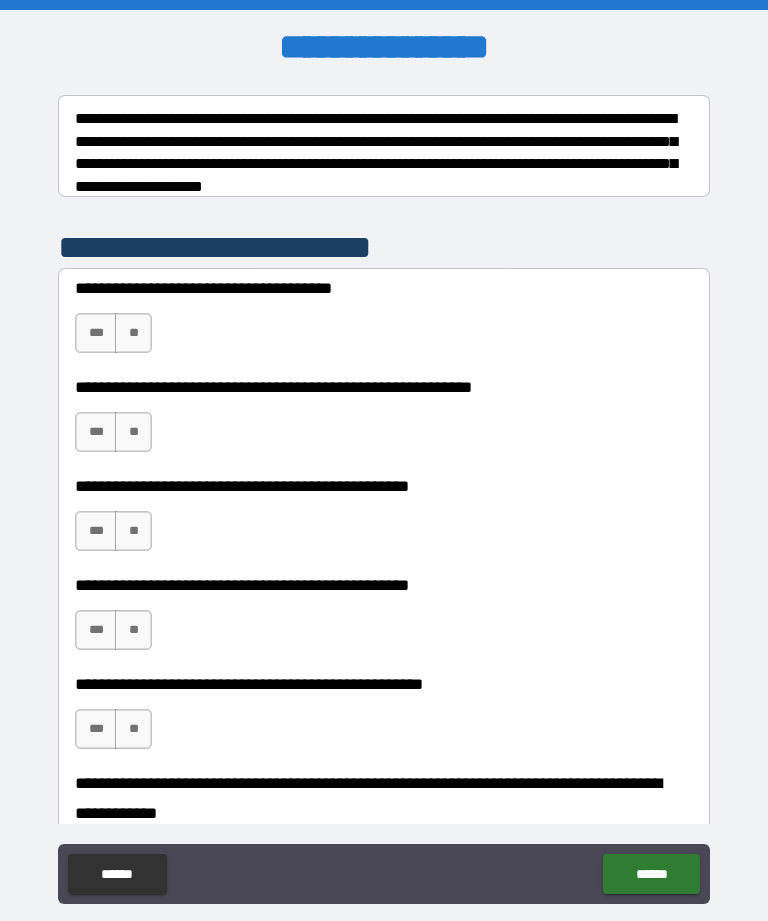 click on "**" at bounding box center [133, 333] 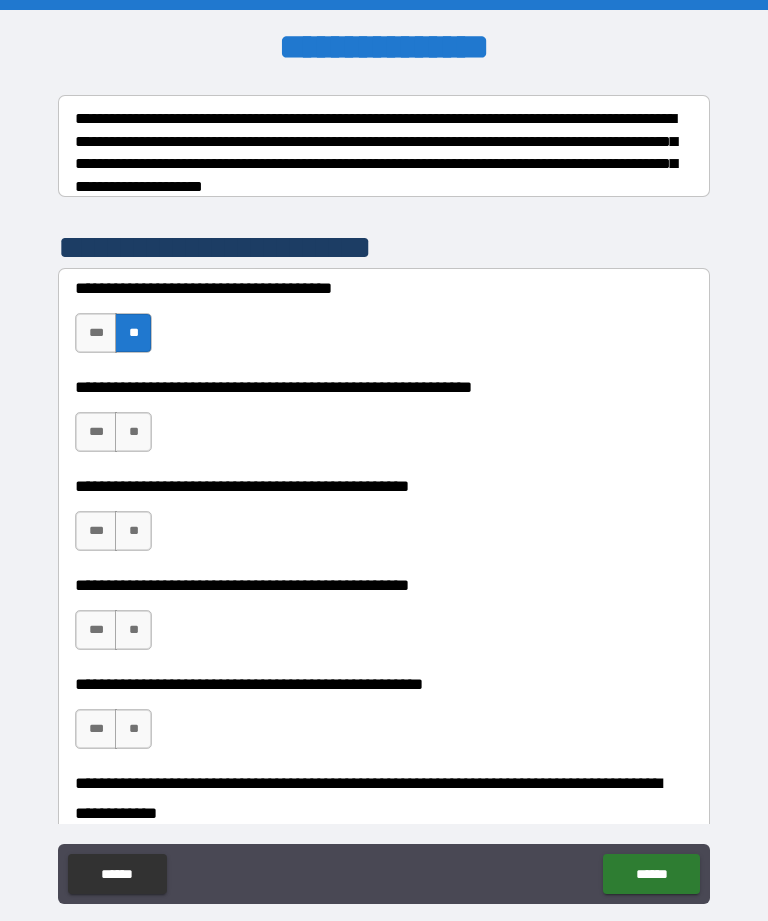 click on "**" at bounding box center (133, 432) 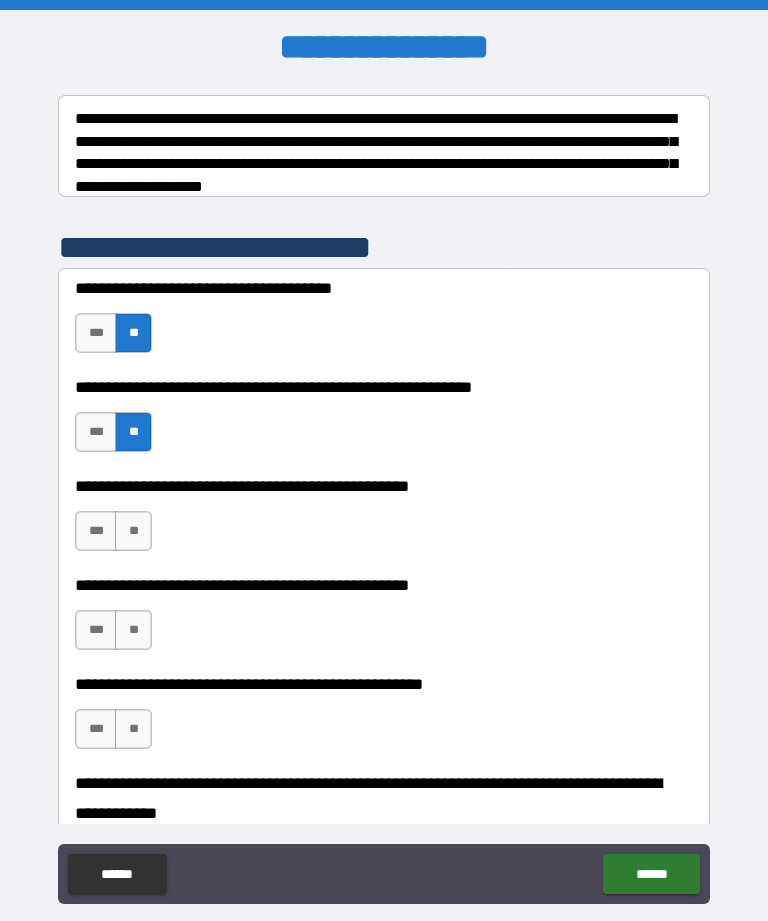 click on "**" at bounding box center [133, 531] 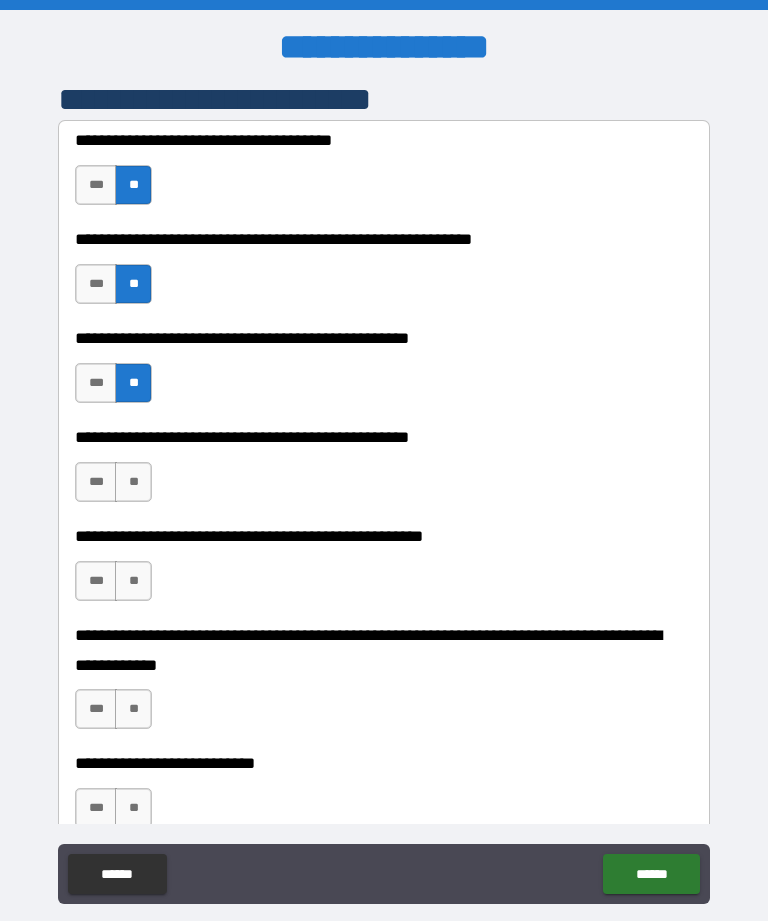 scroll, scrollTop: 459, scrollLeft: 0, axis: vertical 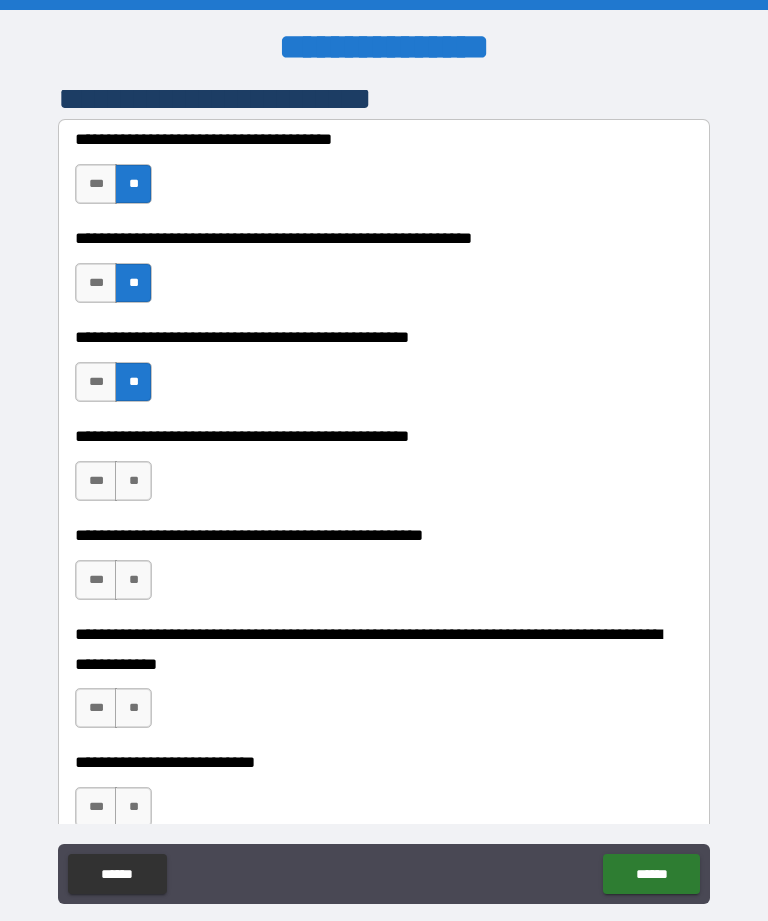 click on "**" at bounding box center [133, 481] 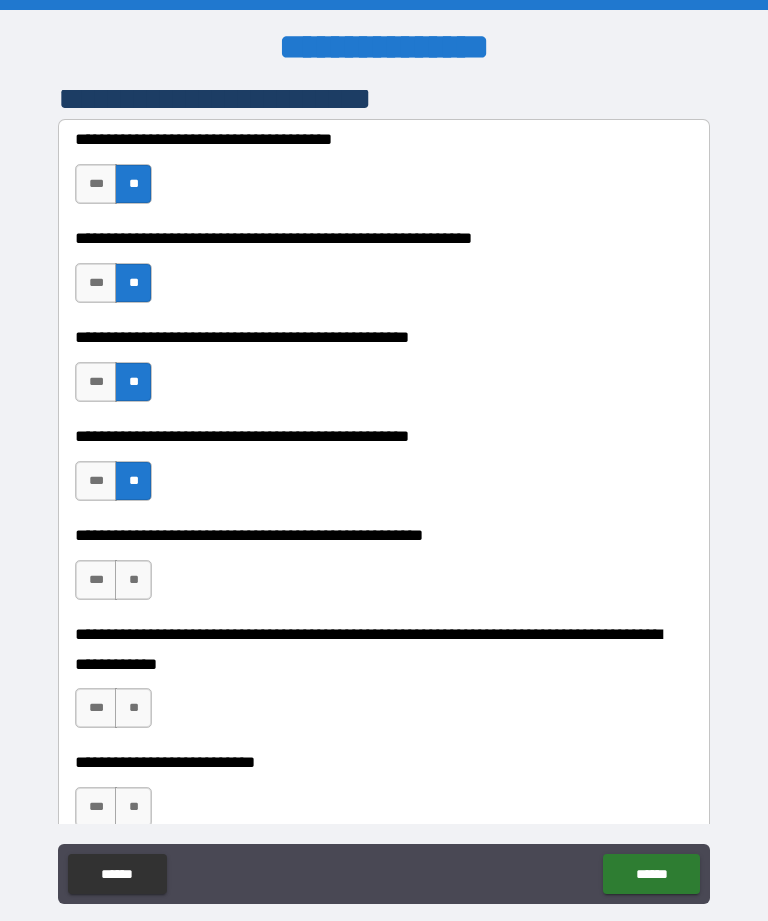 click on "**" at bounding box center (133, 580) 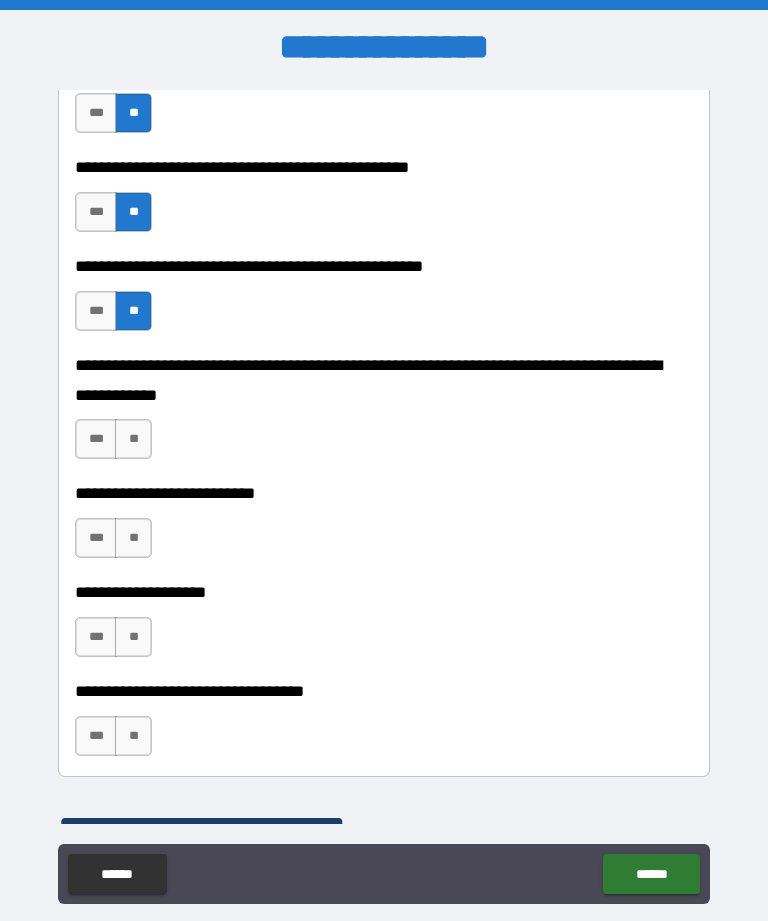 scroll, scrollTop: 739, scrollLeft: 0, axis: vertical 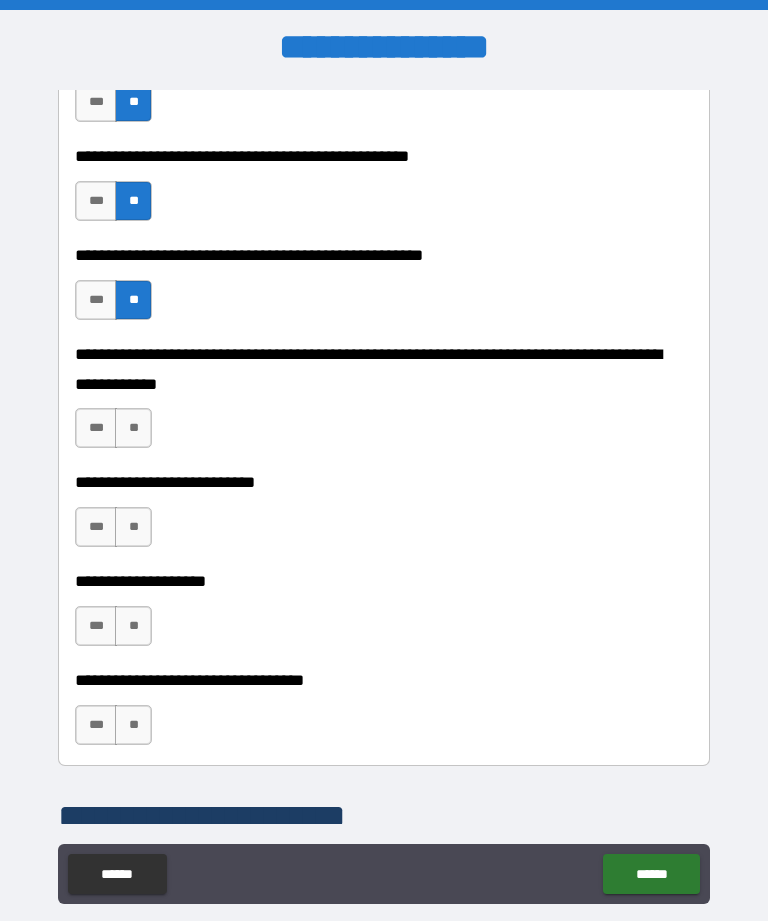 click on "**" at bounding box center (133, 428) 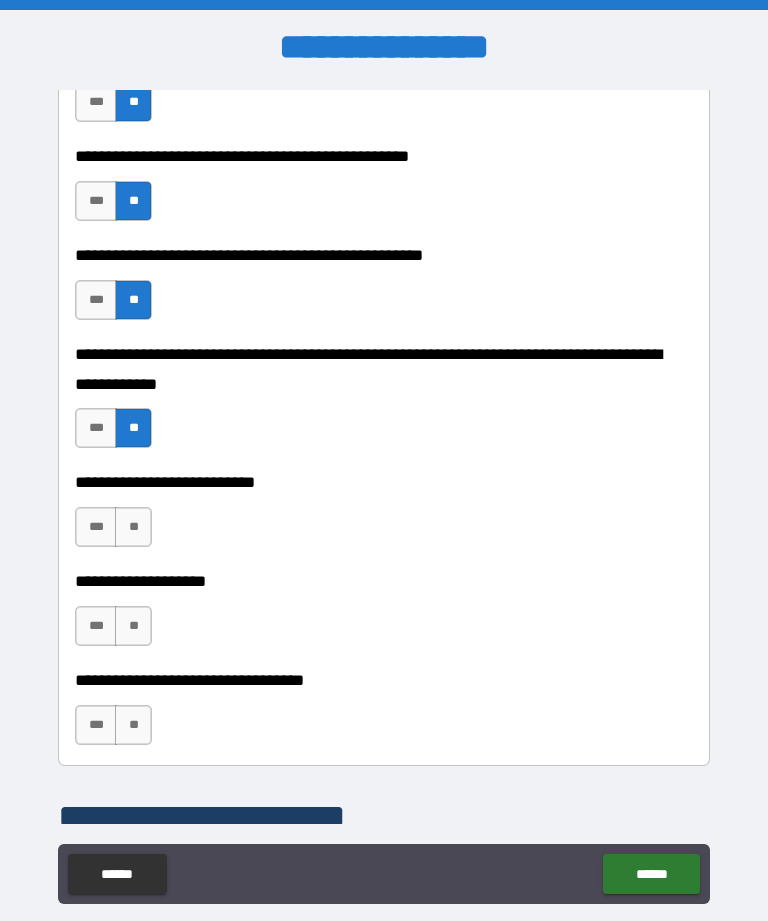 click on "**" at bounding box center (133, 527) 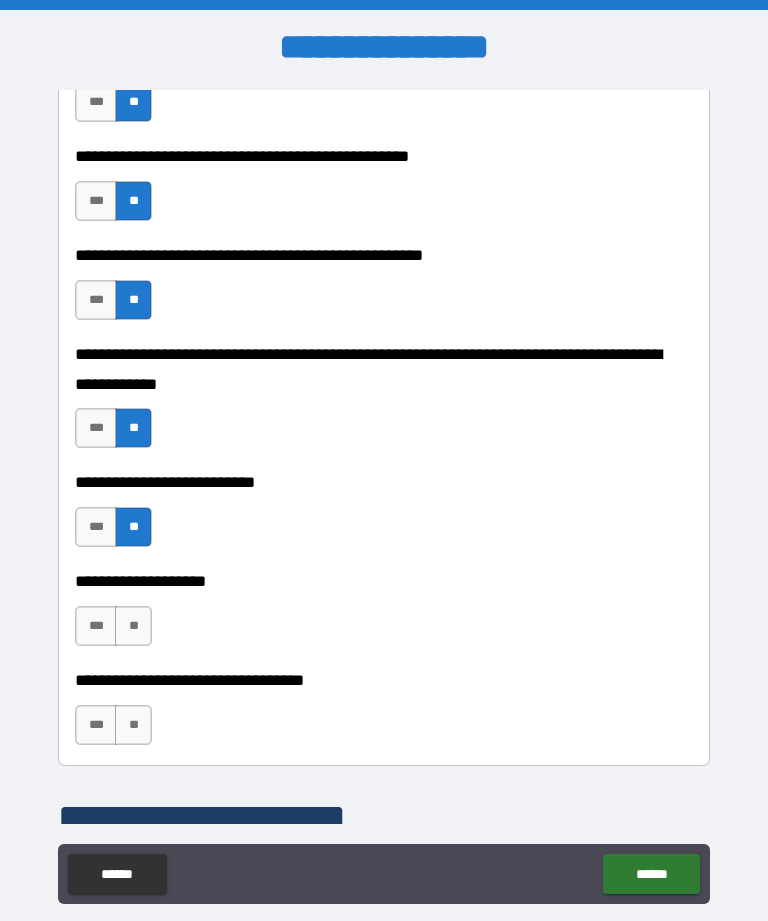 click on "**" at bounding box center [133, 626] 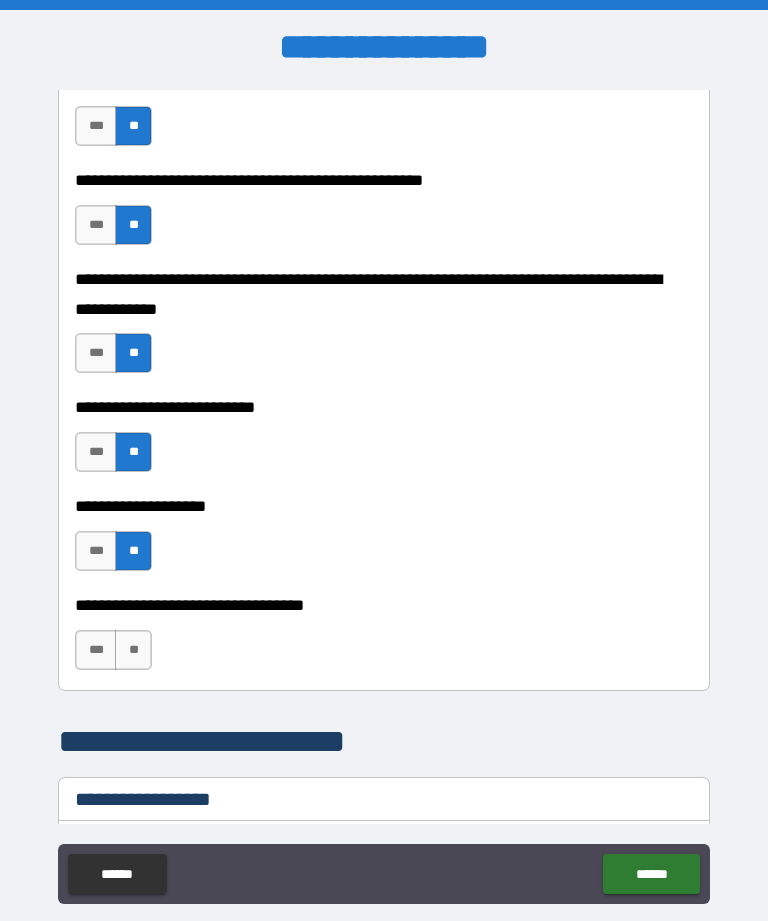 scroll, scrollTop: 814, scrollLeft: 0, axis: vertical 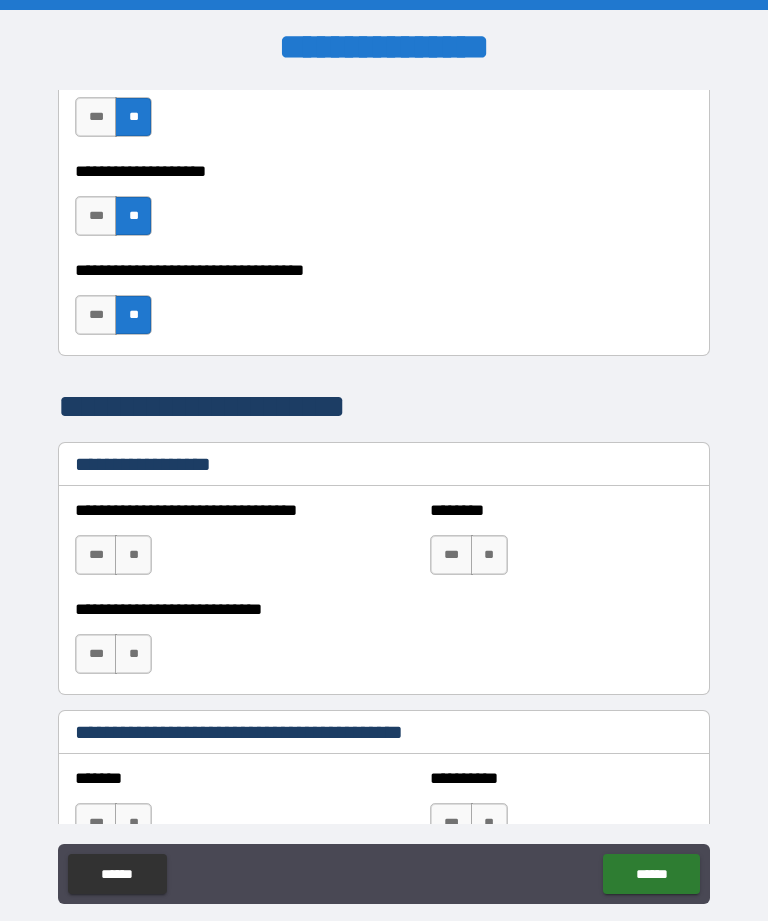 click on "**" at bounding box center (133, 555) 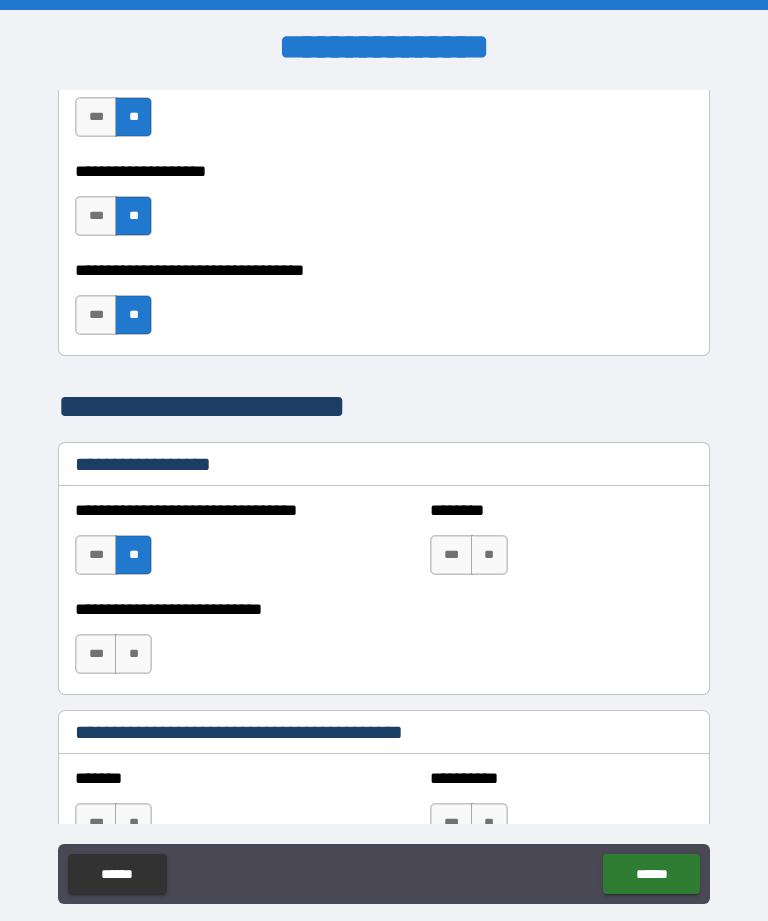 click on "**" at bounding box center [489, 555] 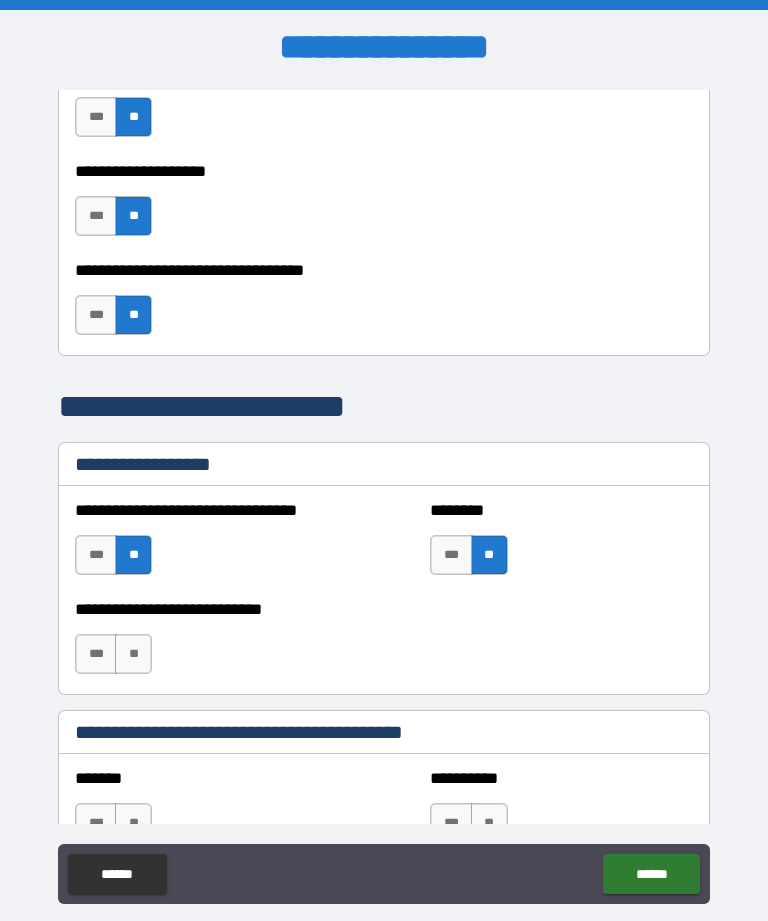 click on "**" at bounding box center [133, 654] 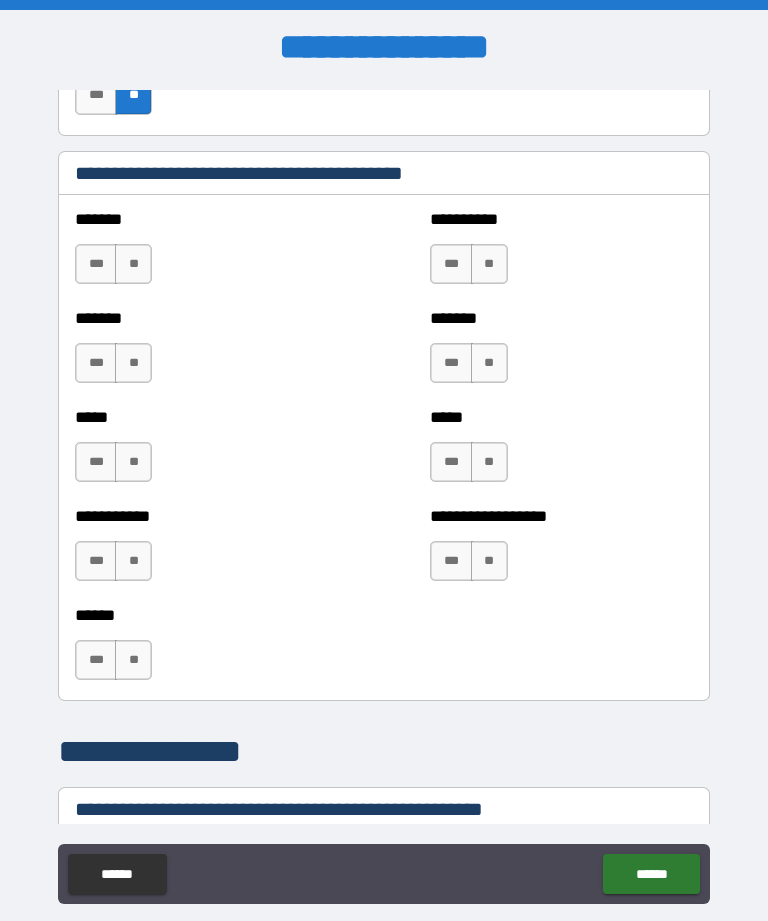 scroll, scrollTop: 1711, scrollLeft: 0, axis: vertical 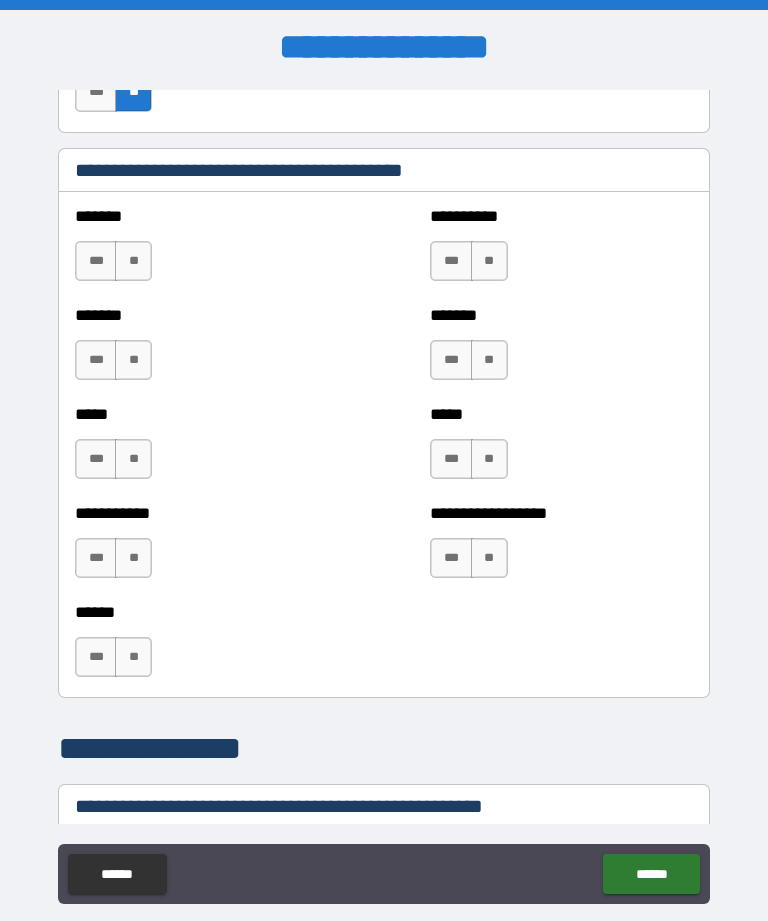 click on "**" at bounding box center [133, 657] 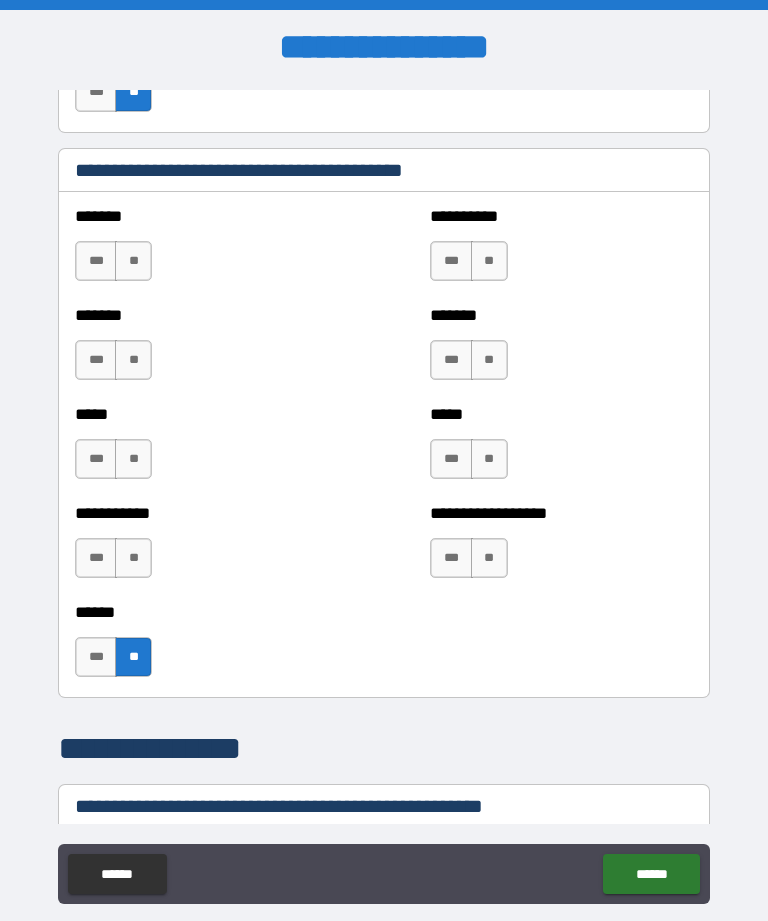 click on "**" at bounding box center [133, 558] 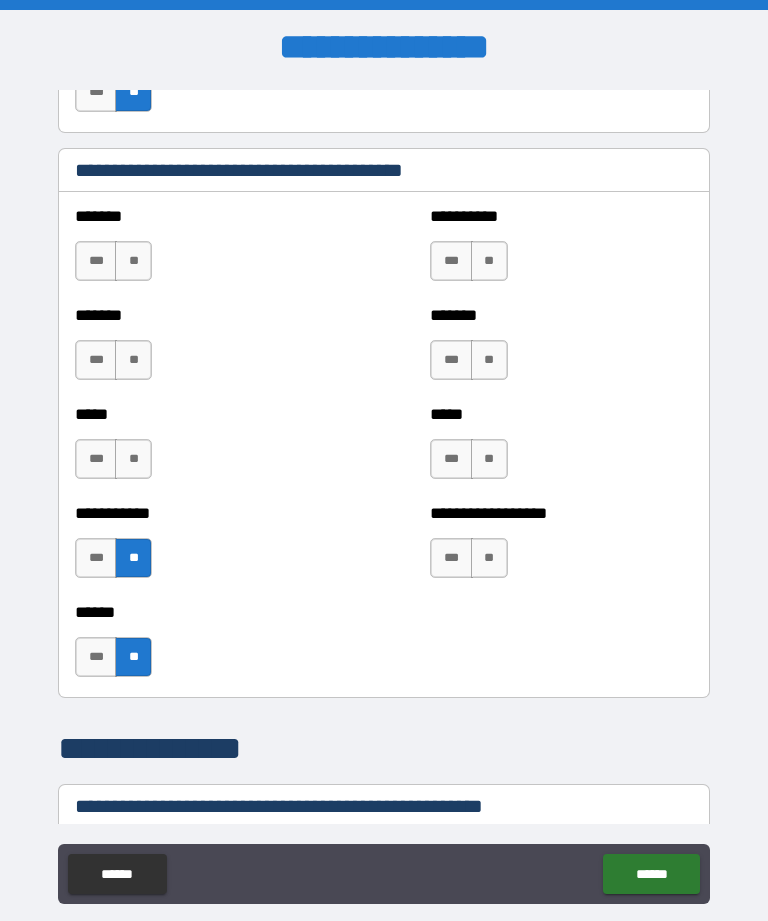 click on "**" at bounding box center [133, 459] 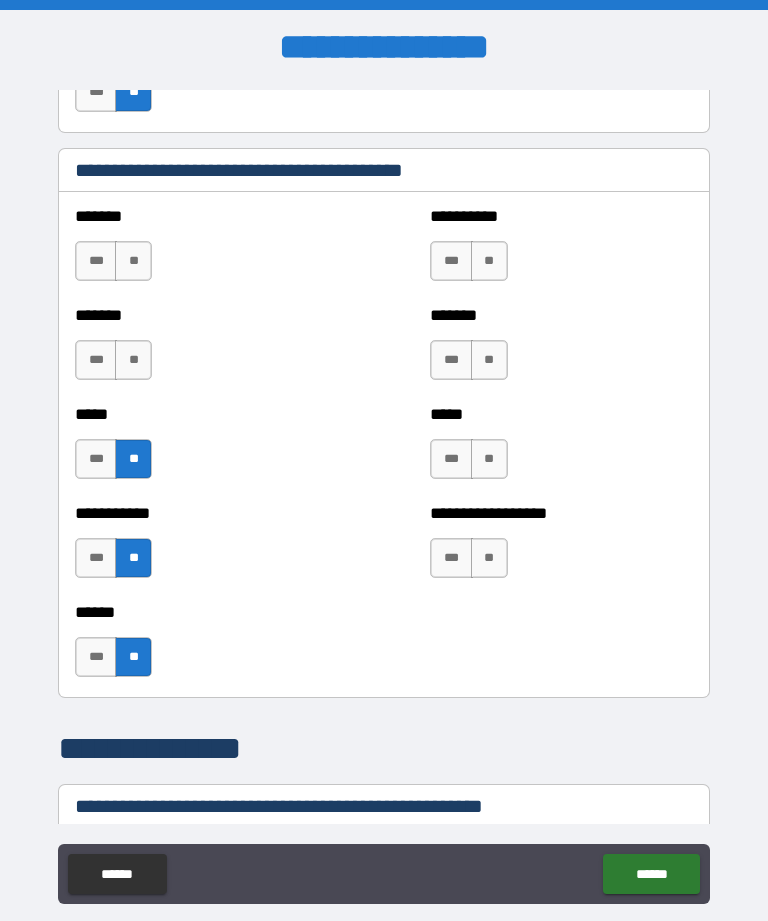click on "**" at bounding box center (133, 360) 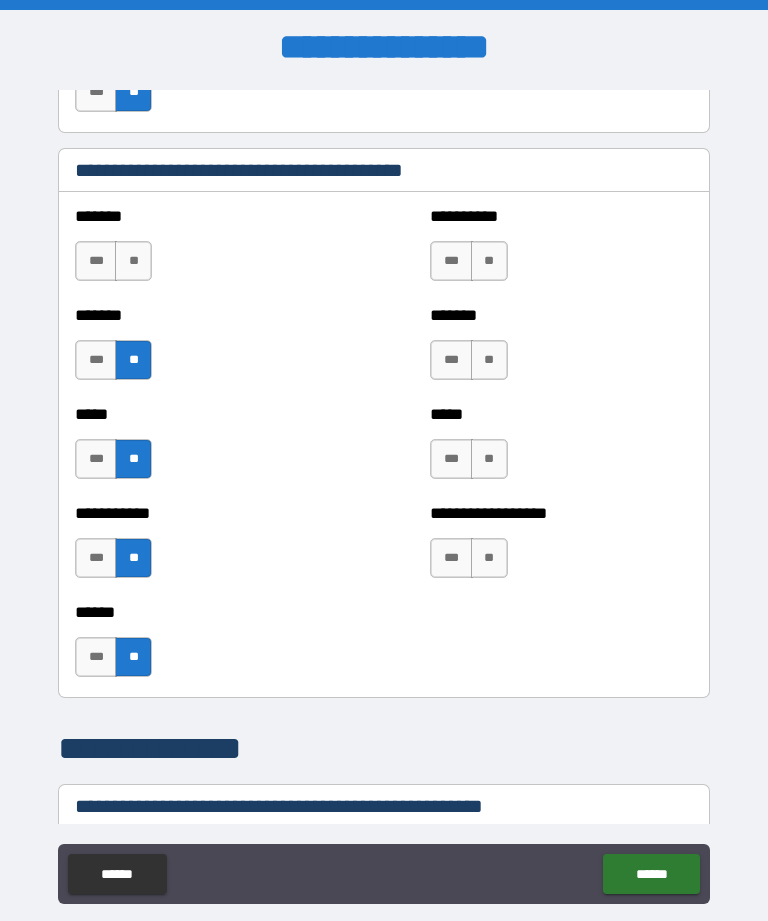 click on "**" at bounding box center [133, 261] 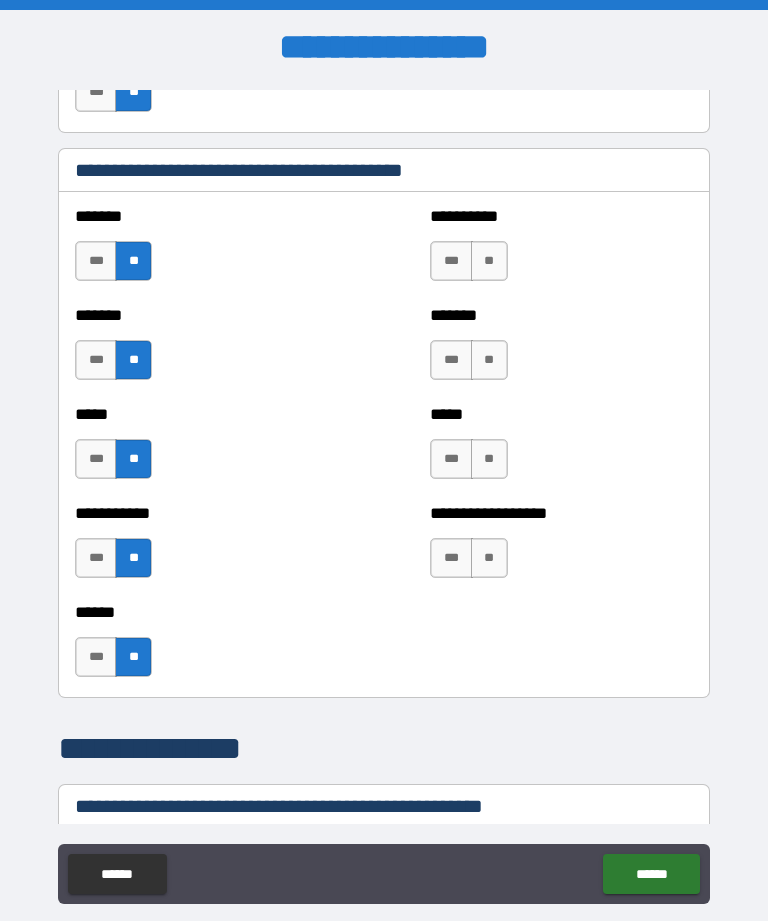 click on "**********" at bounding box center (561, 251) 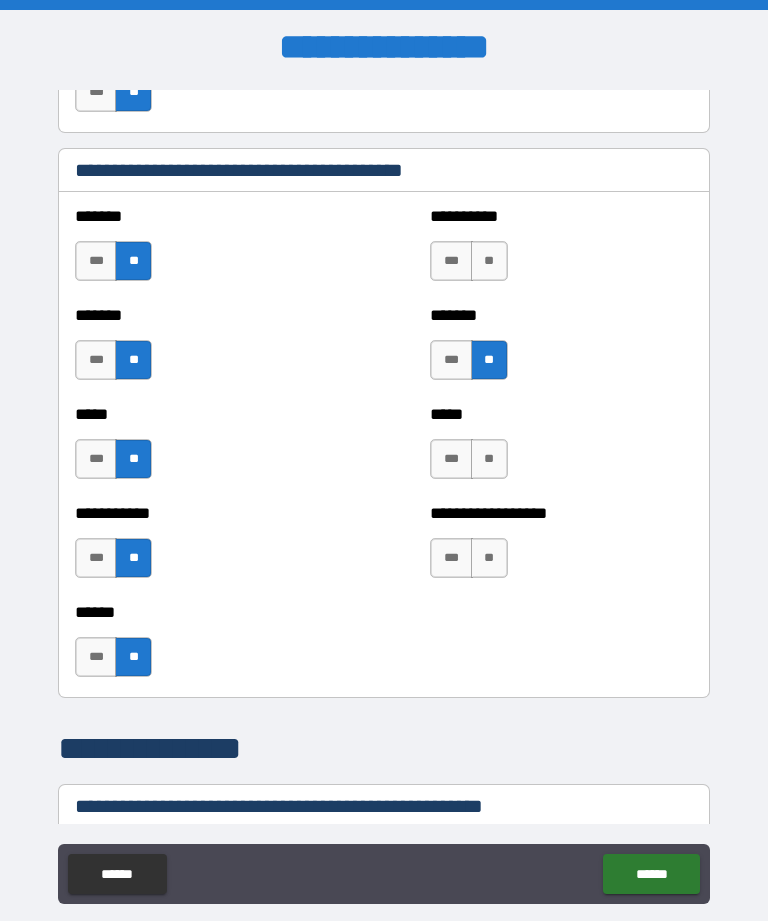 click on "**" at bounding box center [489, 459] 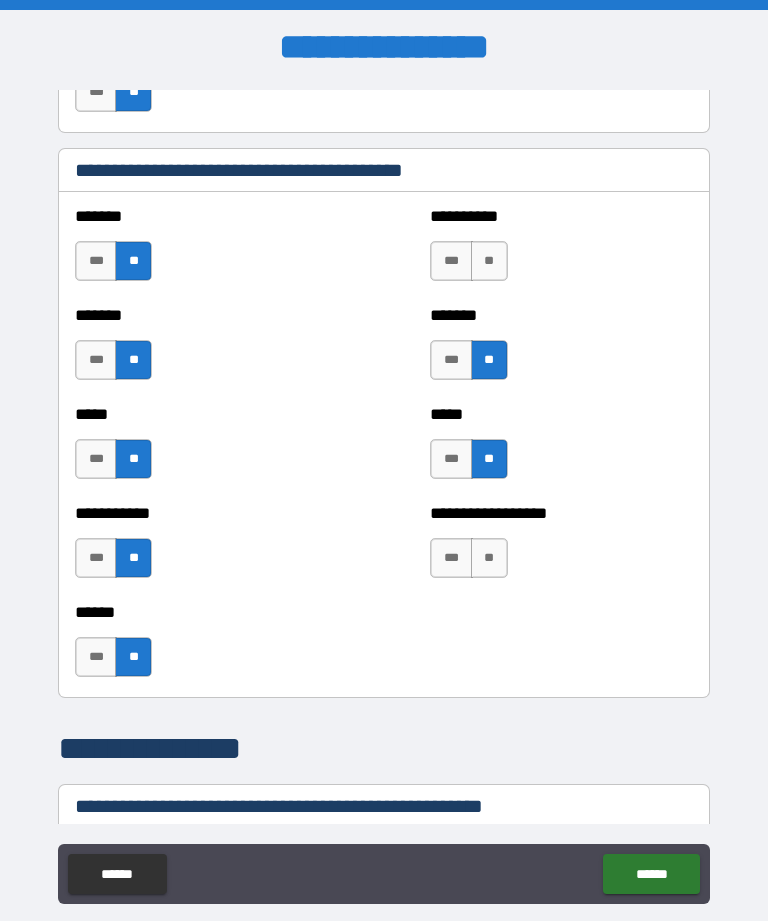 click on "**" at bounding box center [489, 261] 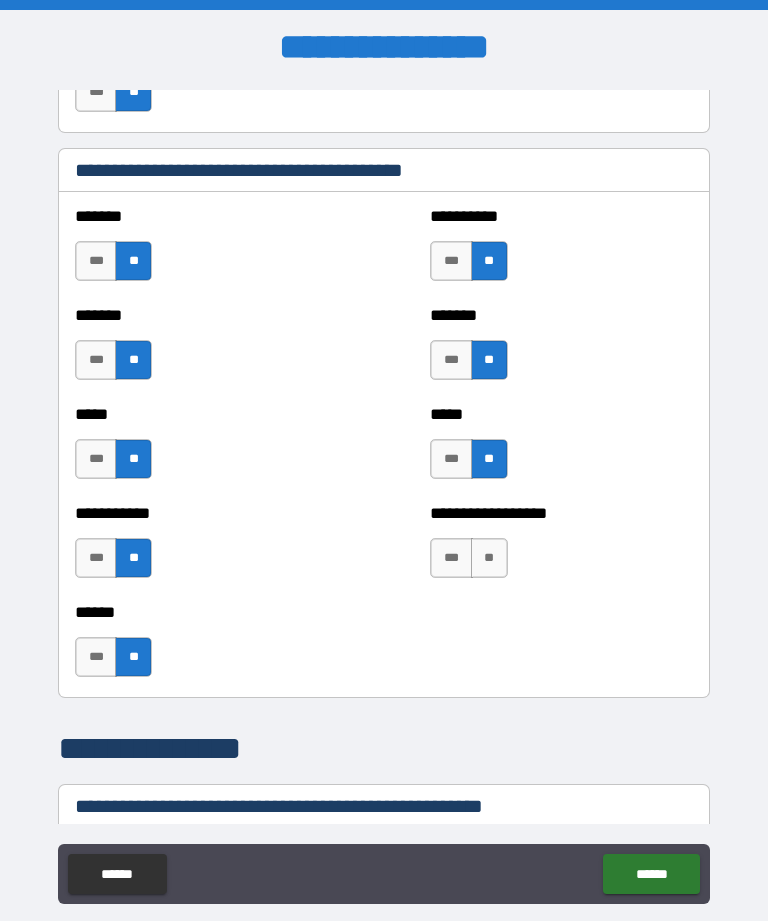 click on "**" at bounding box center [489, 558] 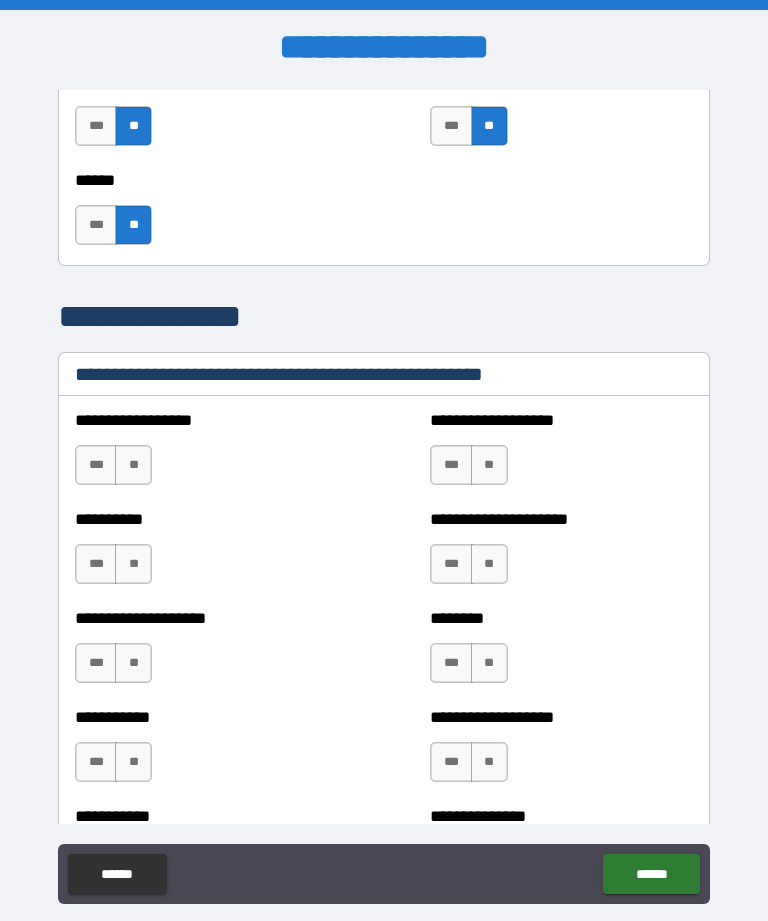 scroll, scrollTop: 2190, scrollLeft: 0, axis: vertical 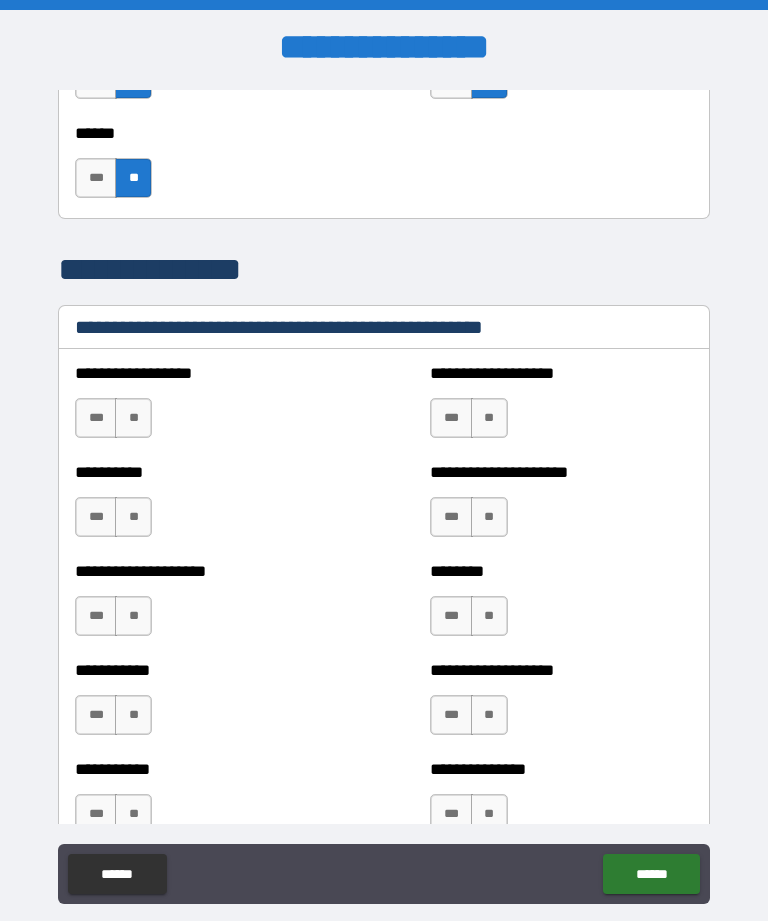 click on "**" at bounding box center (133, 418) 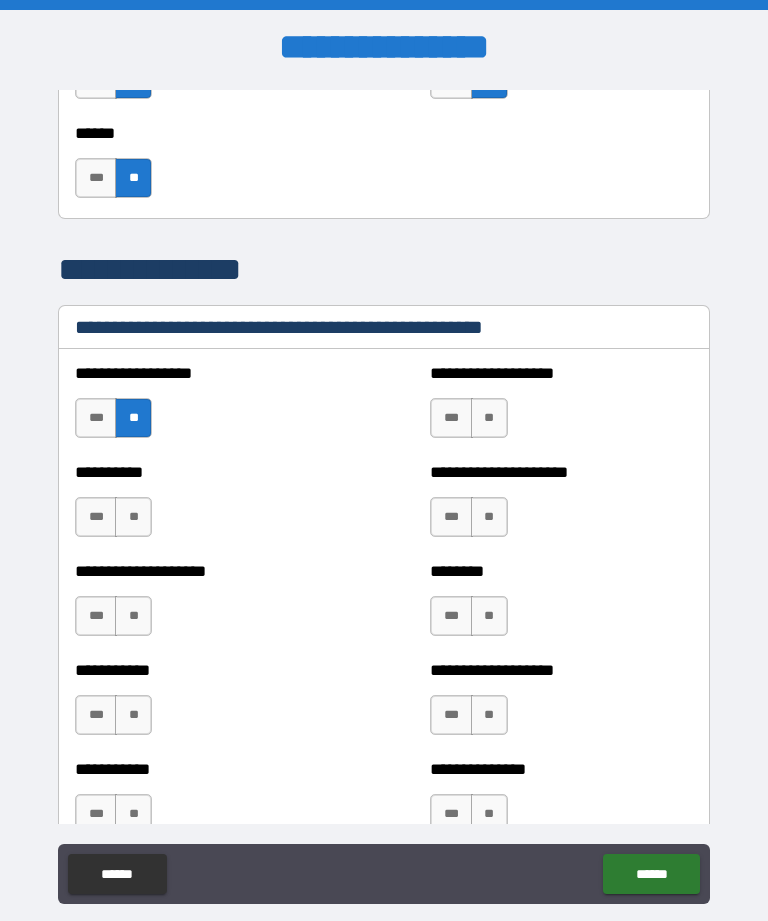 click on "**" at bounding box center (133, 517) 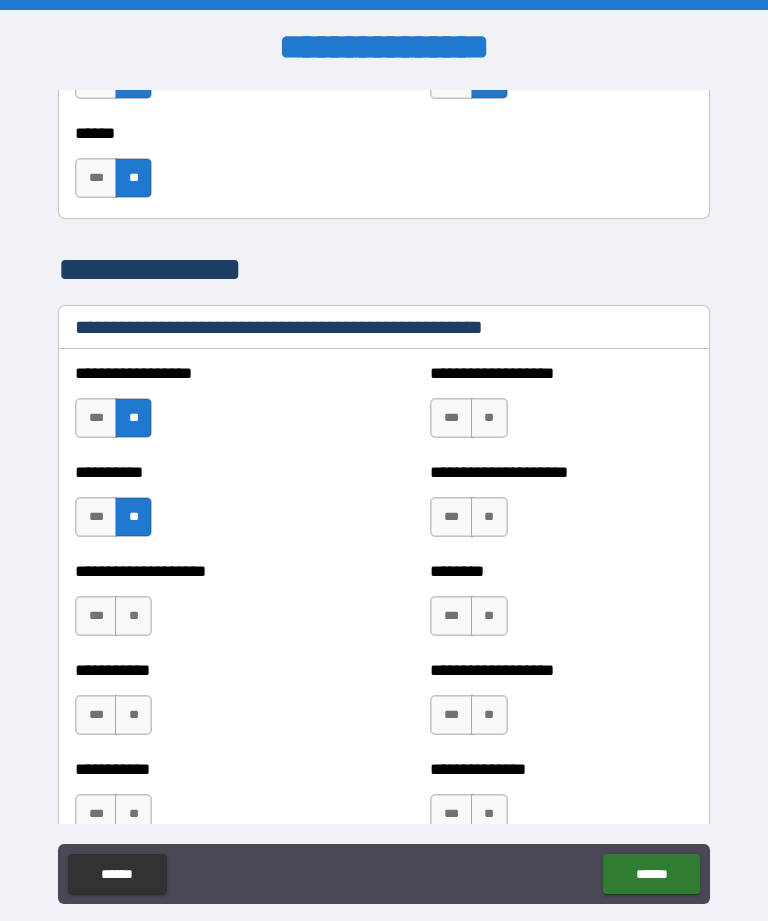 click on "**" at bounding box center (133, 616) 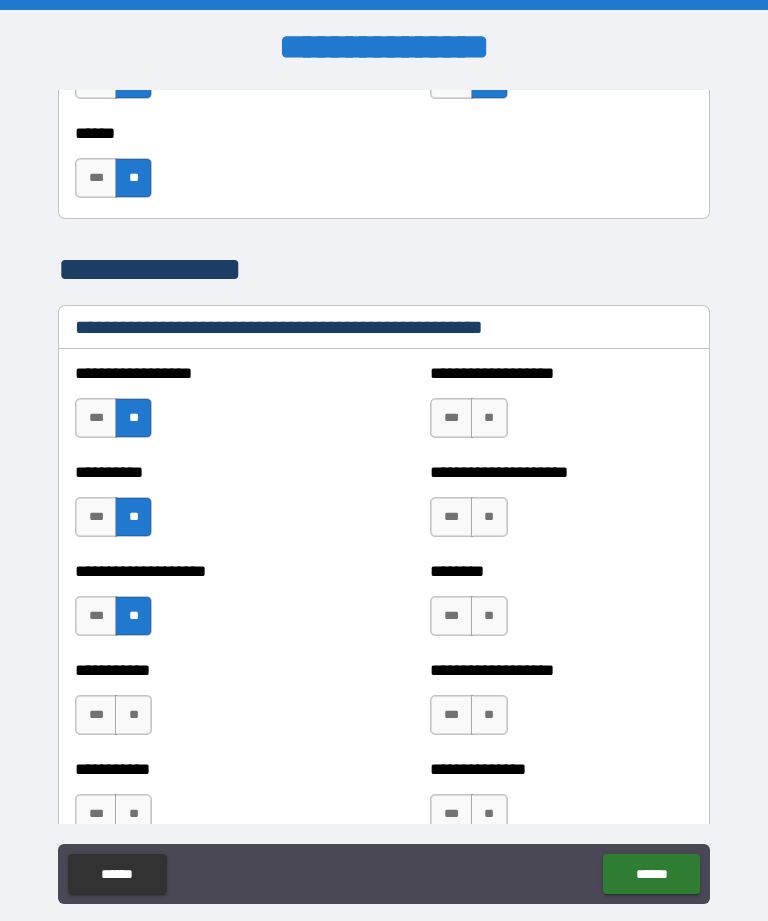 click on "**" at bounding box center [133, 715] 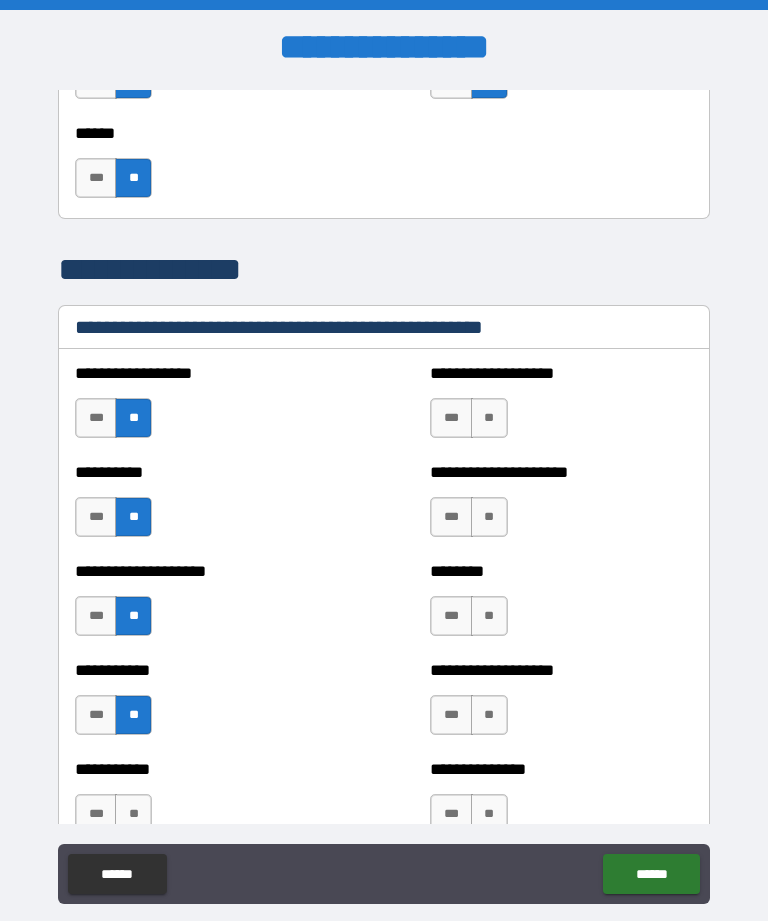click on "**" at bounding box center (133, 814) 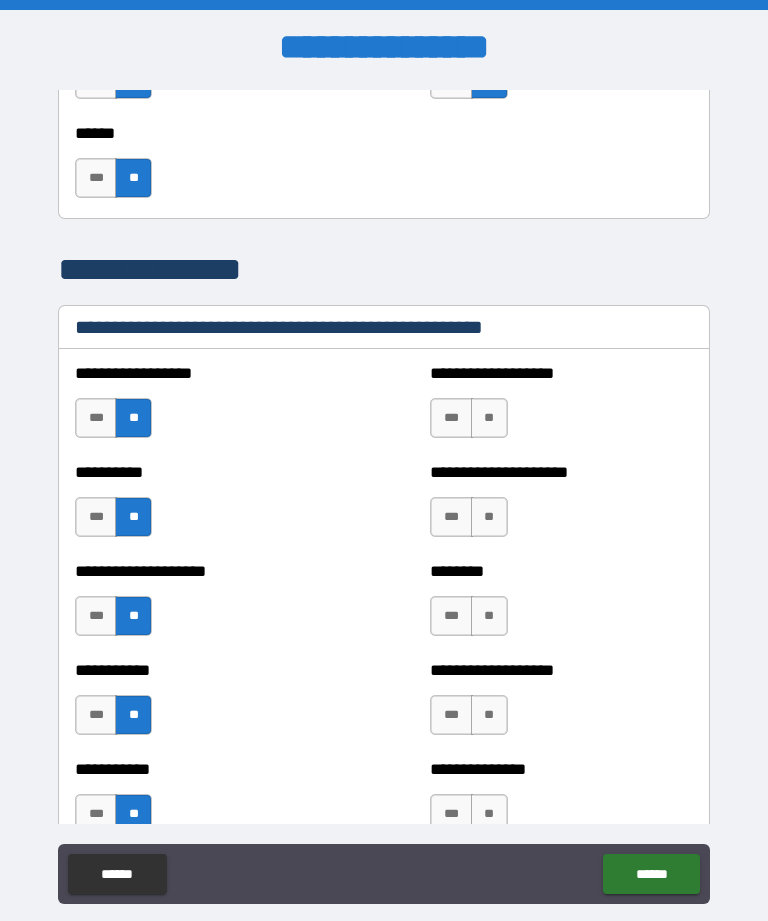click on "**" at bounding box center (489, 418) 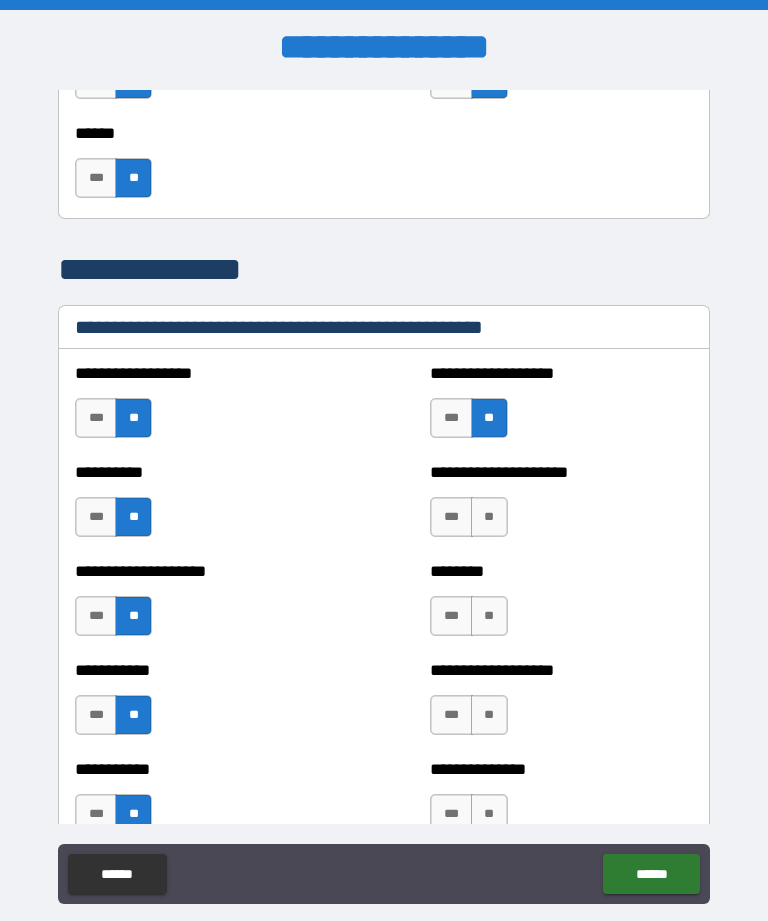 click on "**" at bounding box center (489, 517) 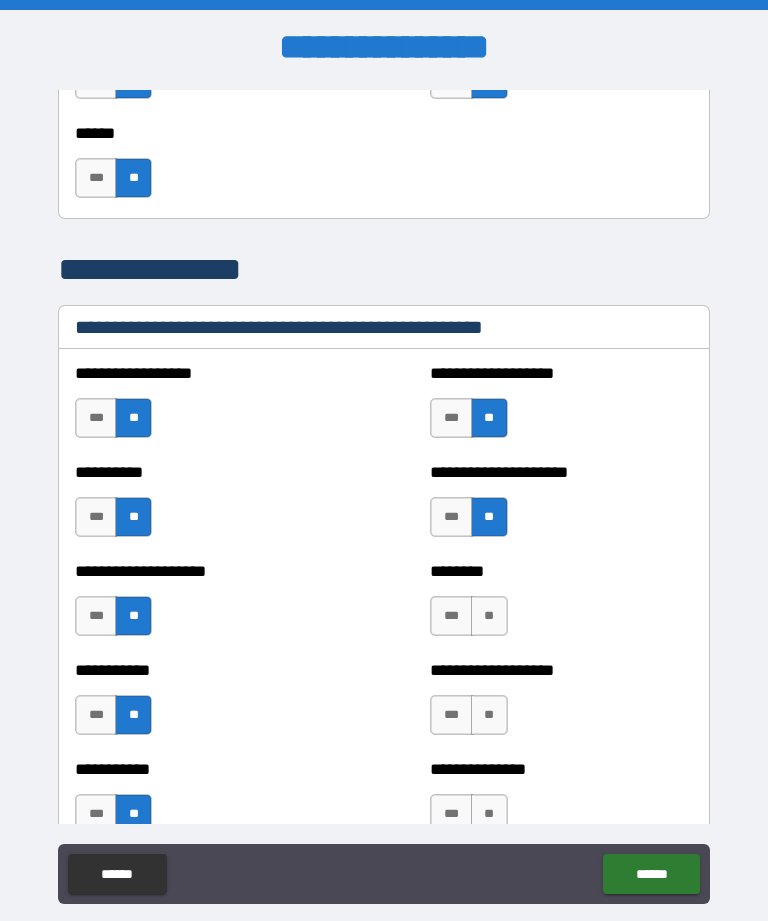 click on "**" at bounding box center [489, 616] 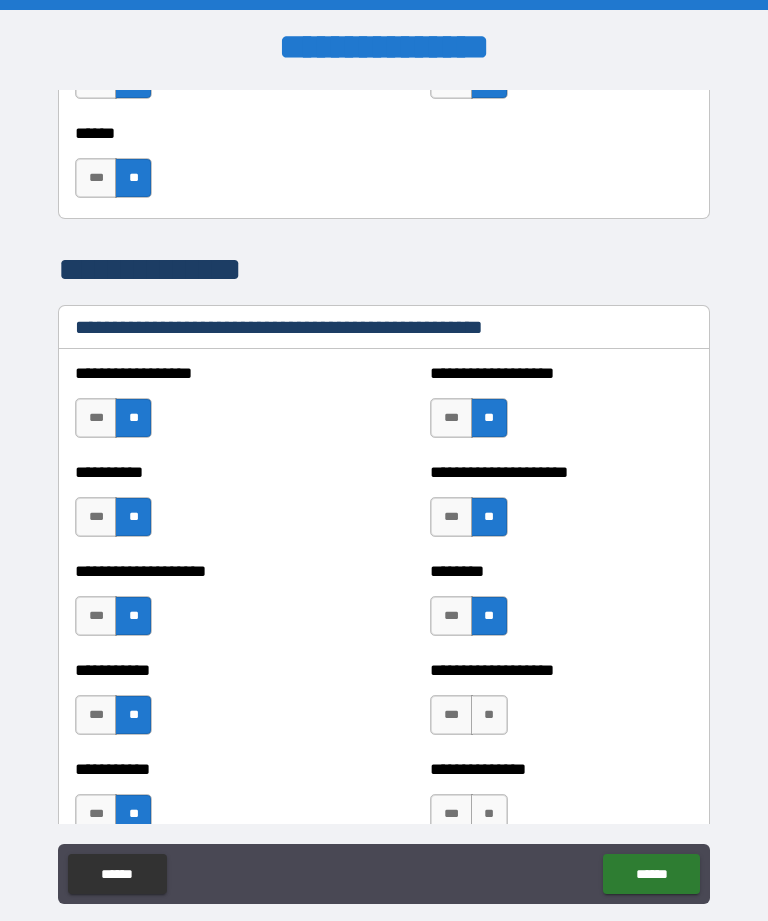 click on "**" at bounding box center [489, 715] 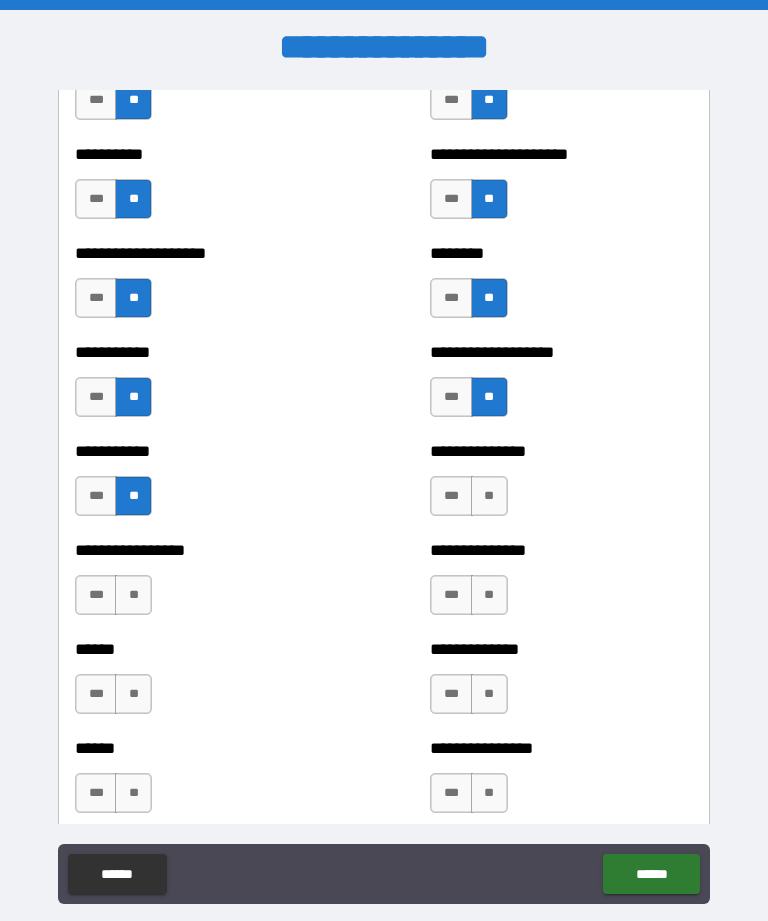scroll, scrollTop: 2569, scrollLeft: 0, axis: vertical 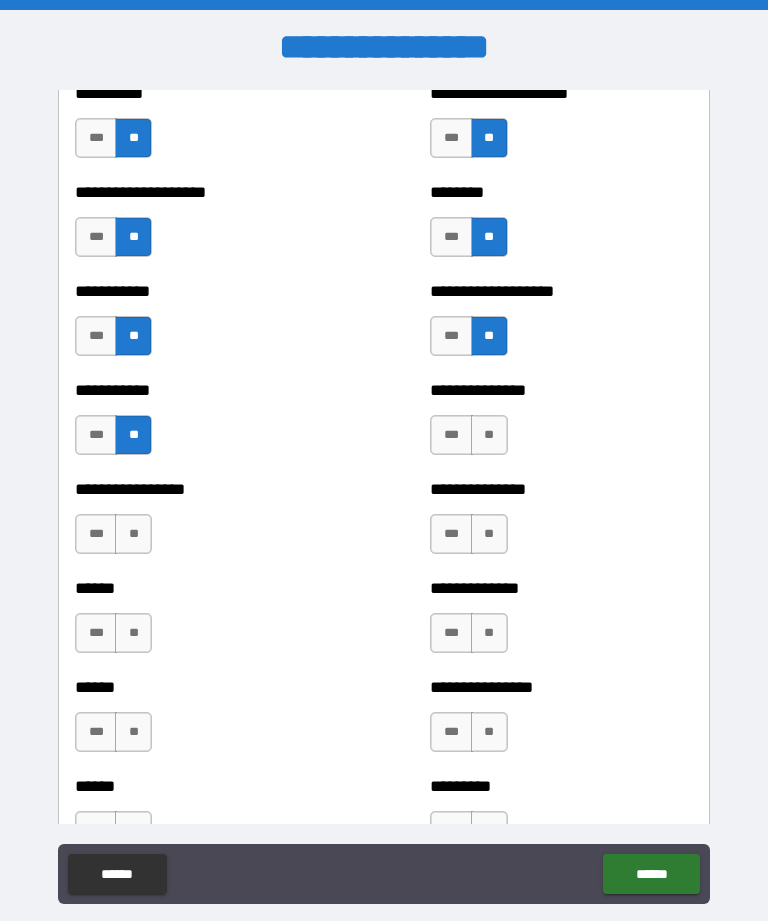 click on "**" at bounding box center (489, 435) 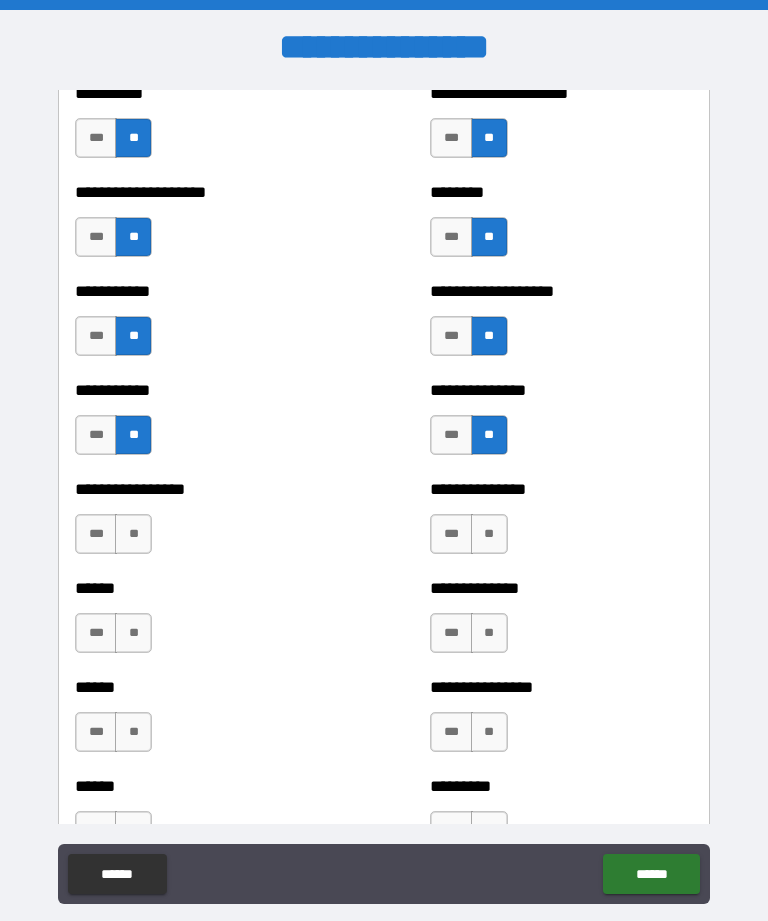 click on "**" at bounding box center (489, 534) 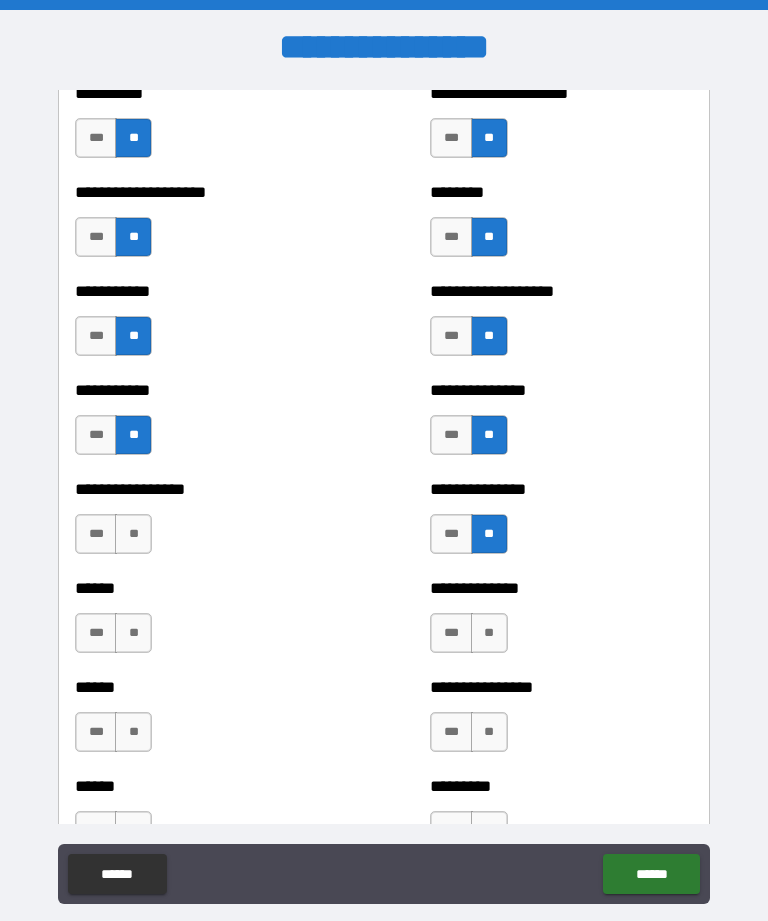 click on "**" at bounding box center (489, 633) 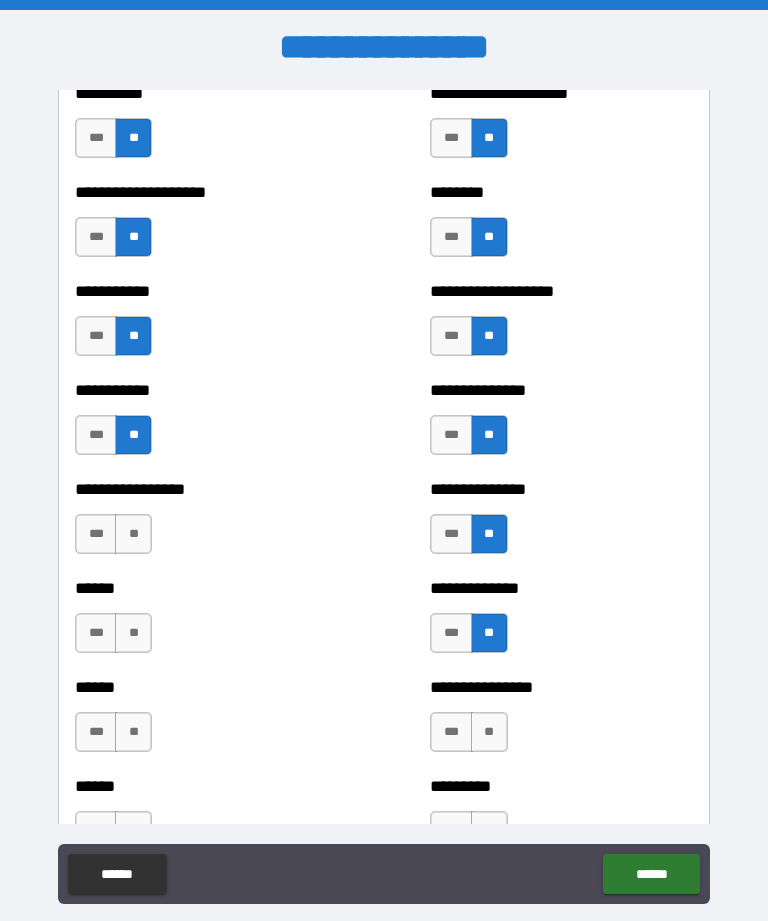 click on "**" at bounding box center (489, 732) 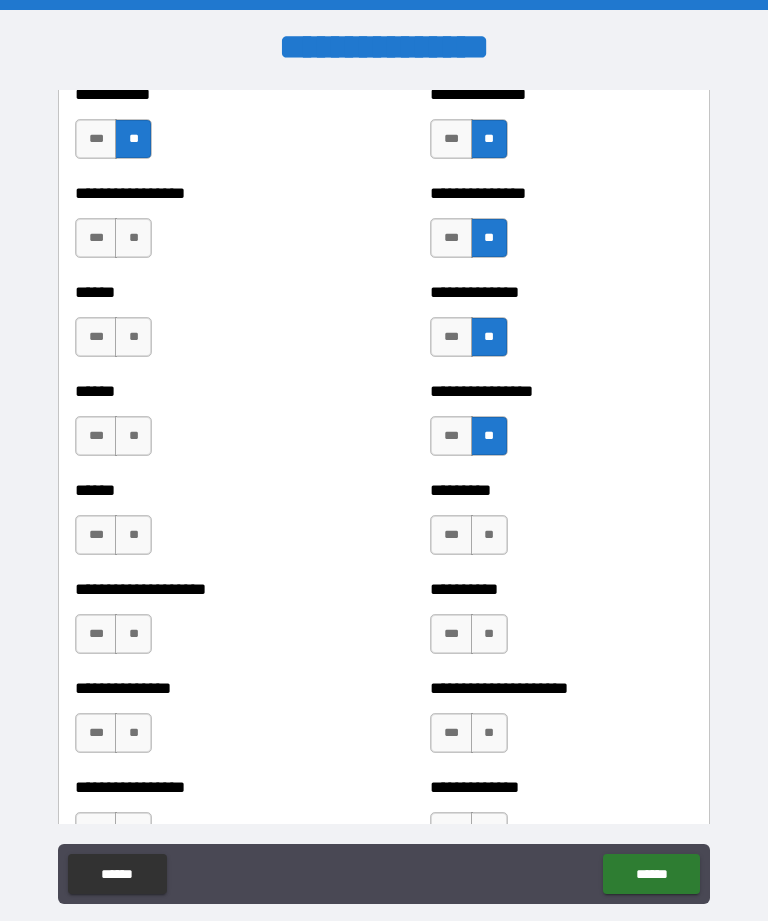 scroll, scrollTop: 2869, scrollLeft: 0, axis: vertical 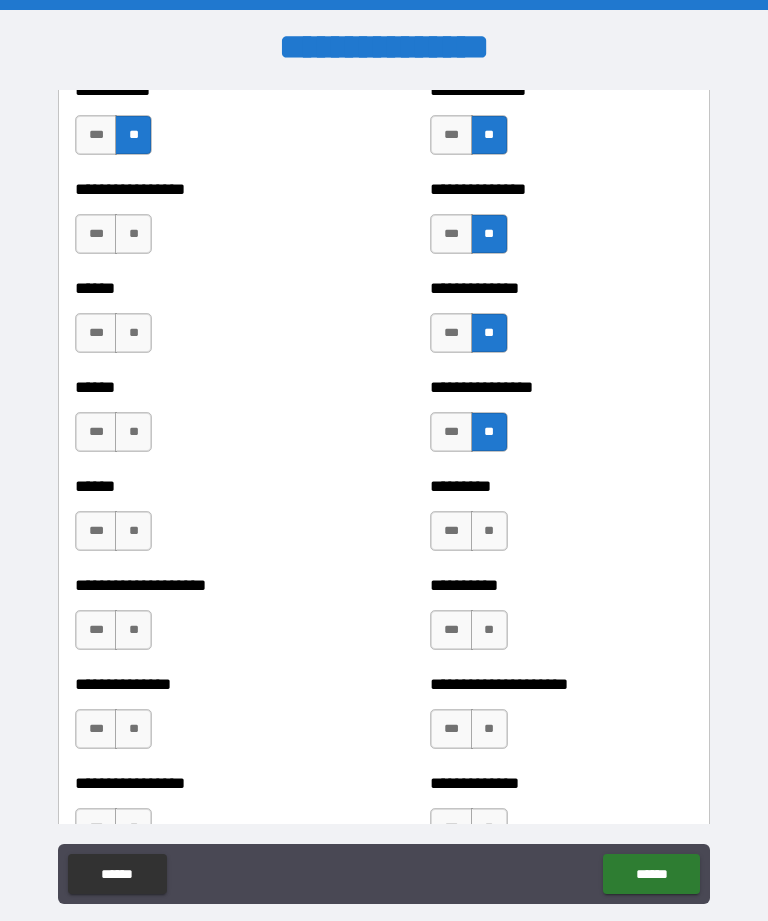 click on "**" at bounding box center [489, 531] 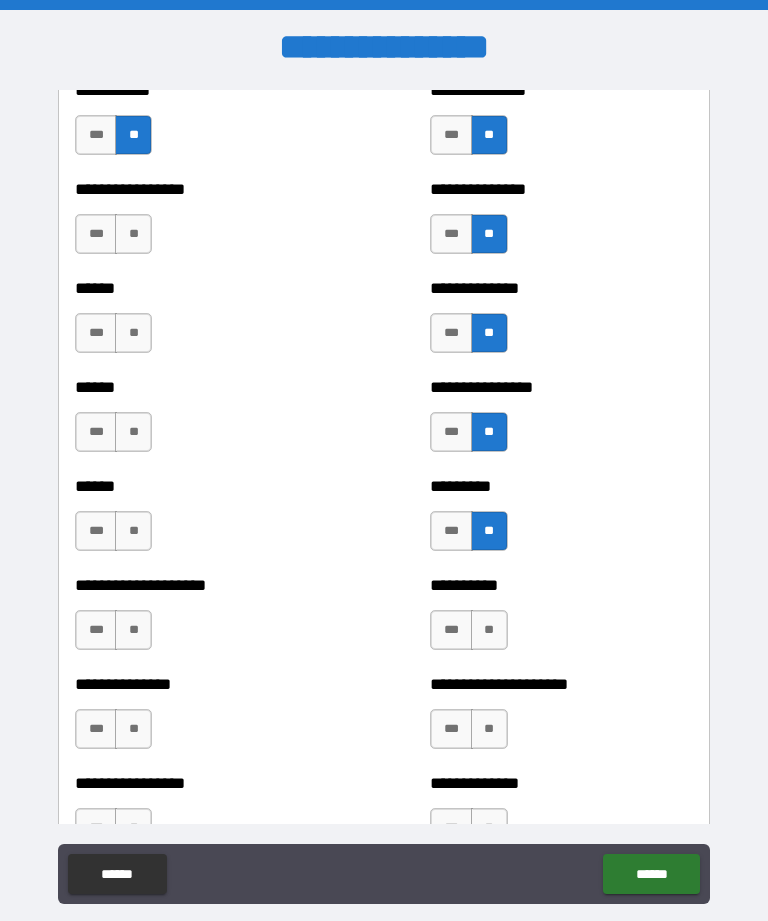click on "**" at bounding box center (489, 630) 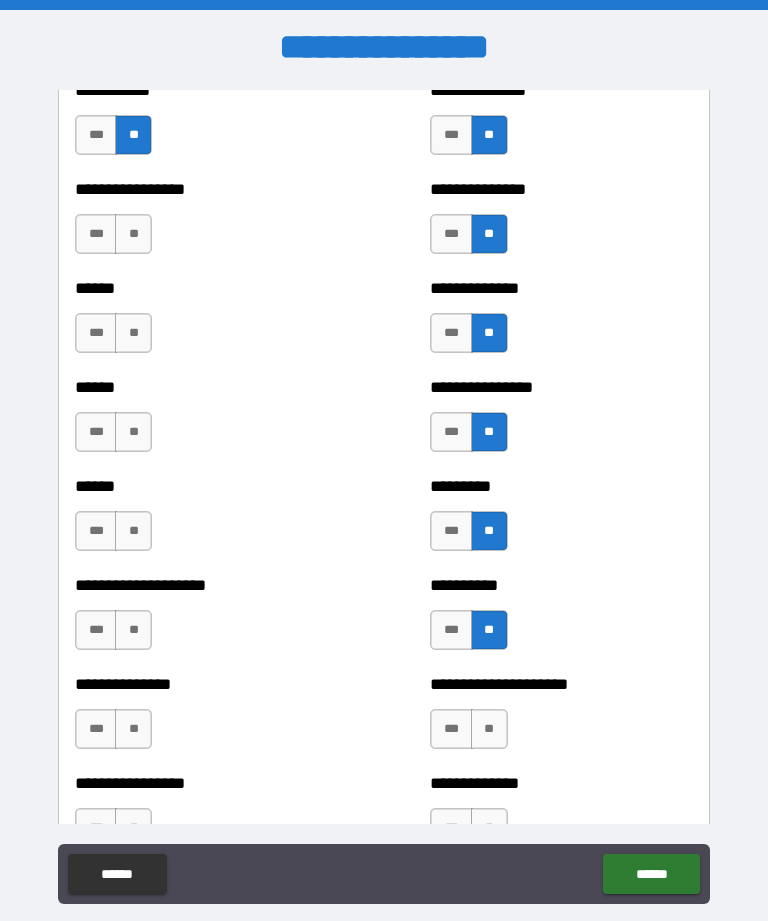 click on "**" at bounding box center [489, 729] 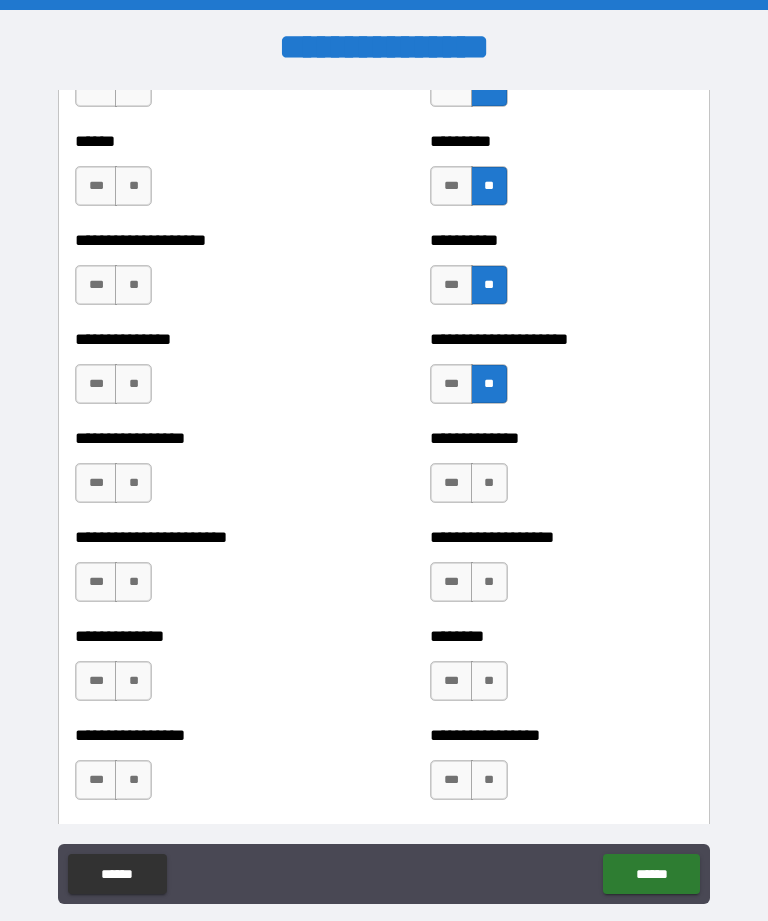 scroll, scrollTop: 3241, scrollLeft: 0, axis: vertical 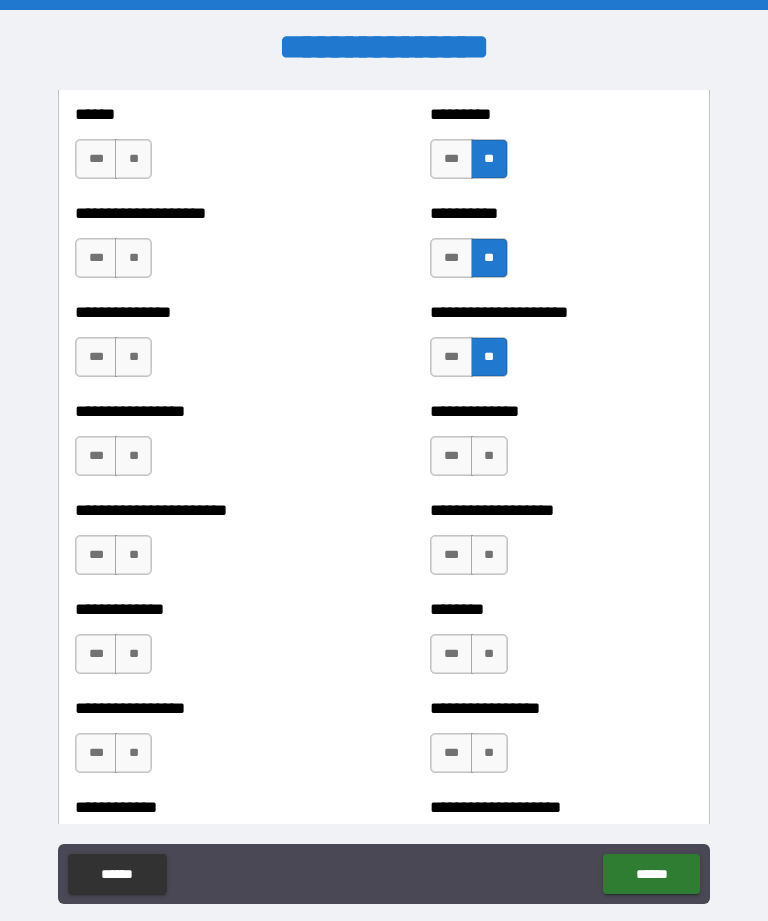 click on "**" at bounding box center (489, 456) 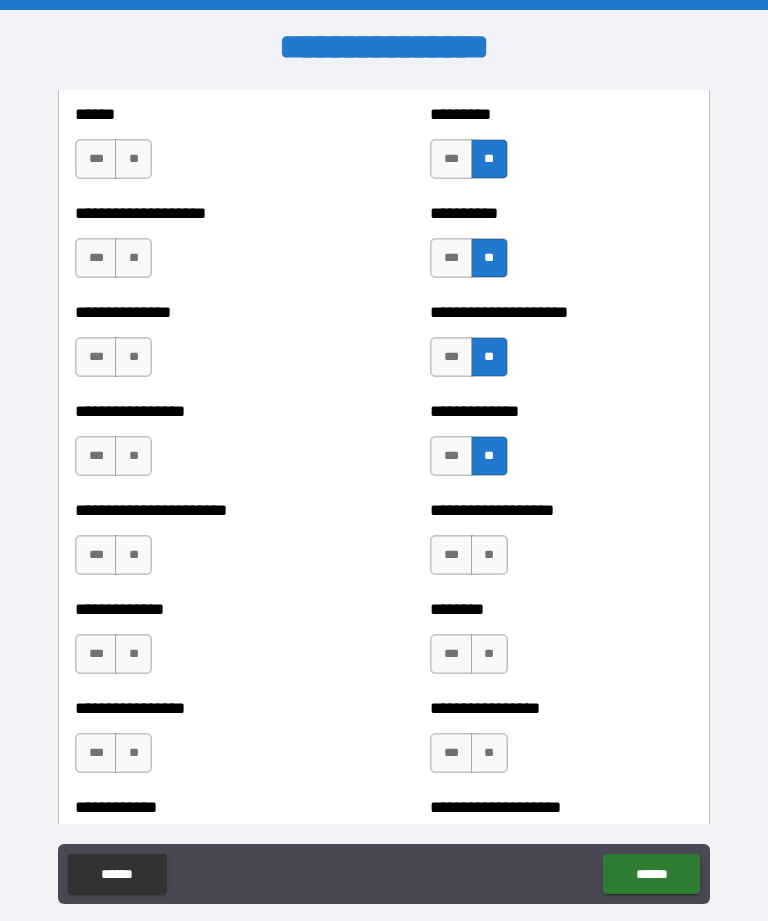 click on "**" at bounding box center (489, 555) 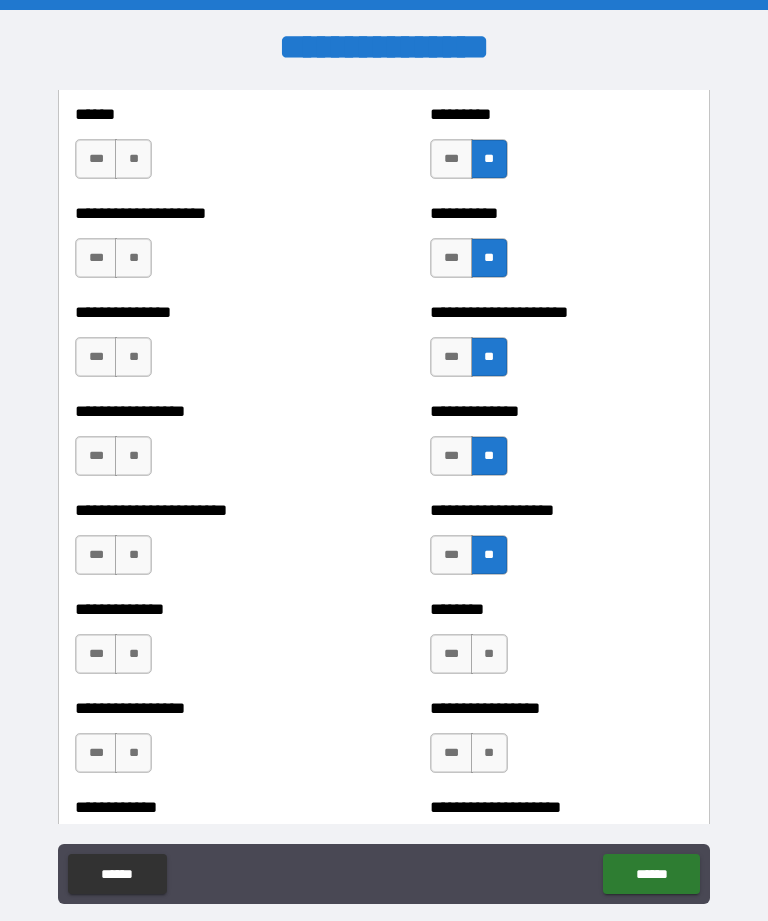 click on "**" at bounding box center [489, 654] 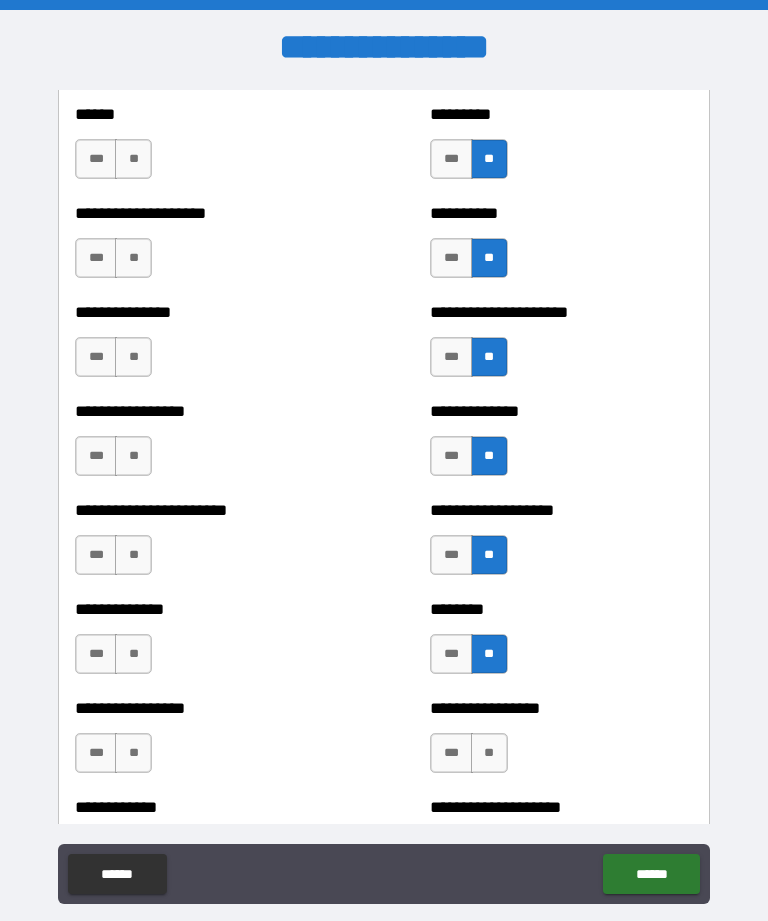 click on "**" at bounding box center (489, 753) 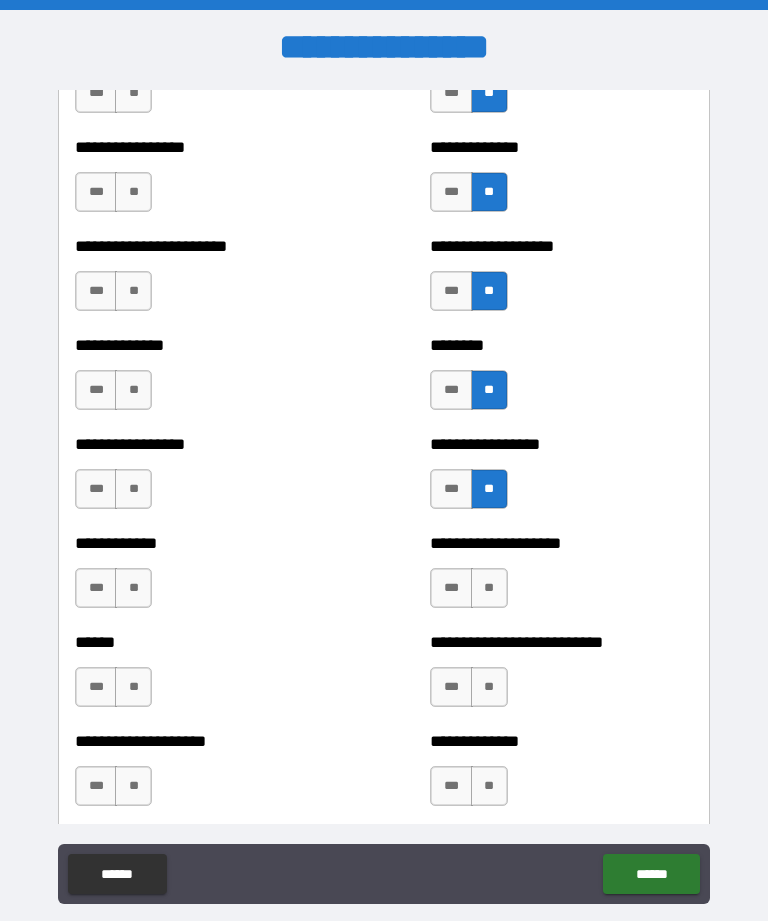 scroll, scrollTop: 3603, scrollLeft: 0, axis: vertical 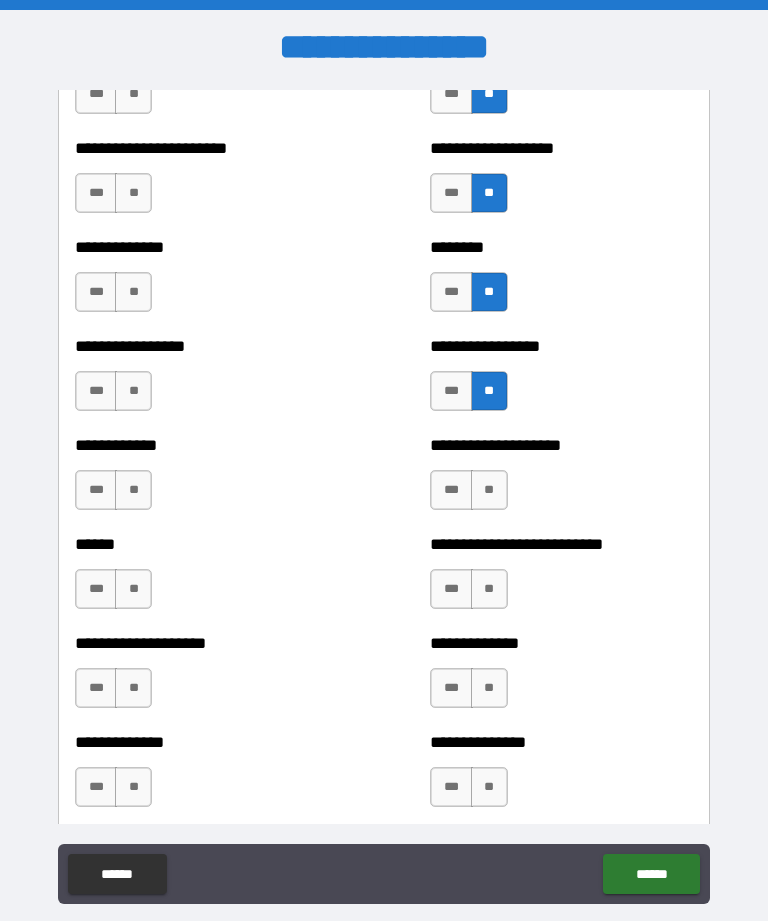click on "**" at bounding box center (489, 490) 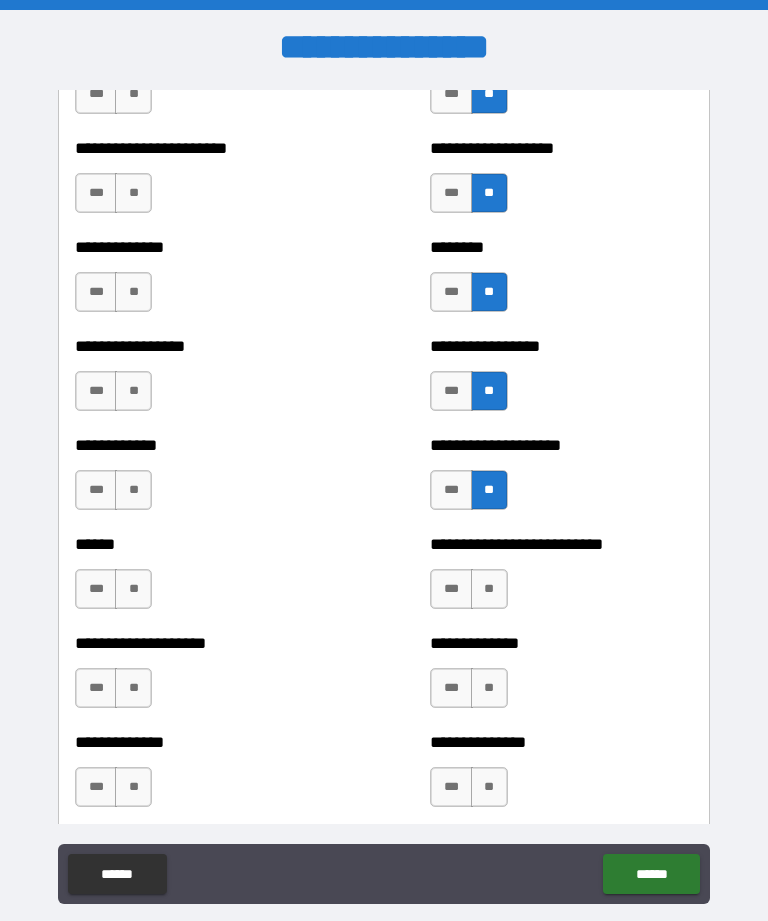 click on "**" at bounding box center [489, 589] 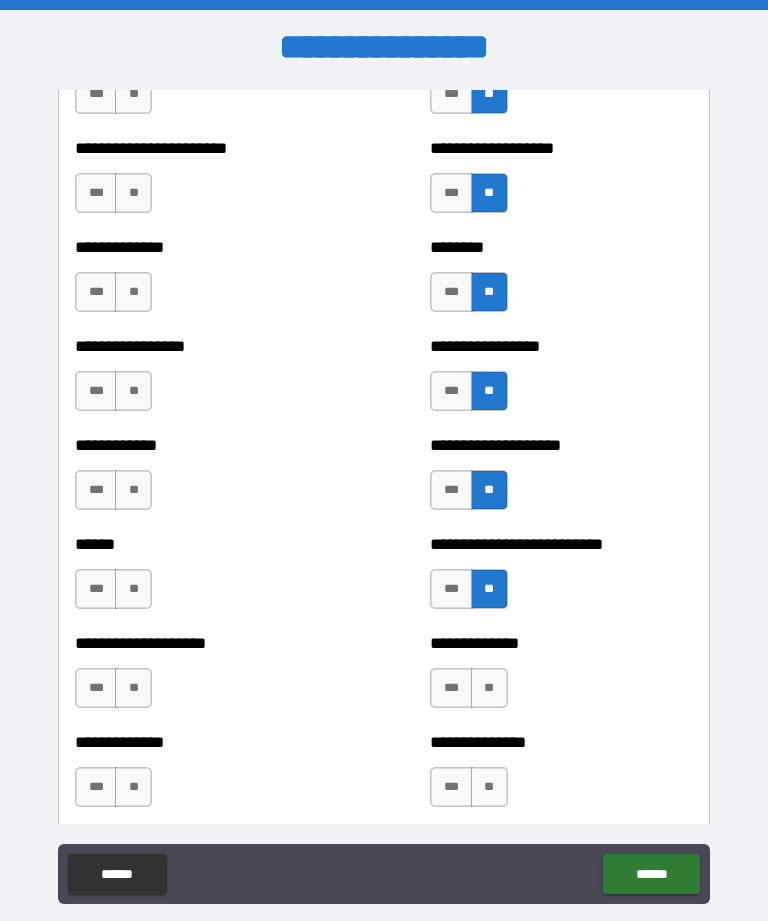 click on "**" at bounding box center [489, 688] 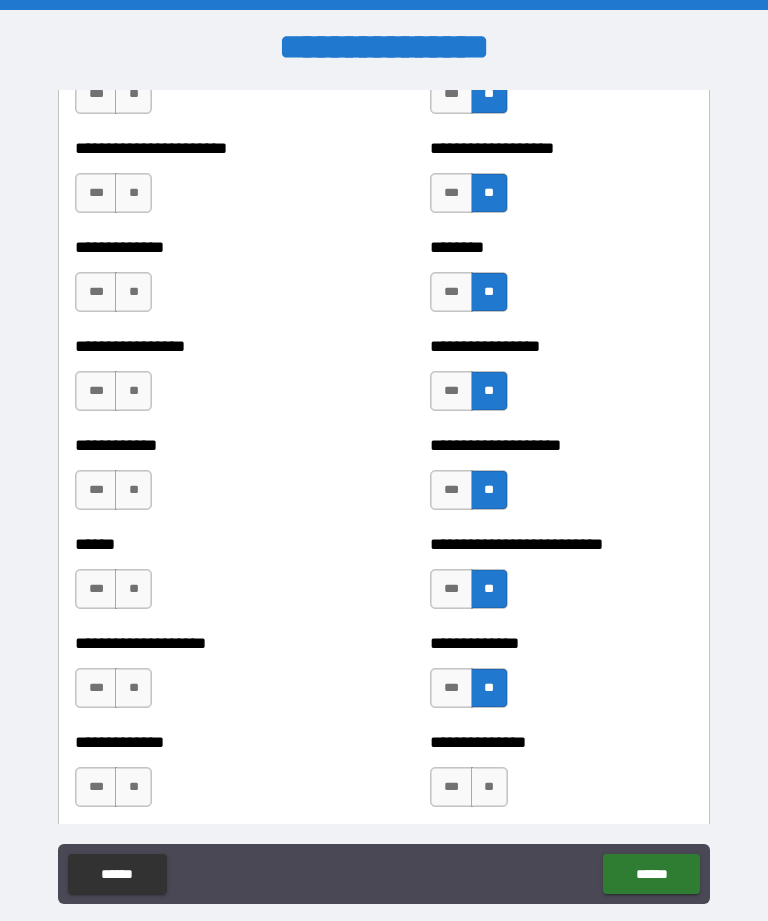 click on "**" at bounding box center (489, 787) 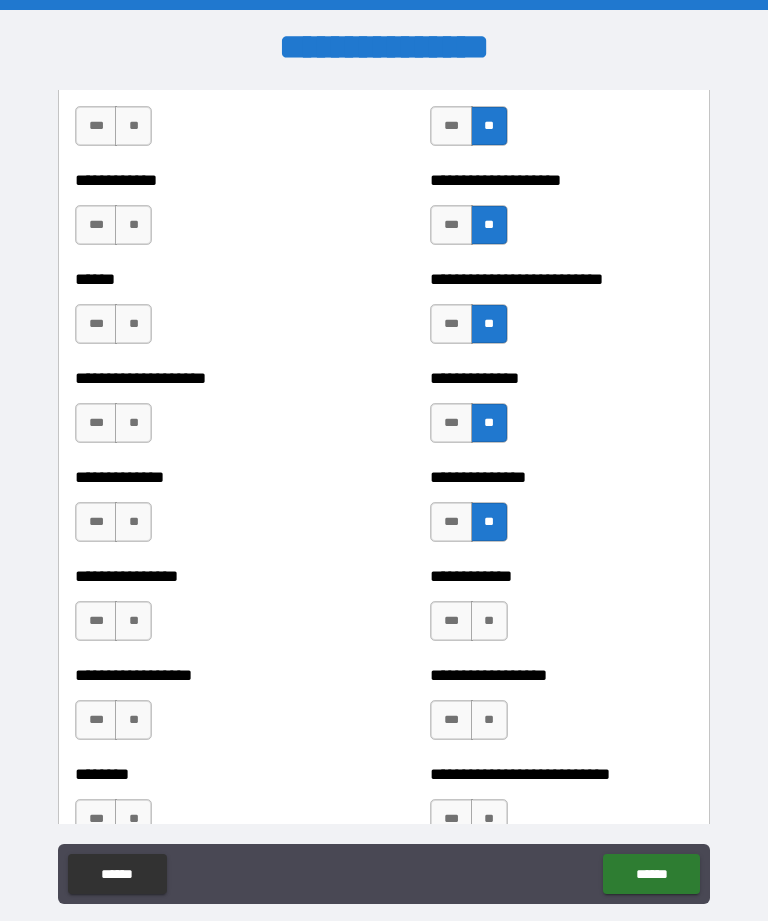 scroll, scrollTop: 3879, scrollLeft: 0, axis: vertical 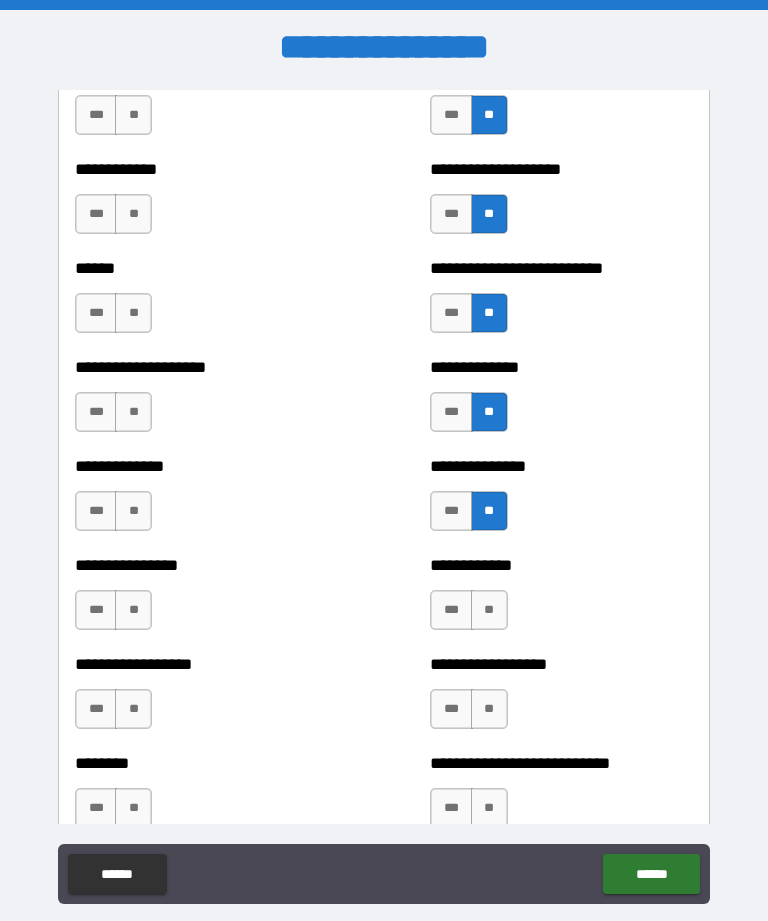 click on "**" at bounding box center [489, 610] 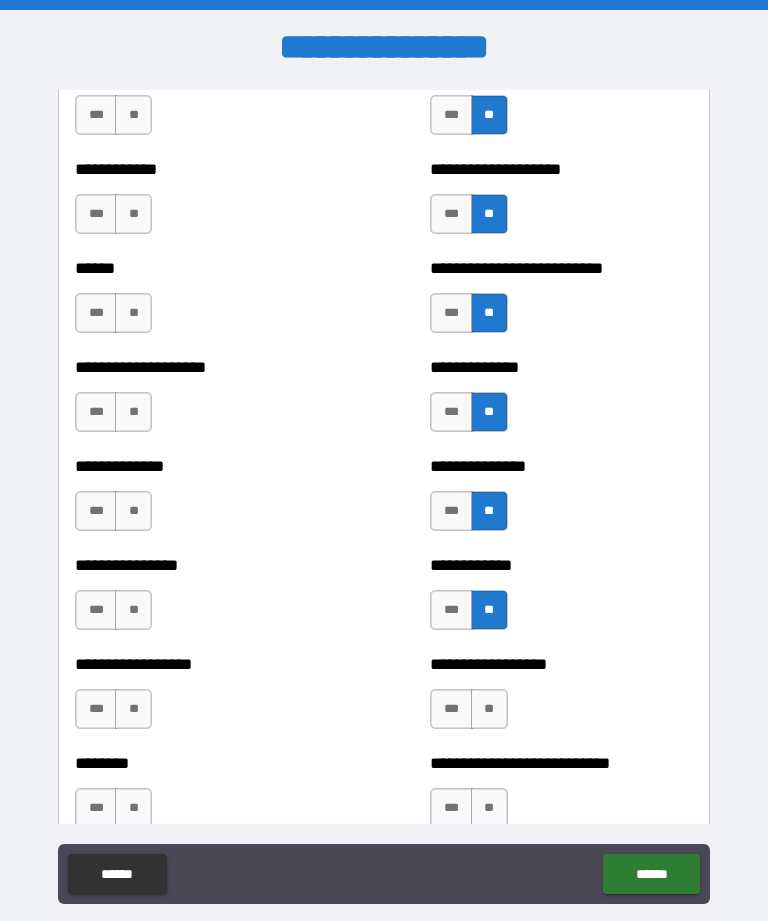 click on "**" at bounding box center [489, 709] 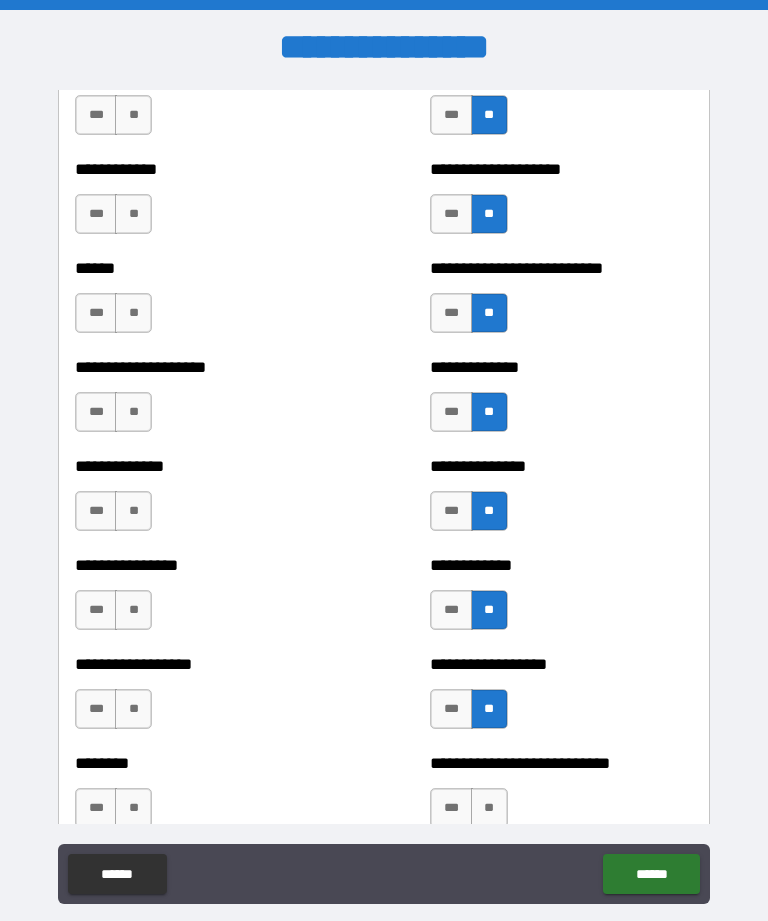 click on "**" at bounding box center (489, 808) 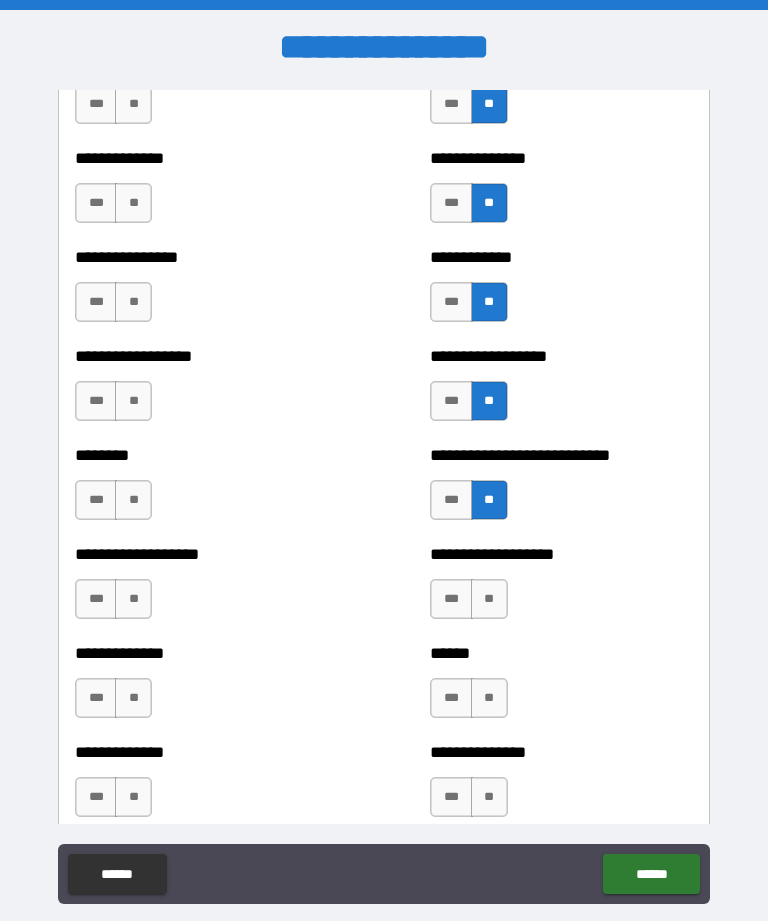 scroll, scrollTop: 4206, scrollLeft: 0, axis: vertical 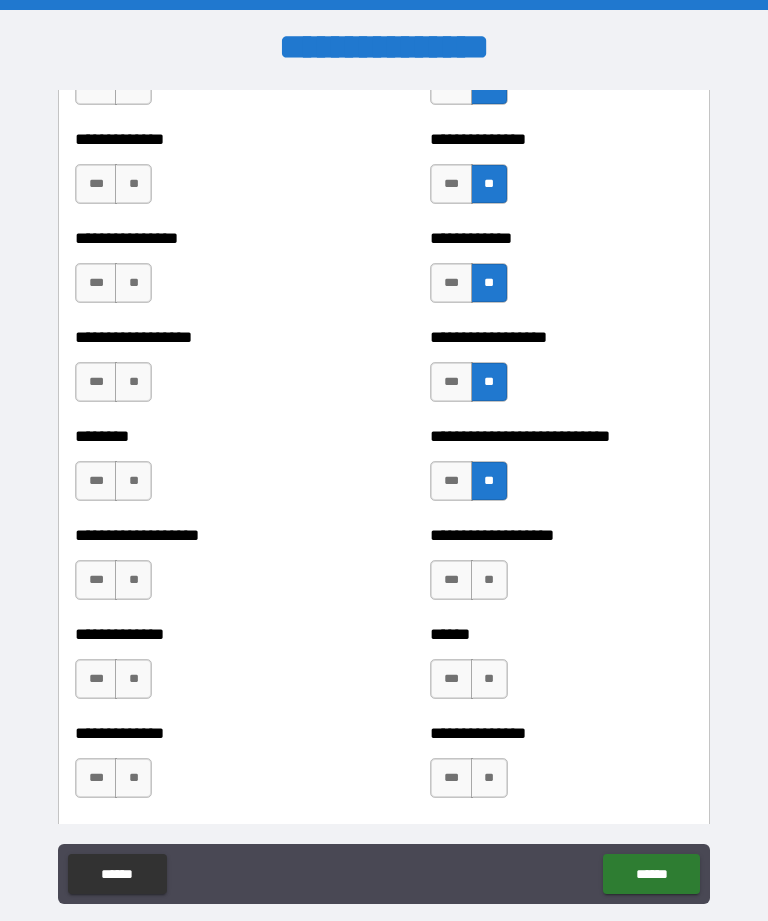 click on "**" at bounding box center [489, 580] 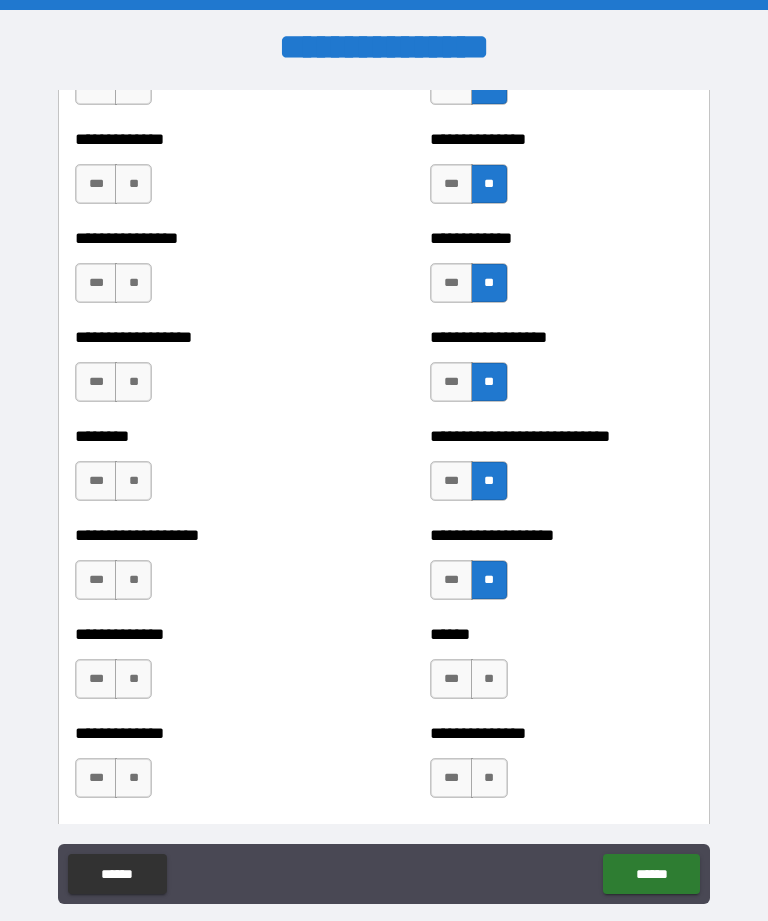 click on "**" at bounding box center (489, 679) 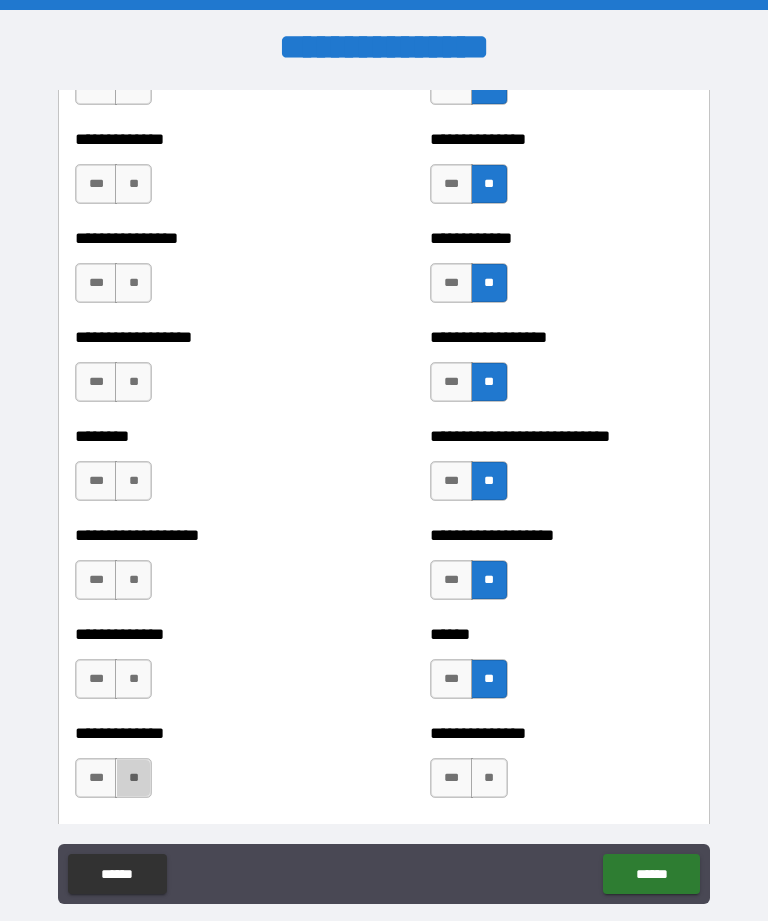 click on "**" at bounding box center [133, 778] 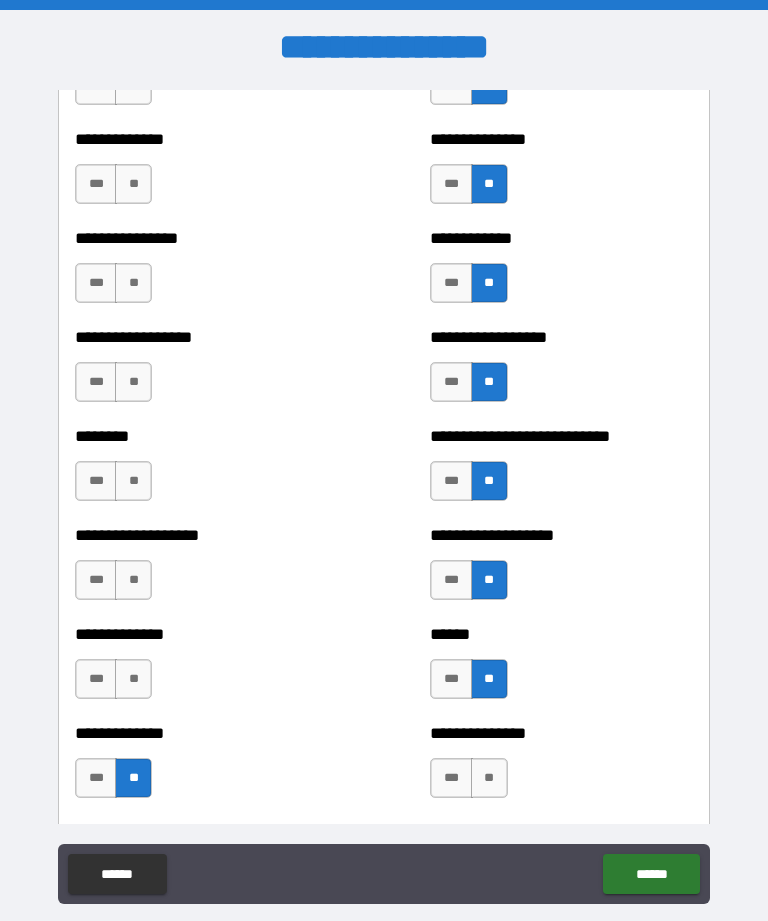 click on "**" at bounding box center (133, 679) 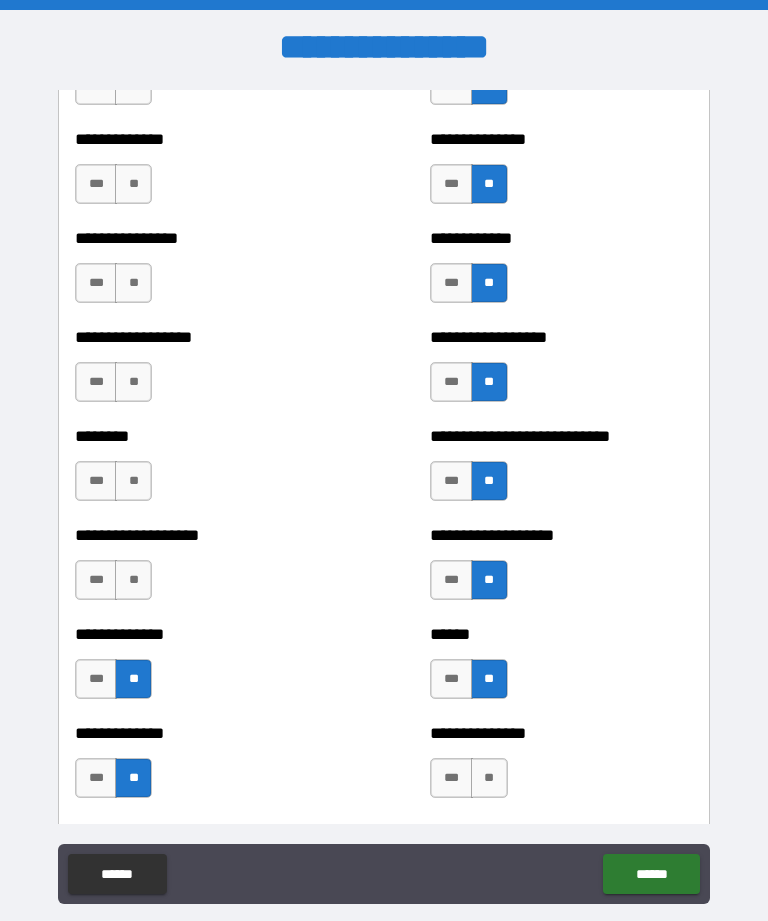 click on "**" at bounding box center [133, 580] 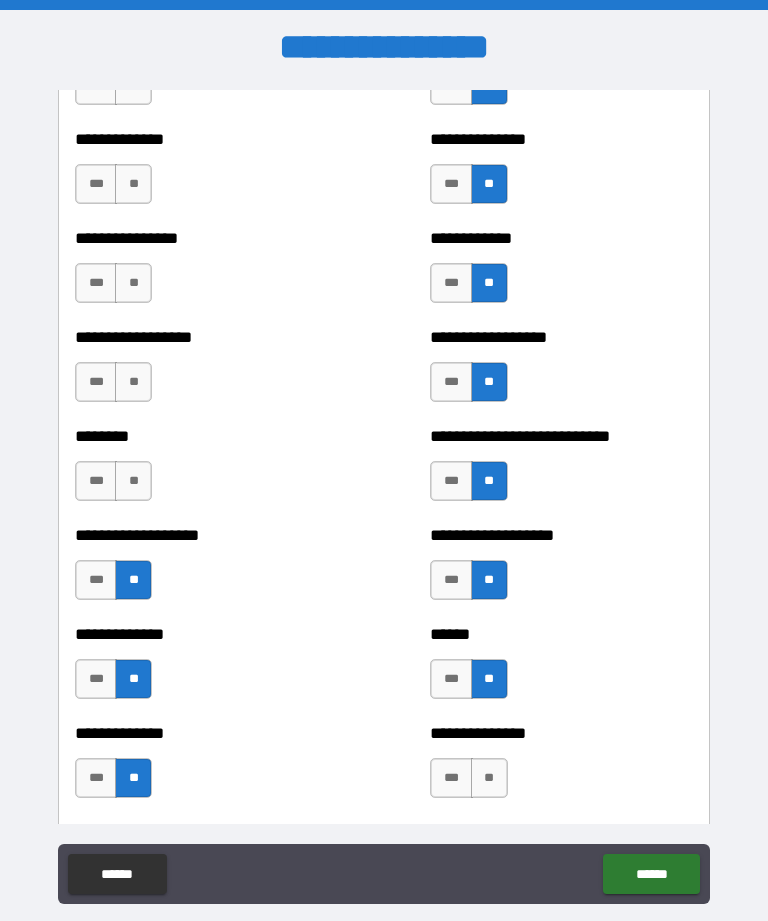 click on "**" at bounding box center [133, 481] 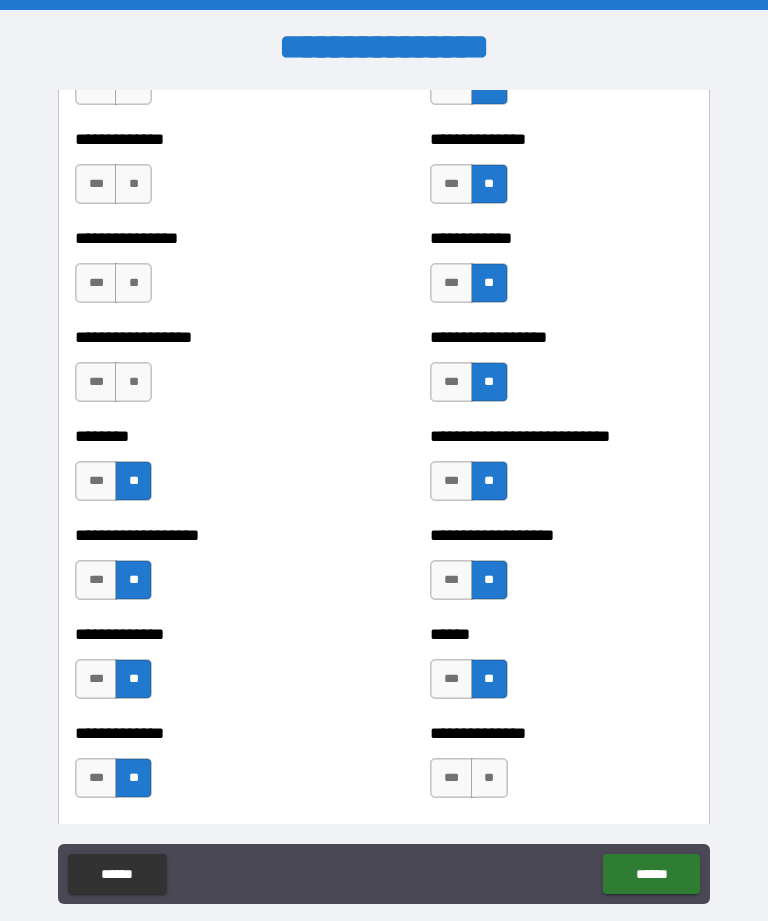 click on "**" at bounding box center [133, 382] 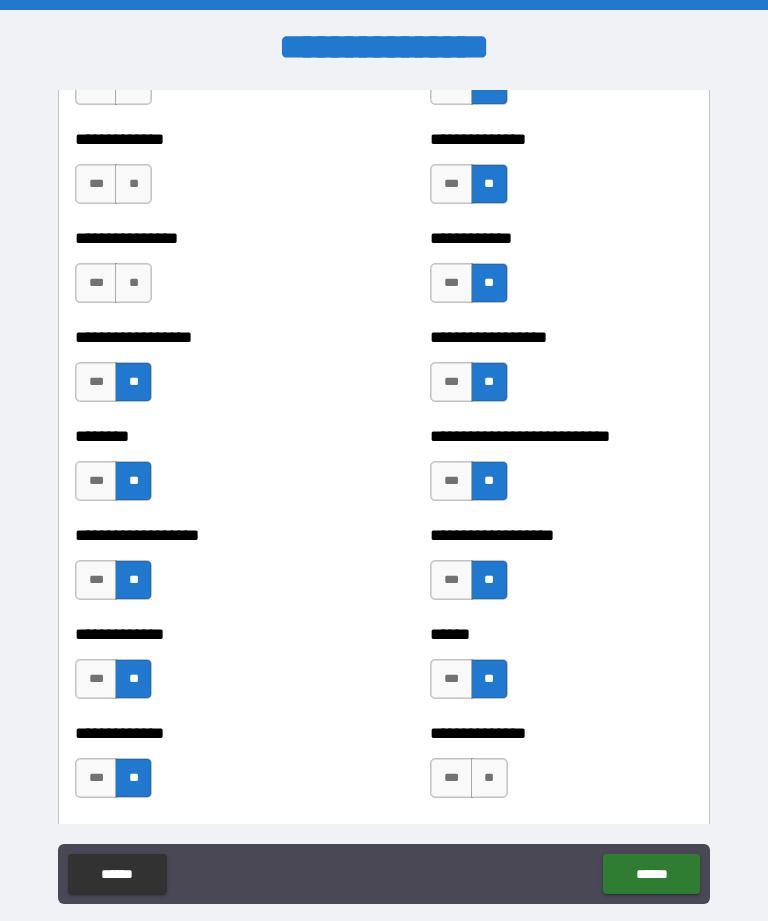 click on "**" at bounding box center (133, 283) 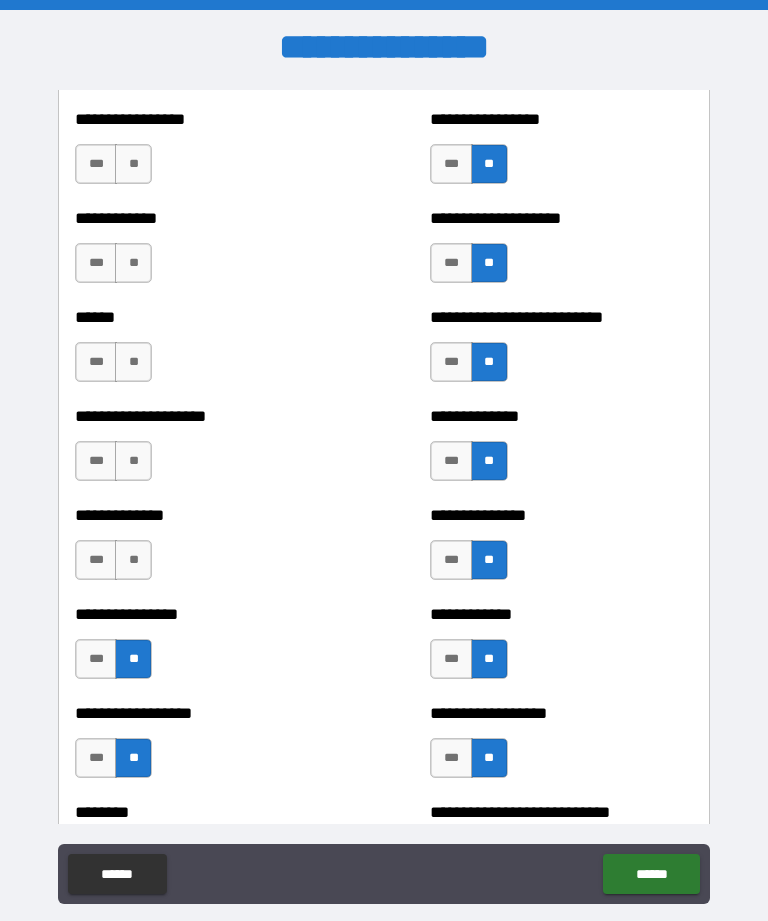 scroll, scrollTop: 3830, scrollLeft: 0, axis: vertical 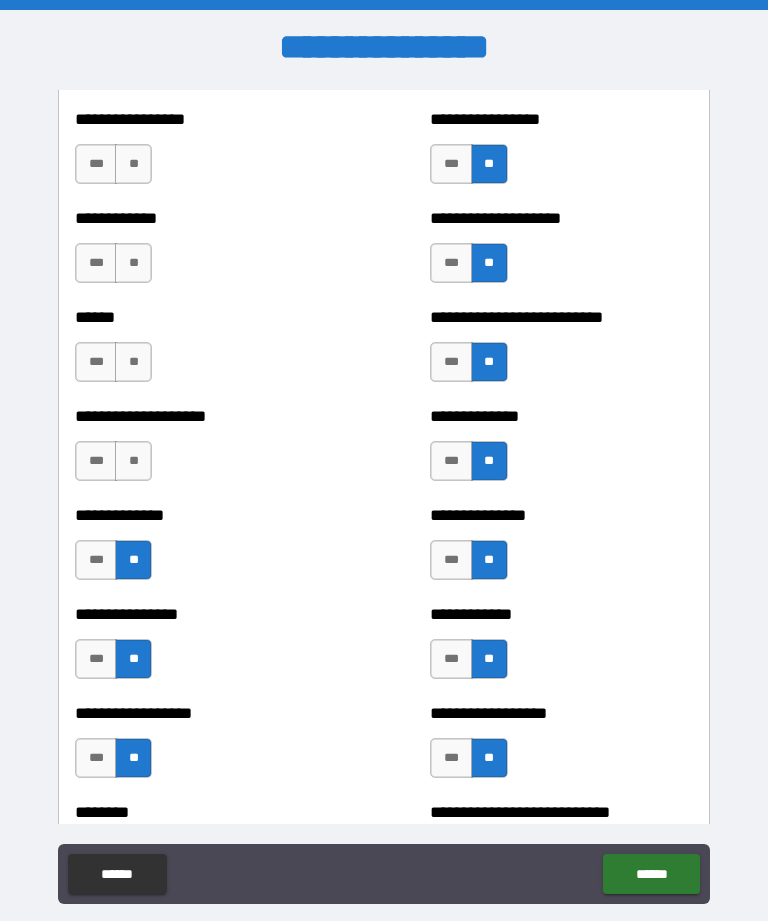 click on "**" at bounding box center (133, 461) 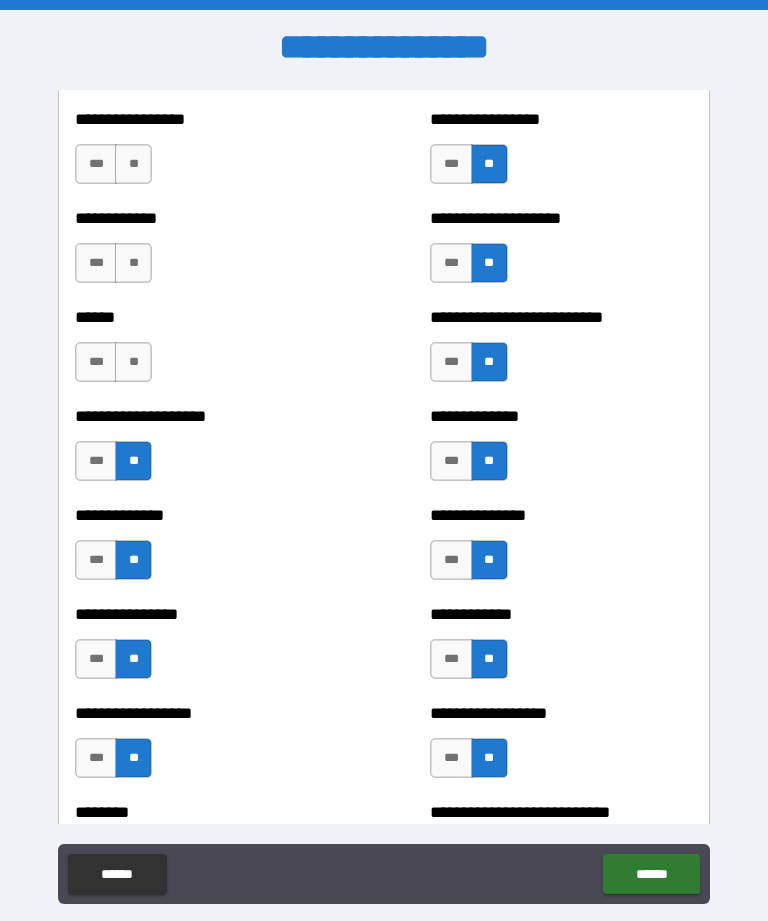 click on "**" at bounding box center (133, 362) 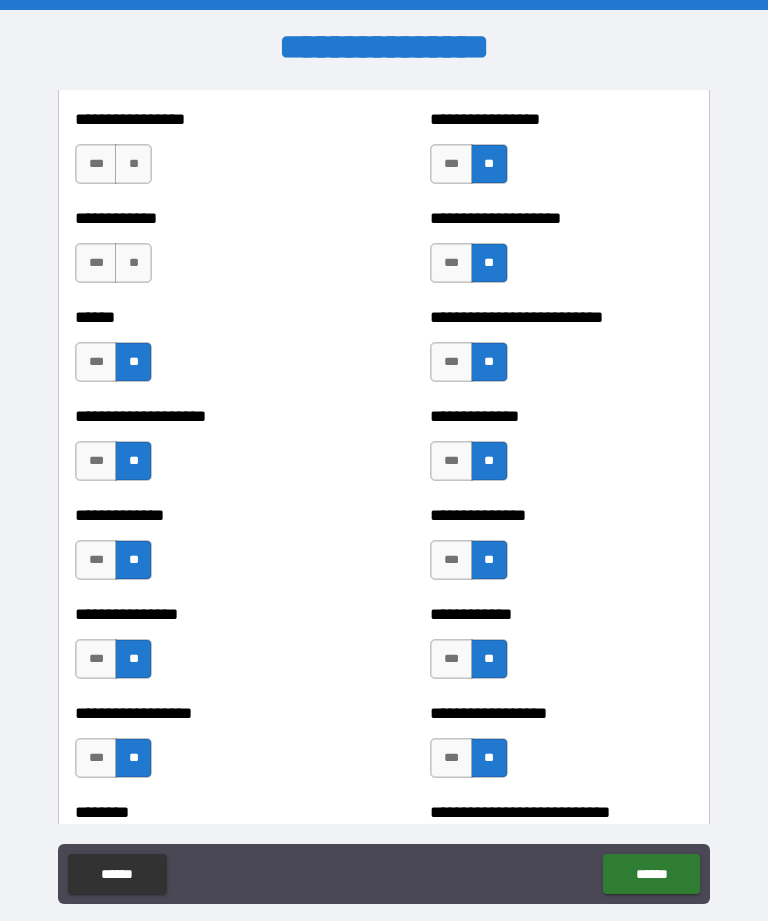 click on "**********" at bounding box center (206, 253) 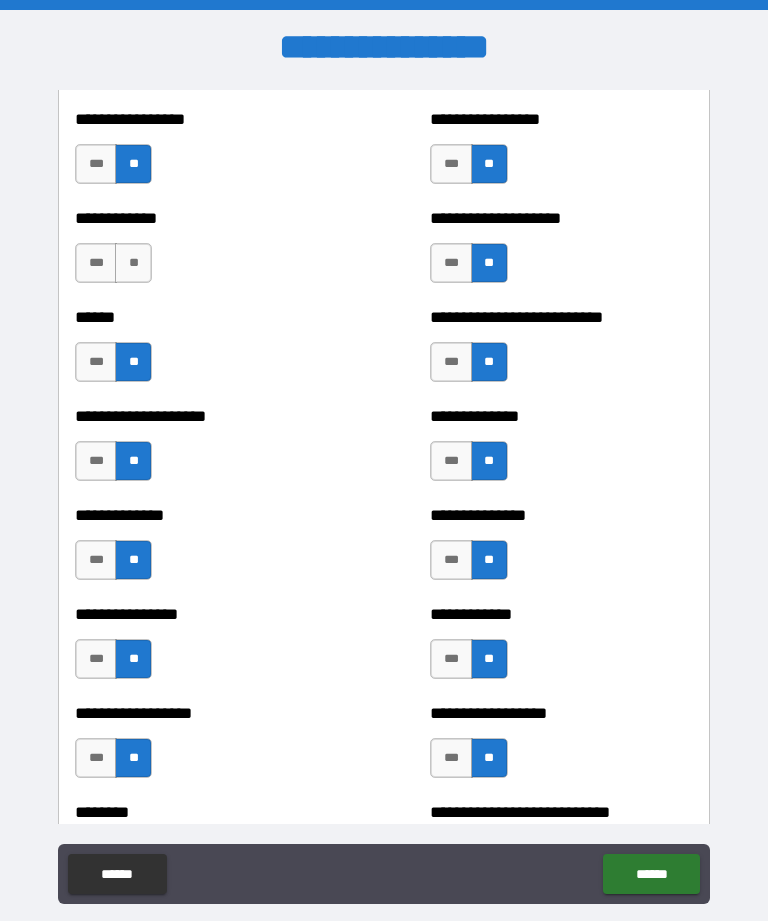 click on "**" at bounding box center (133, 263) 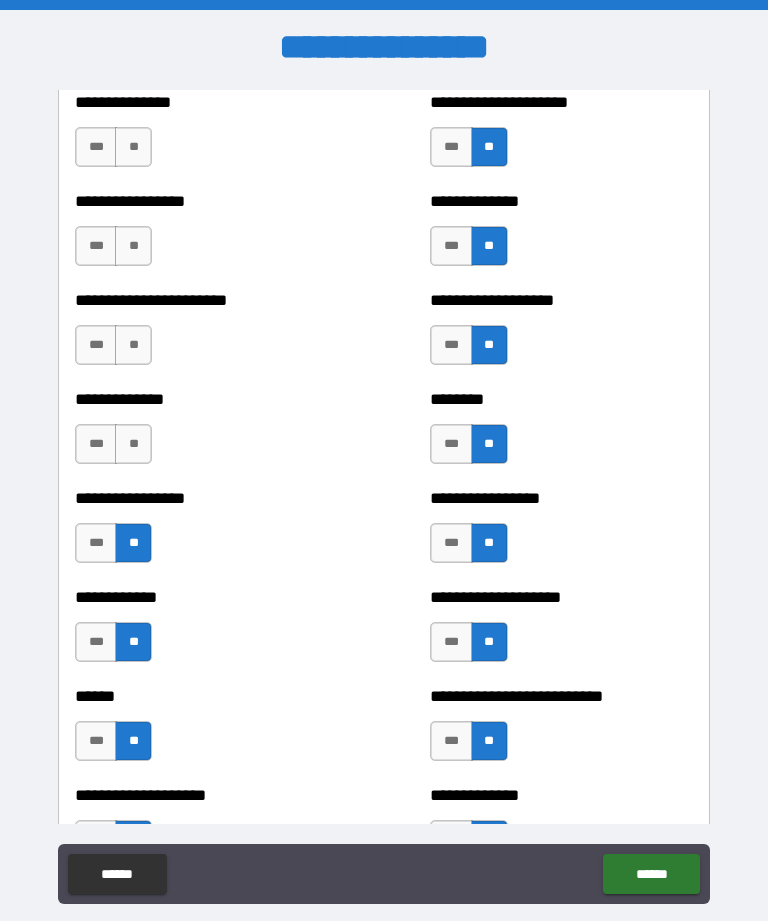 scroll, scrollTop: 3418, scrollLeft: 0, axis: vertical 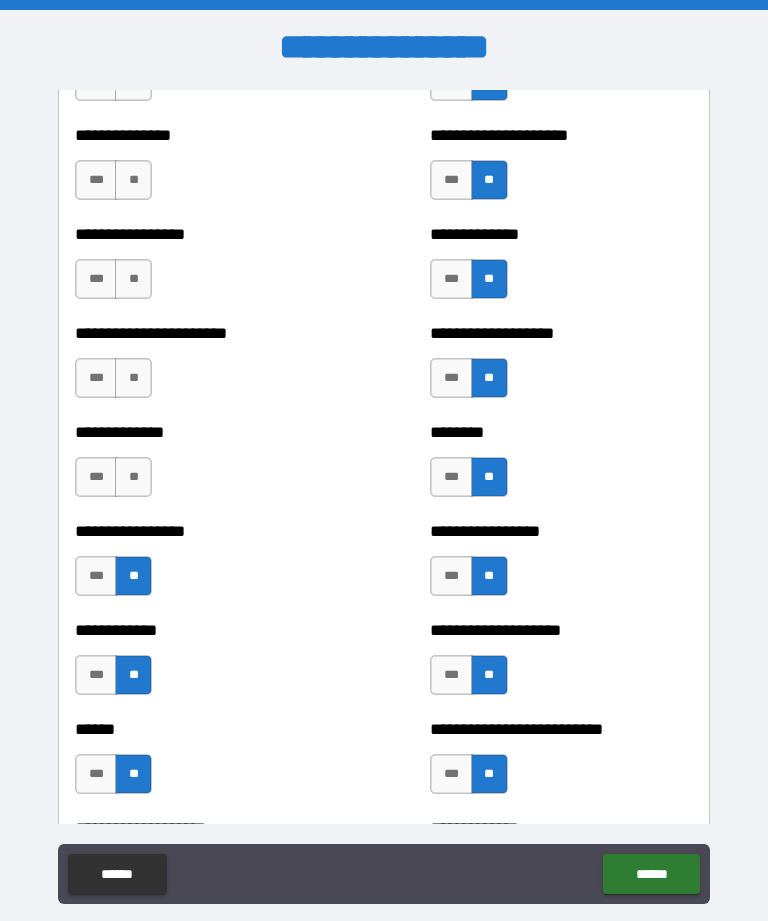 click on "**" at bounding box center (133, 477) 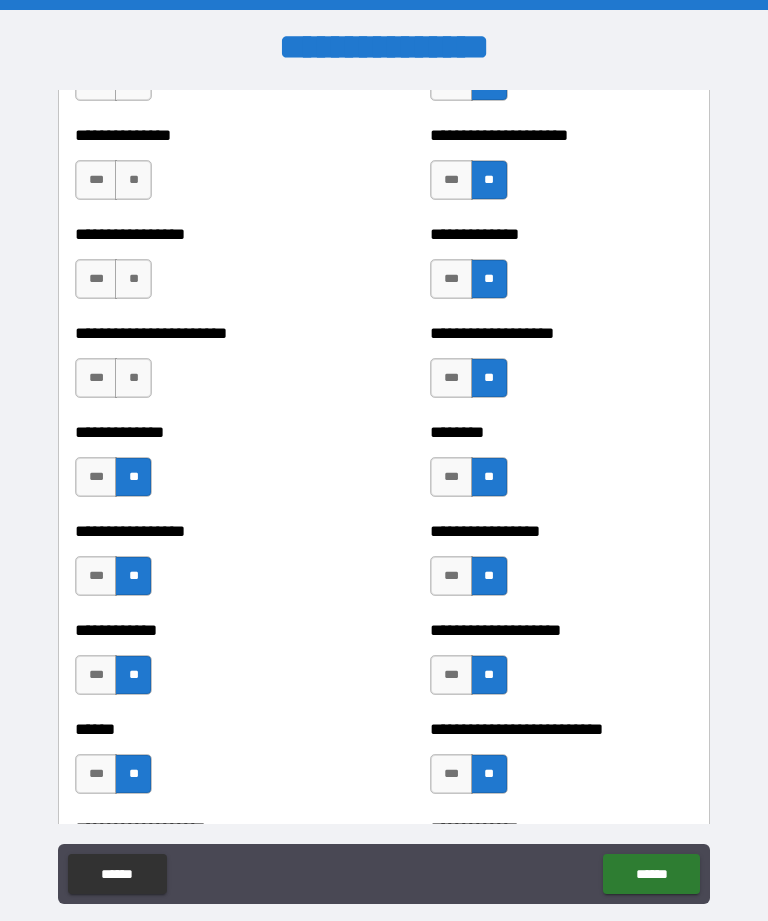 click on "**" at bounding box center [133, 378] 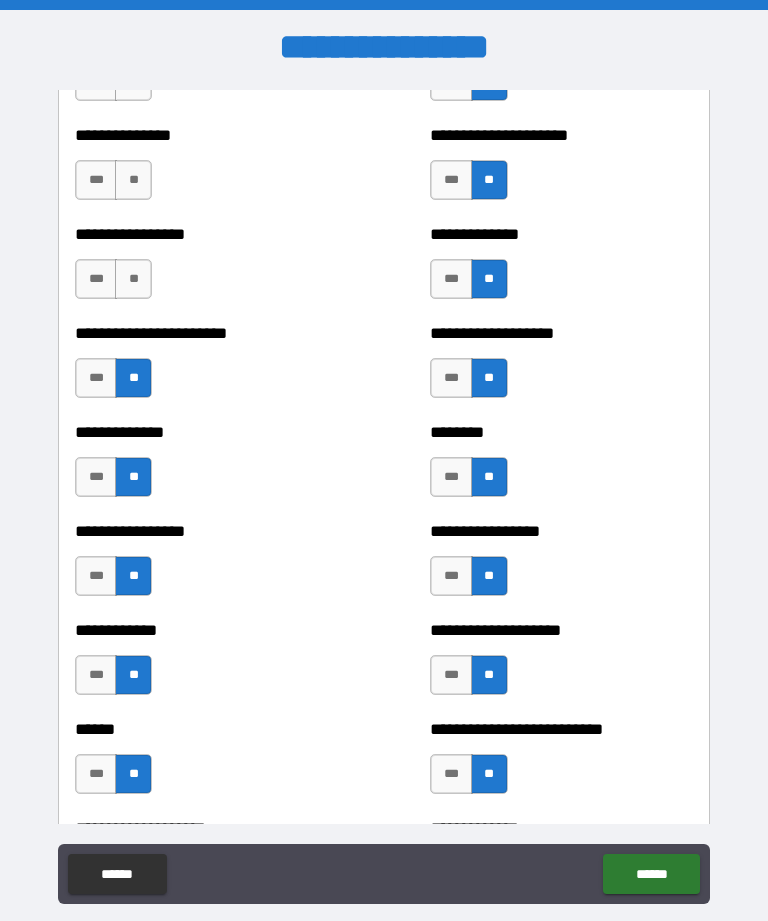 click on "**" at bounding box center [133, 279] 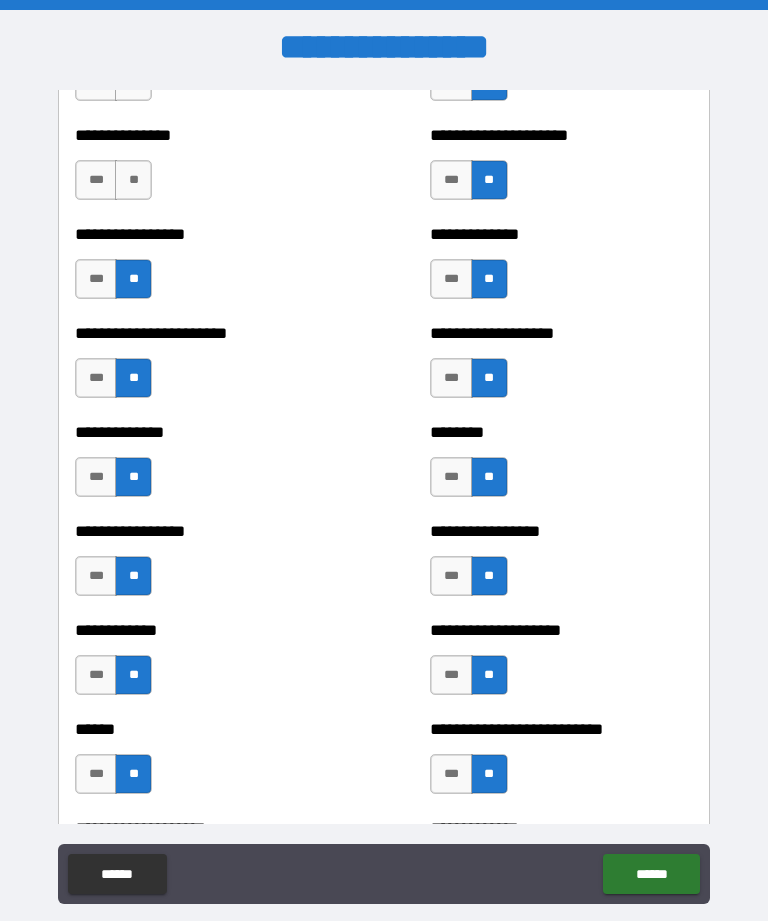 click on "**" at bounding box center [133, 180] 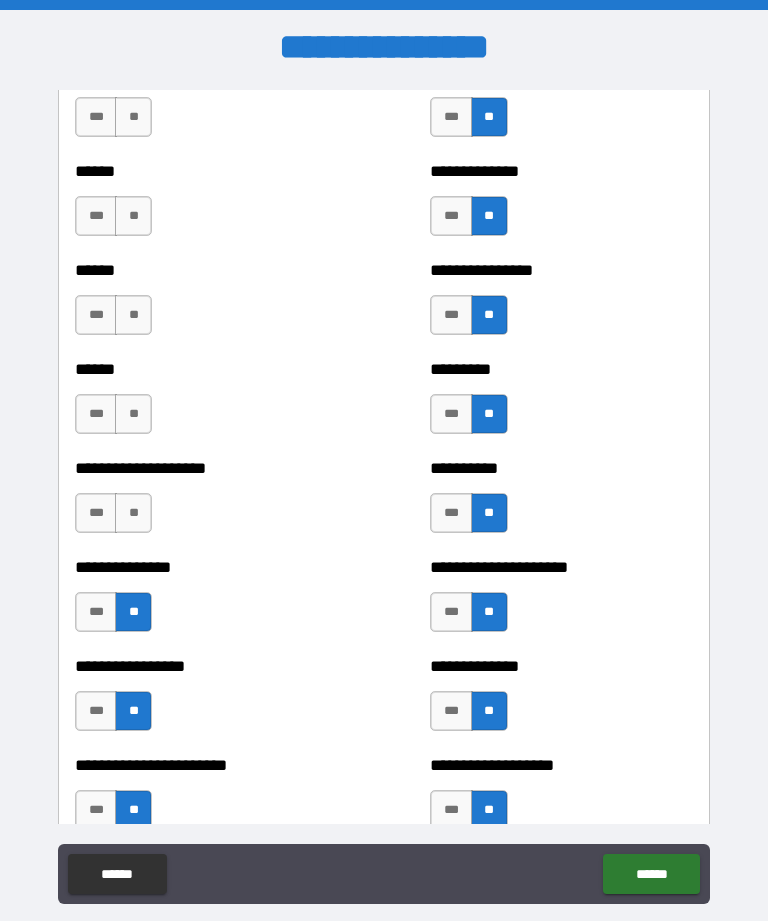 scroll, scrollTop: 2947, scrollLeft: 0, axis: vertical 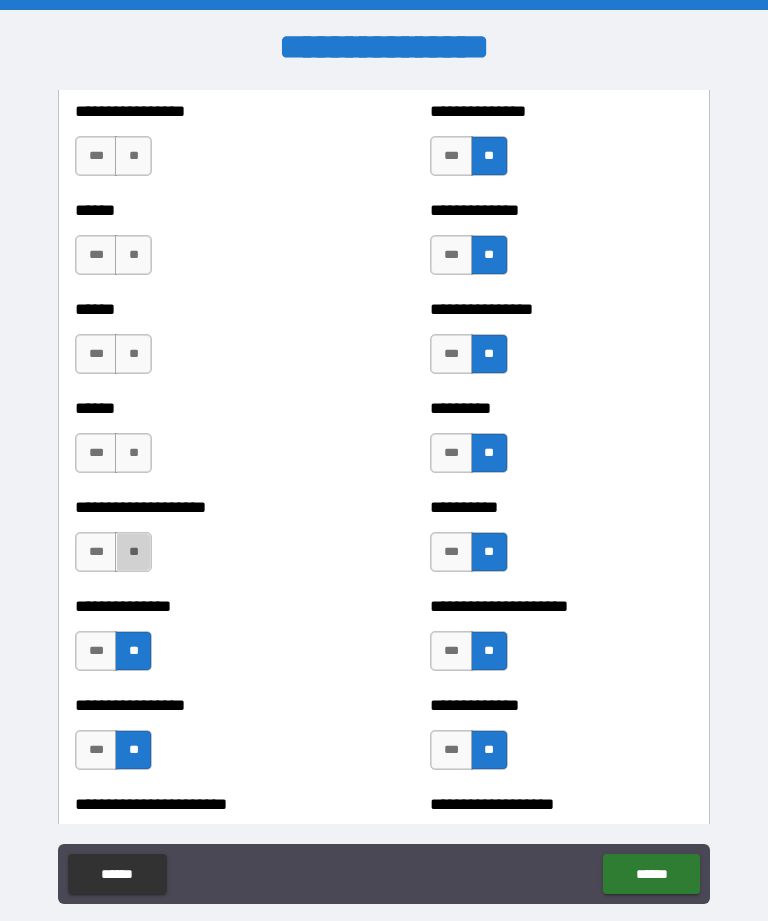 click on "**" at bounding box center [133, 552] 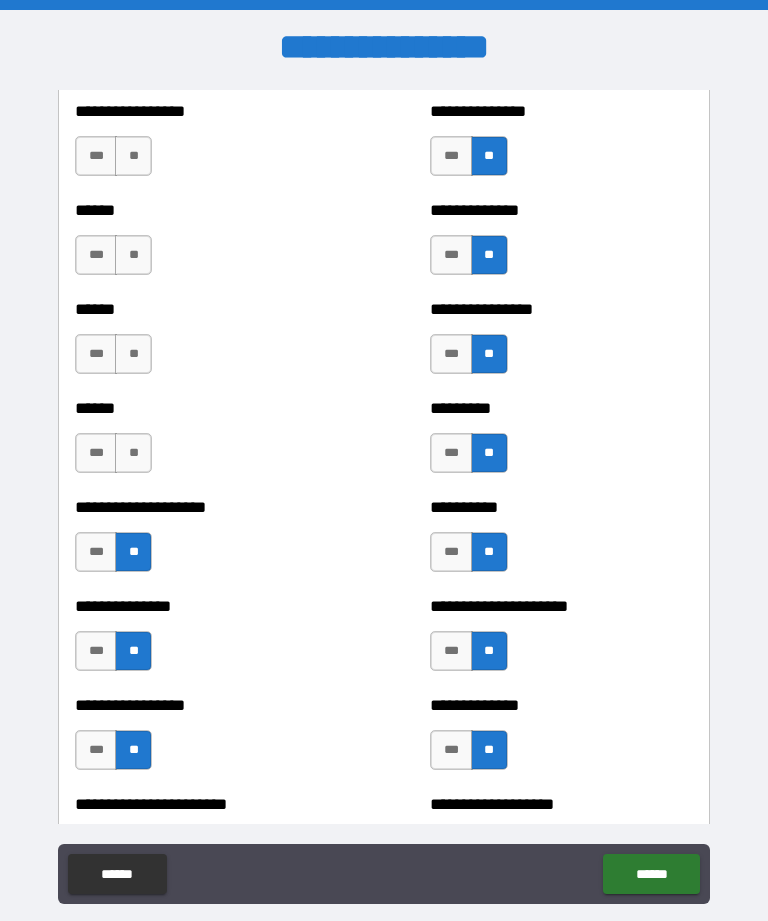 click on "**" at bounding box center (133, 453) 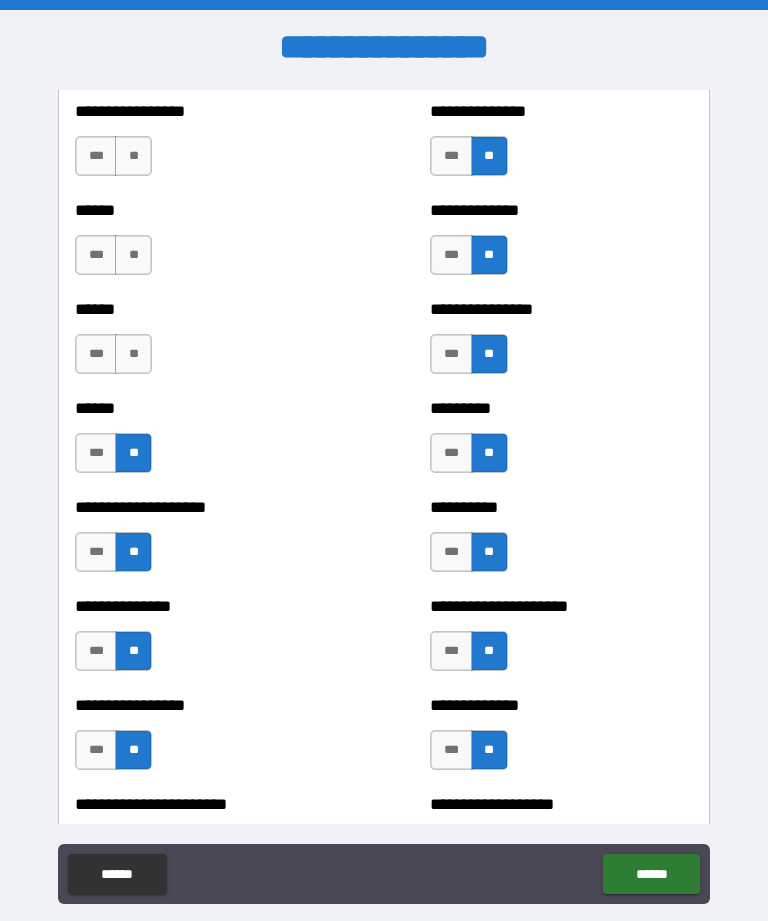 click on "**" at bounding box center (133, 354) 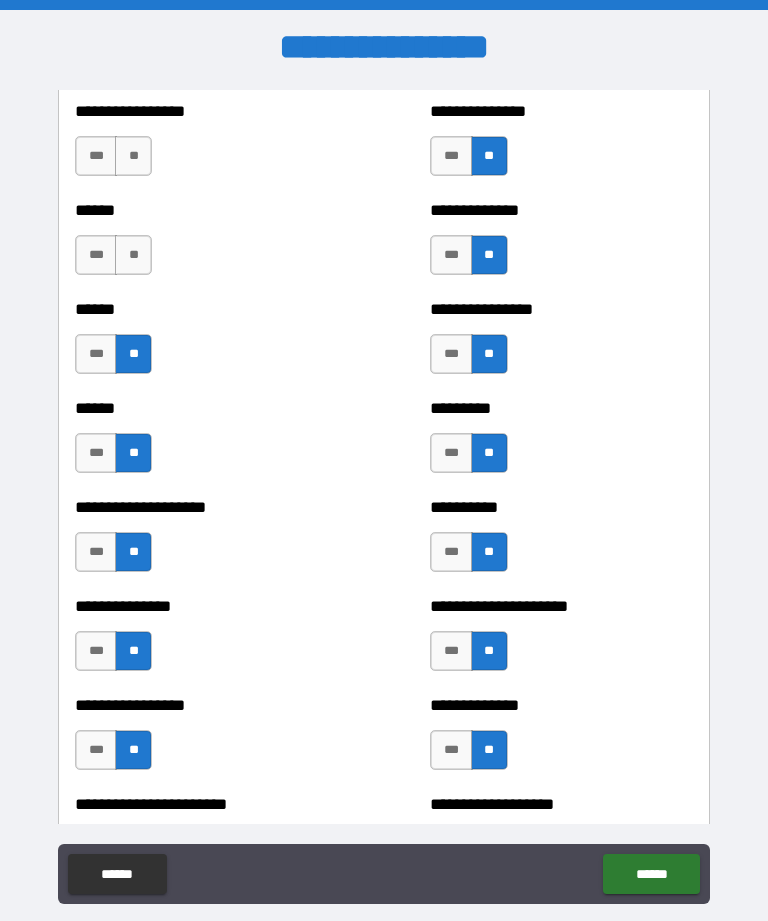 click on "**" at bounding box center (133, 255) 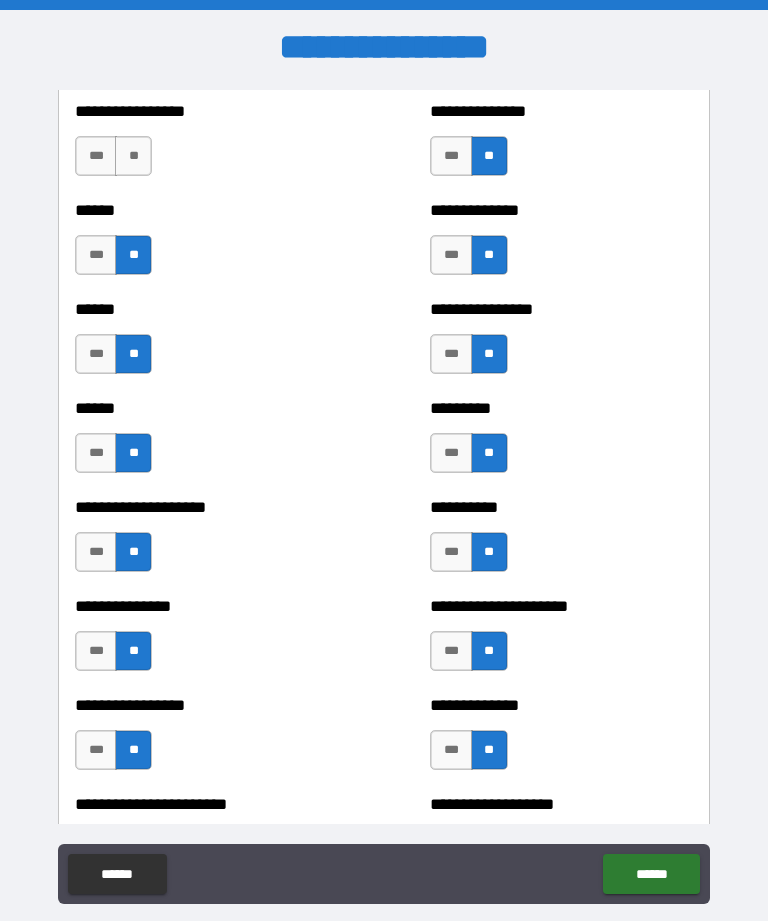 click on "**" at bounding box center (133, 156) 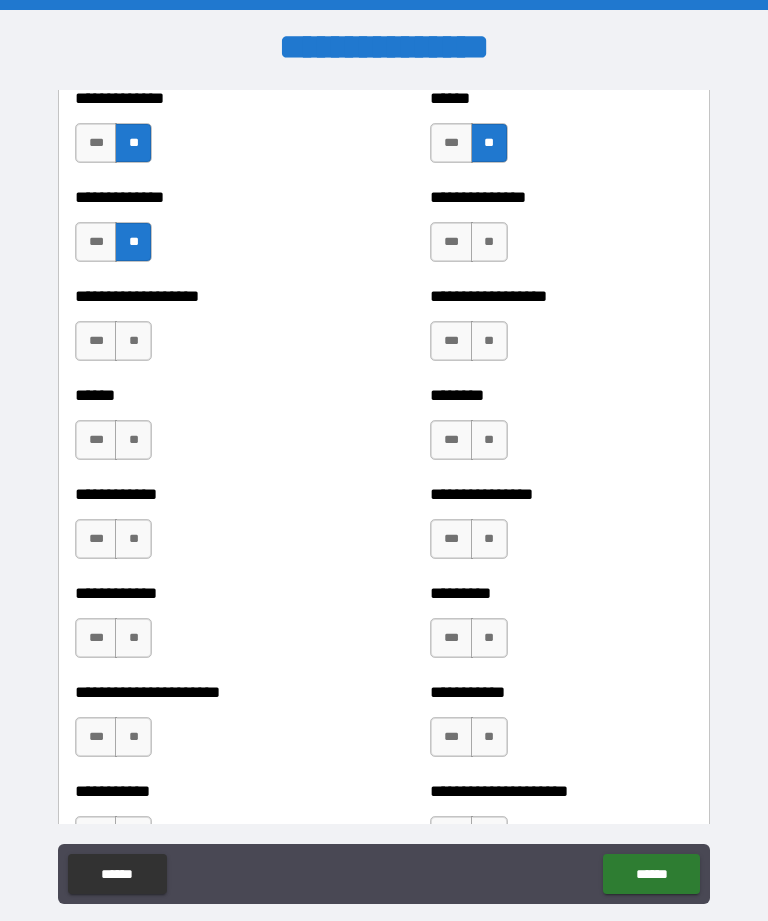 scroll, scrollTop: 4746, scrollLeft: 0, axis: vertical 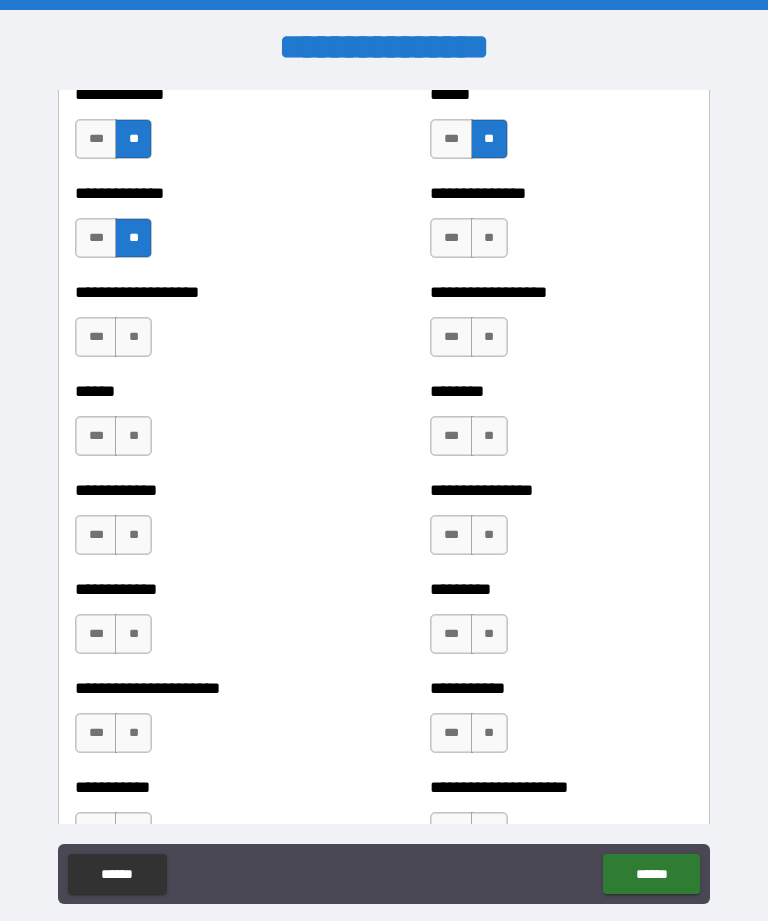 click on "**" at bounding box center [489, 238] 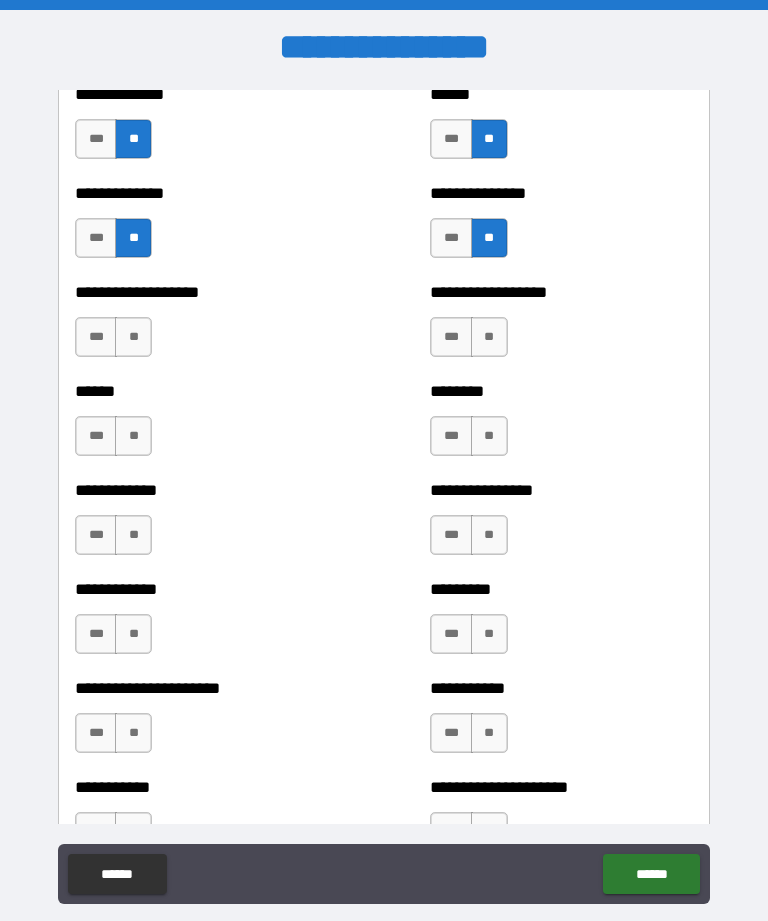 click on "**" at bounding box center [489, 337] 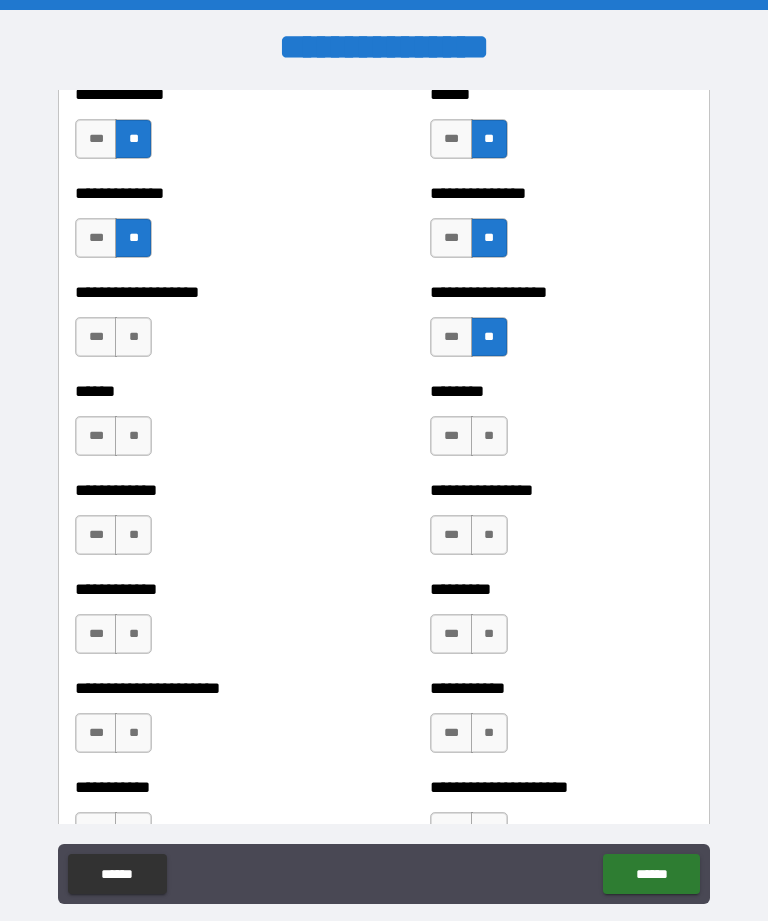 click on "**" at bounding box center [133, 337] 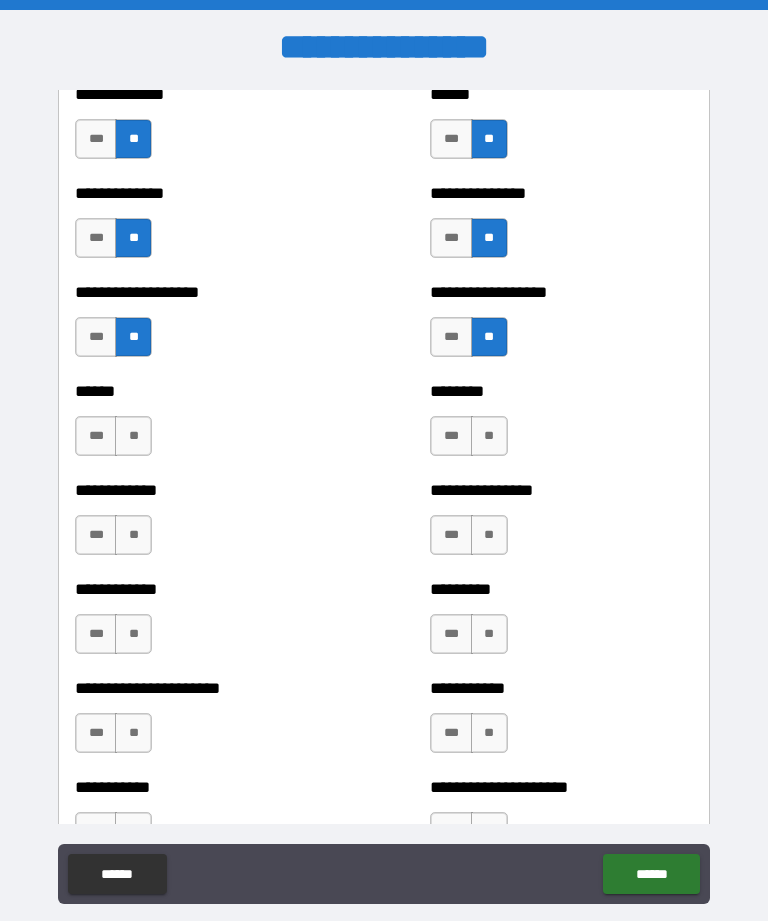 click on "**" at bounding box center [133, 436] 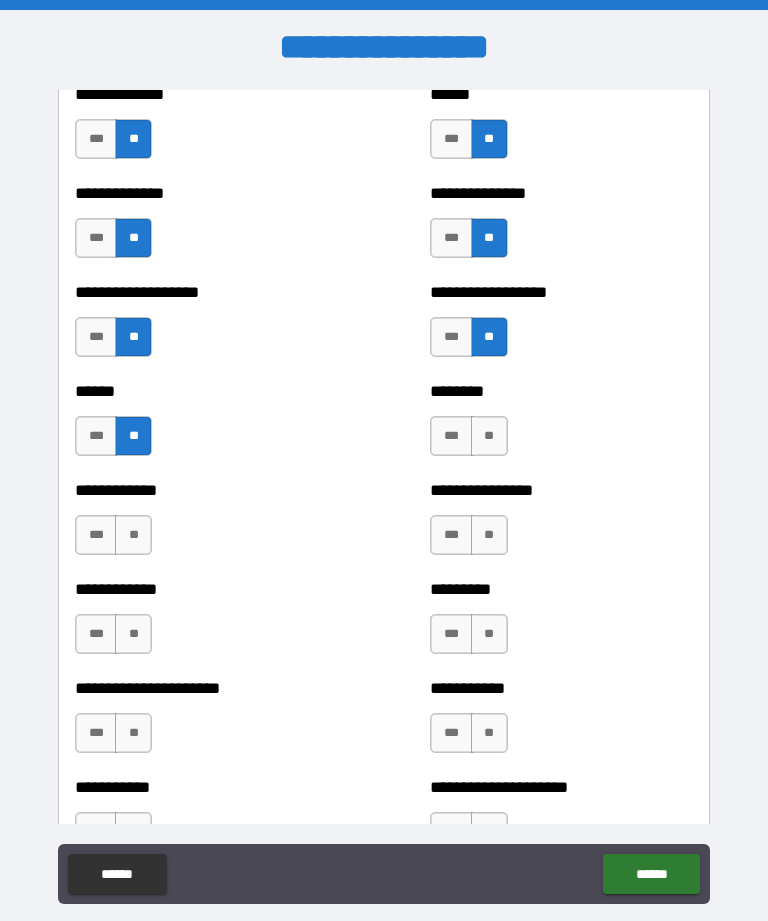 click on "**" at bounding box center (133, 535) 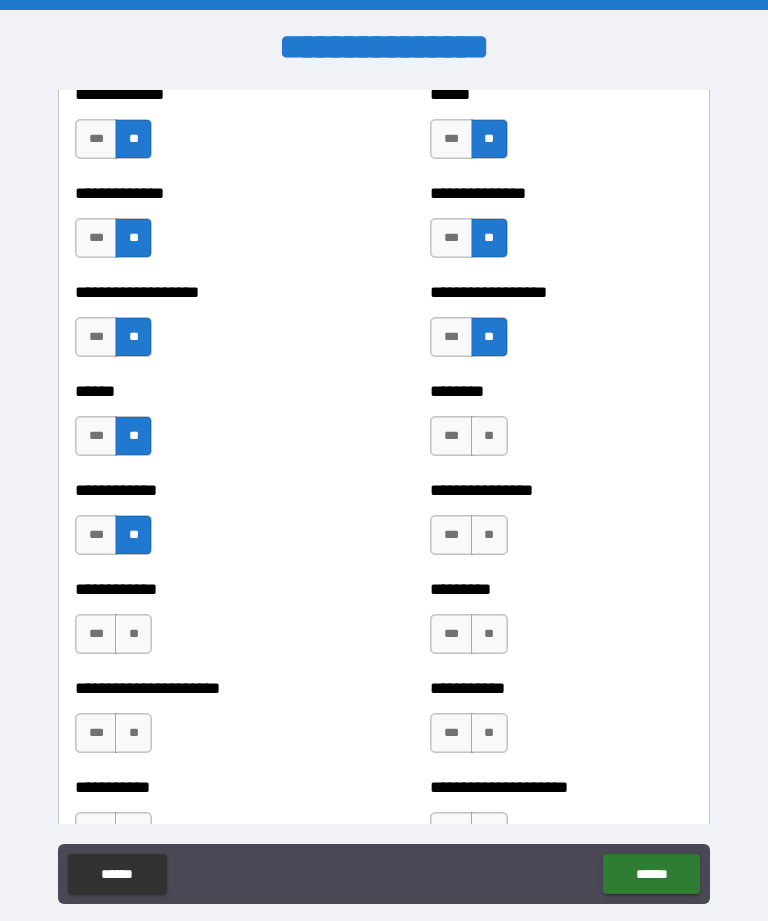click on "**" at bounding box center (133, 634) 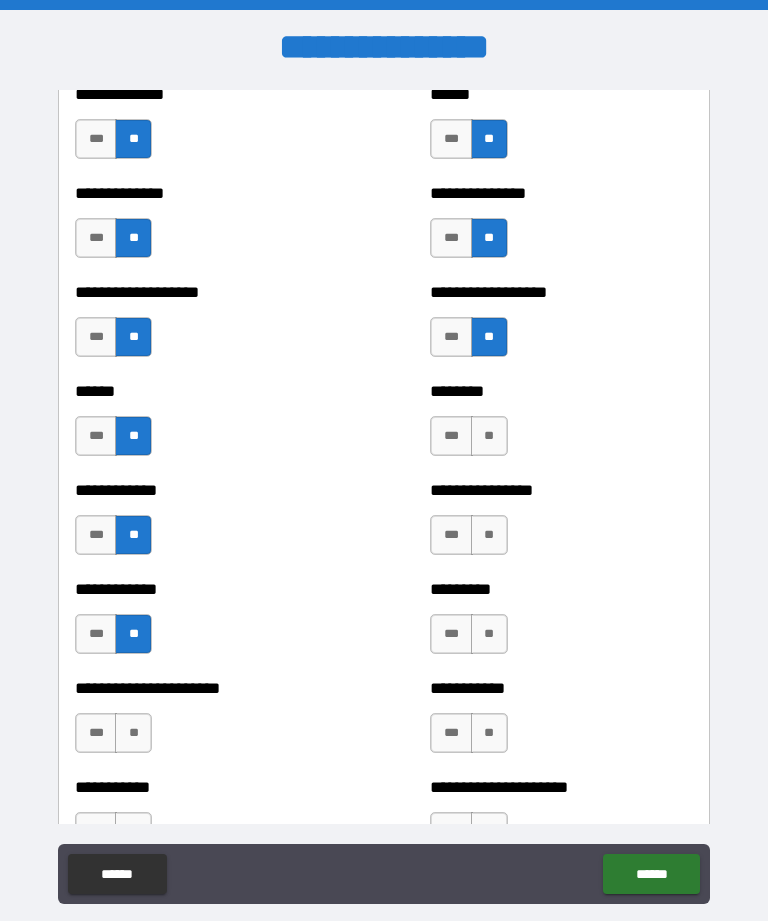 click on "**" at bounding box center (133, 733) 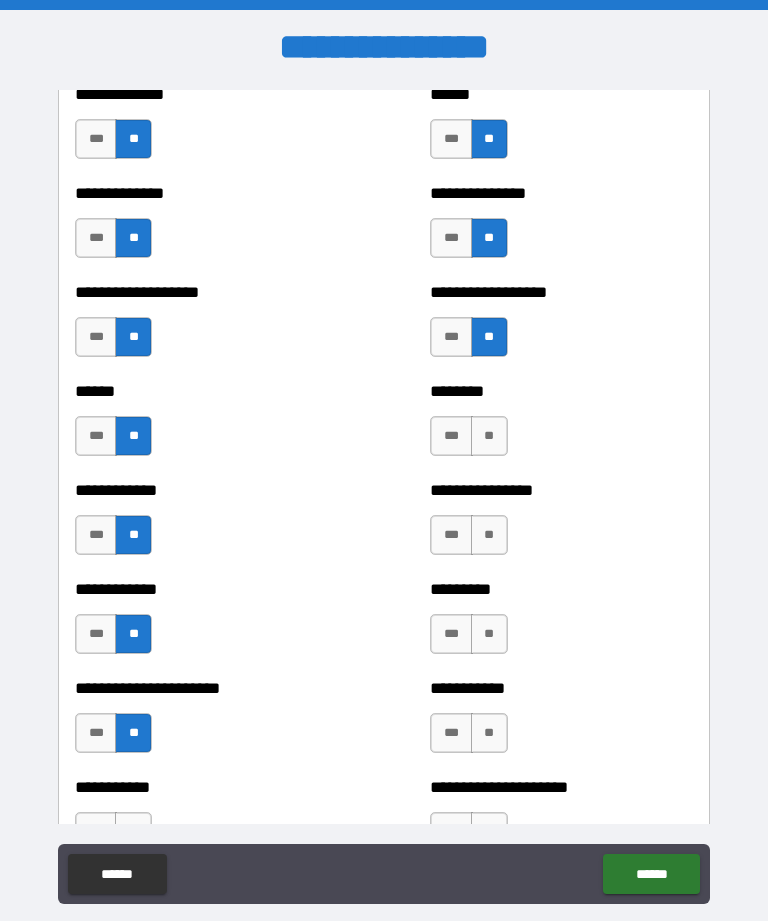 click on "**" at bounding box center [489, 733] 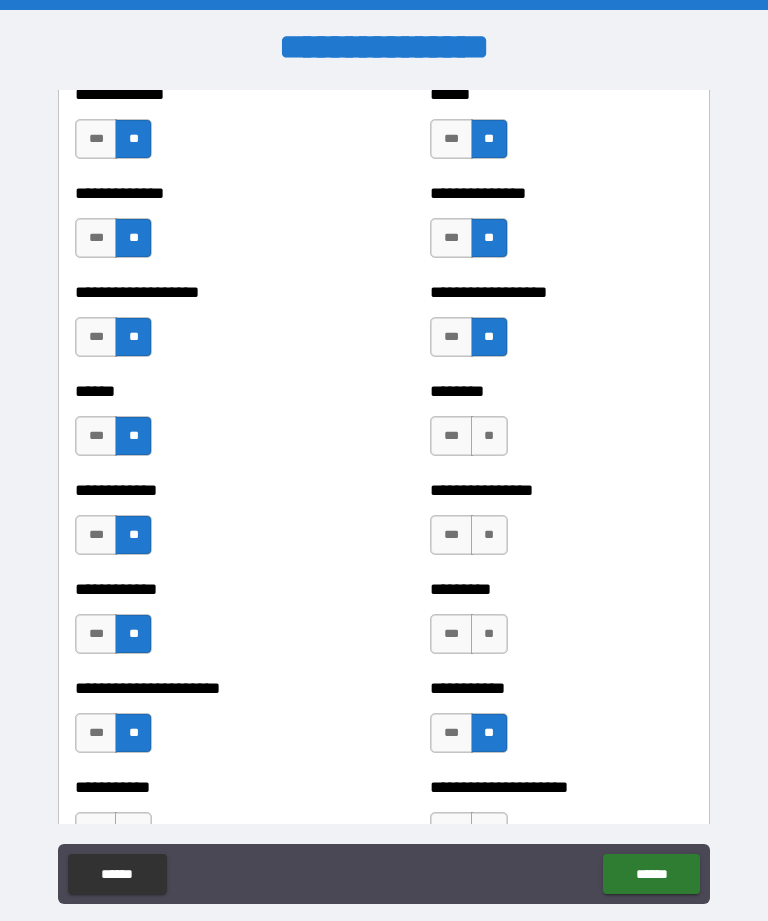 click on "**" at bounding box center (489, 634) 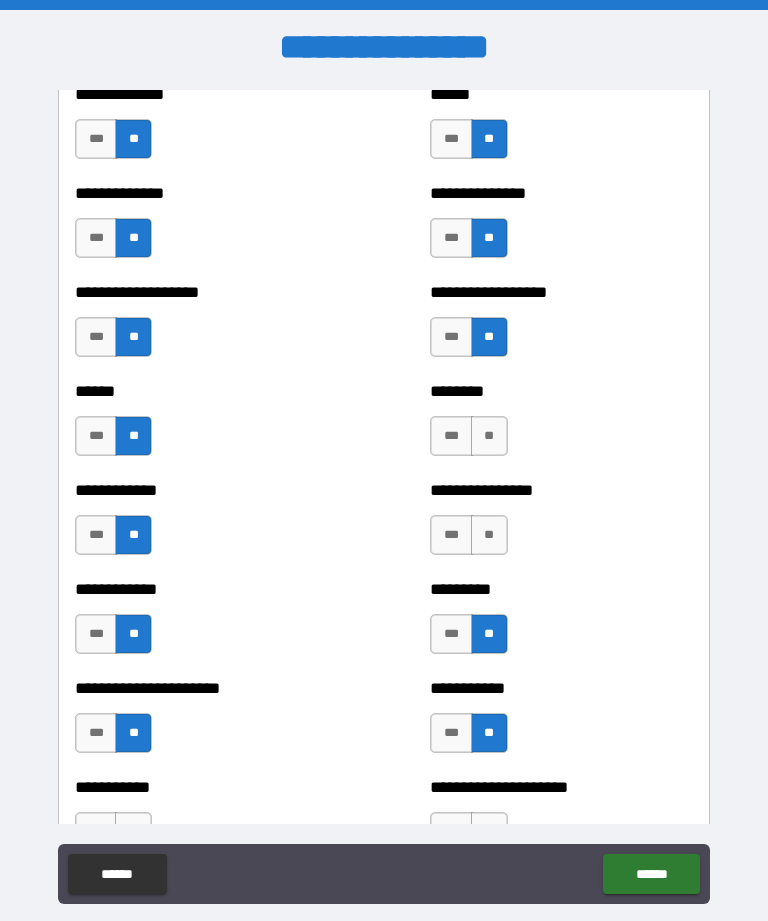 click on "**" at bounding box center [489, 535] 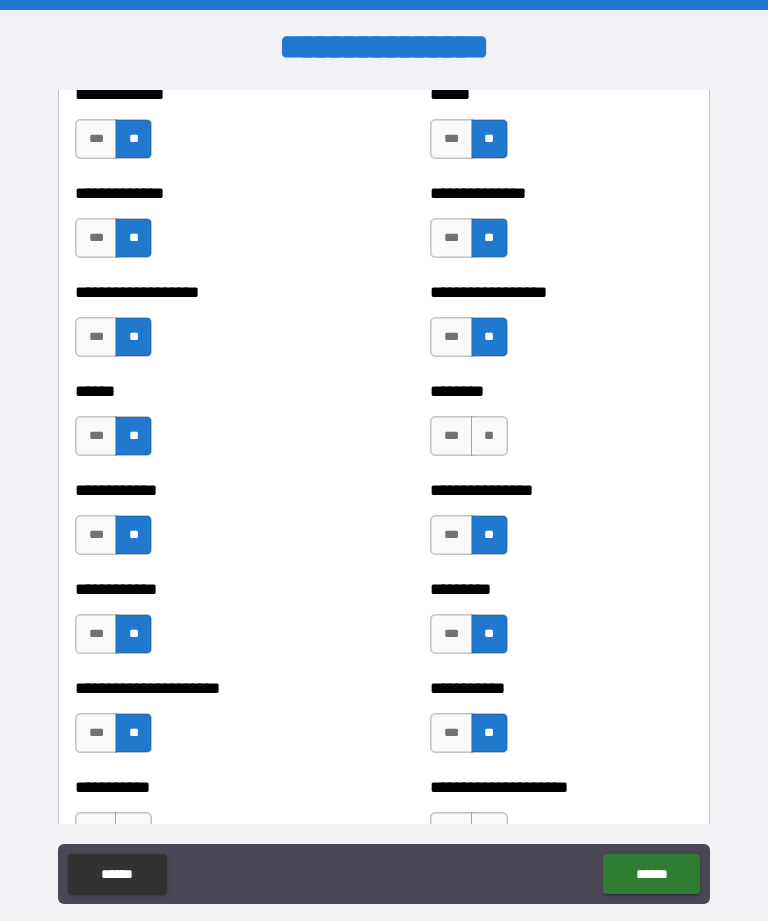 click on "**" at bounding box center (489, 436) 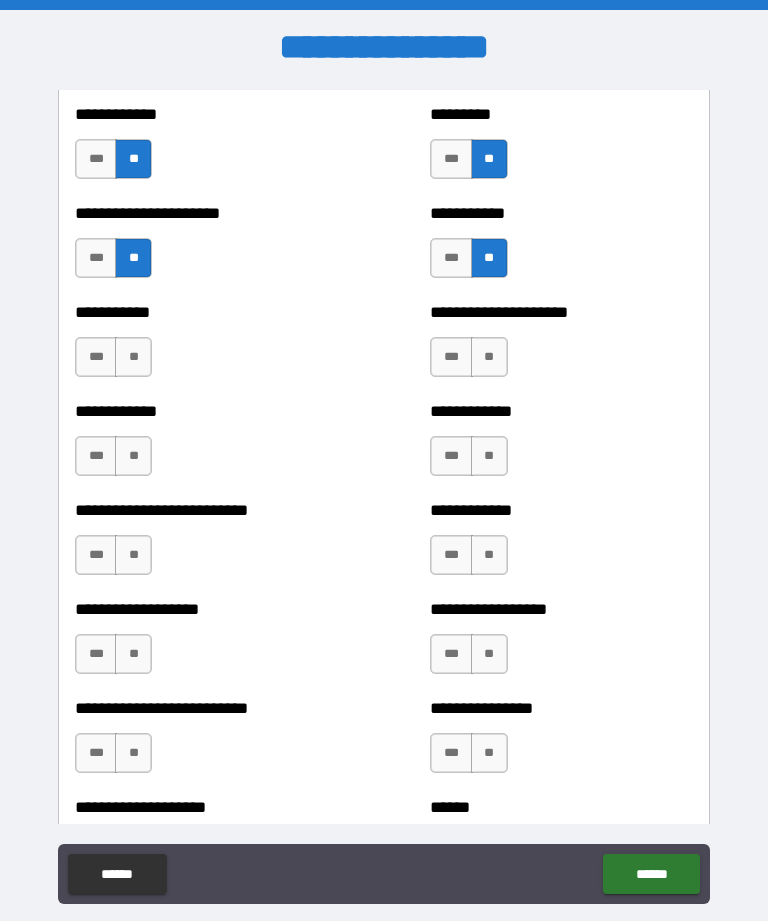 scroll, scrollTop: 5231, scrollLeft: 0, axis: vertical 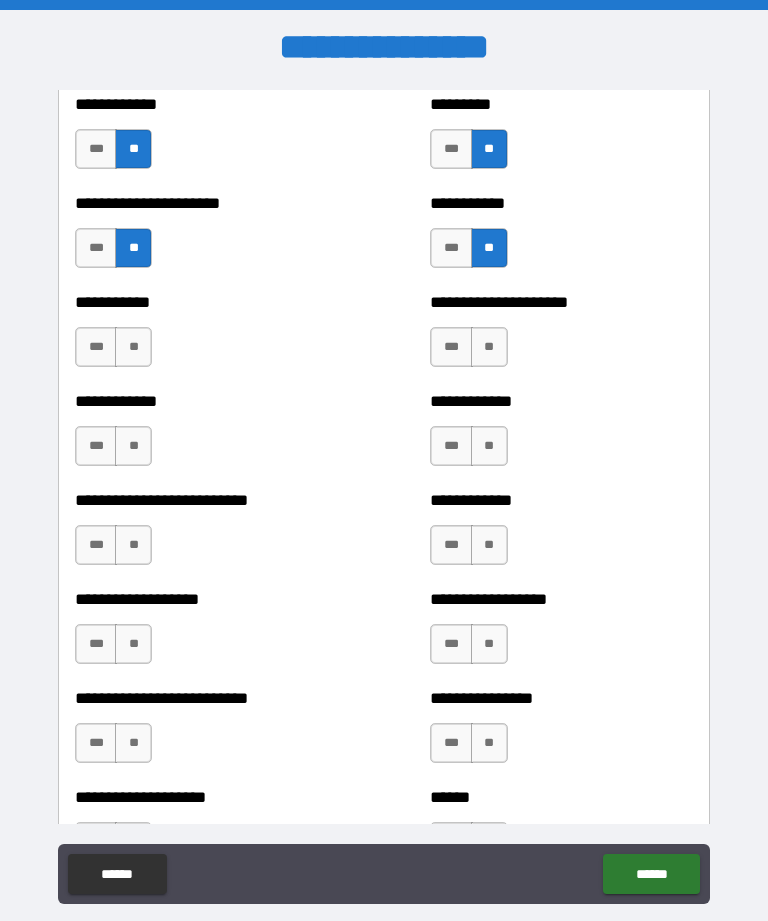 click on "**" at bounding box center [489, 347] 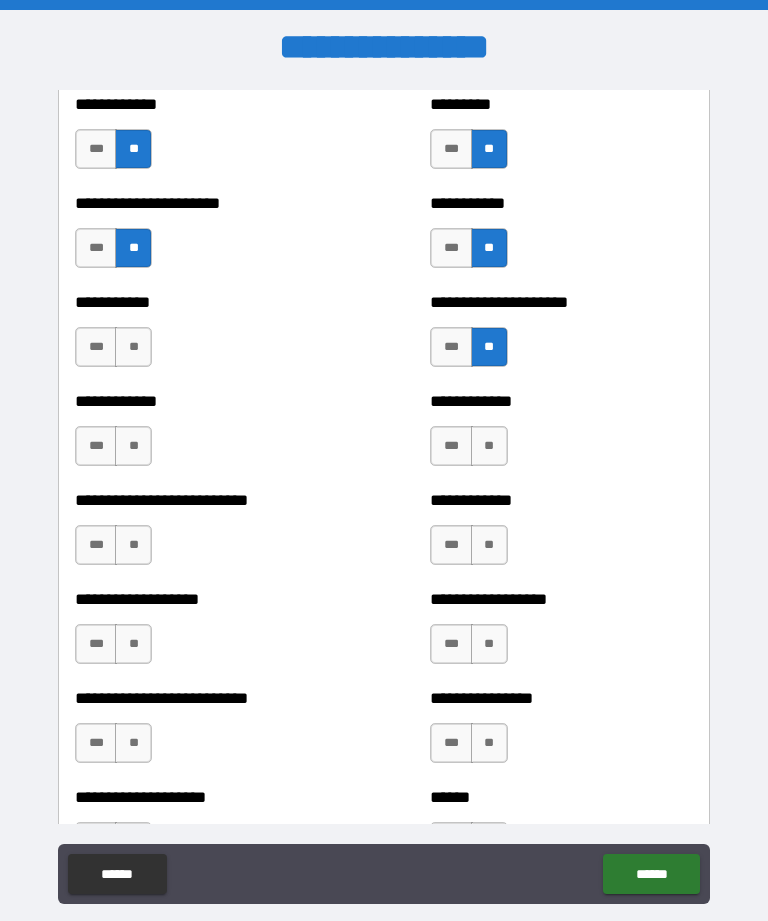 click on "**" at bounding box center [489, 446] 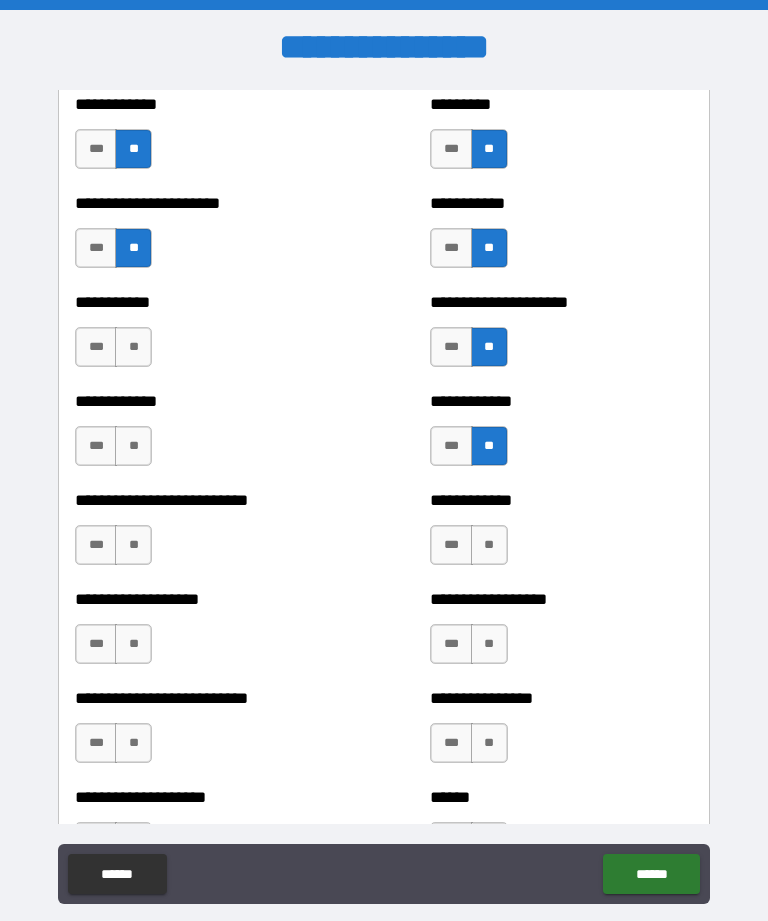 click on "**" at bounding box center (489, 545) 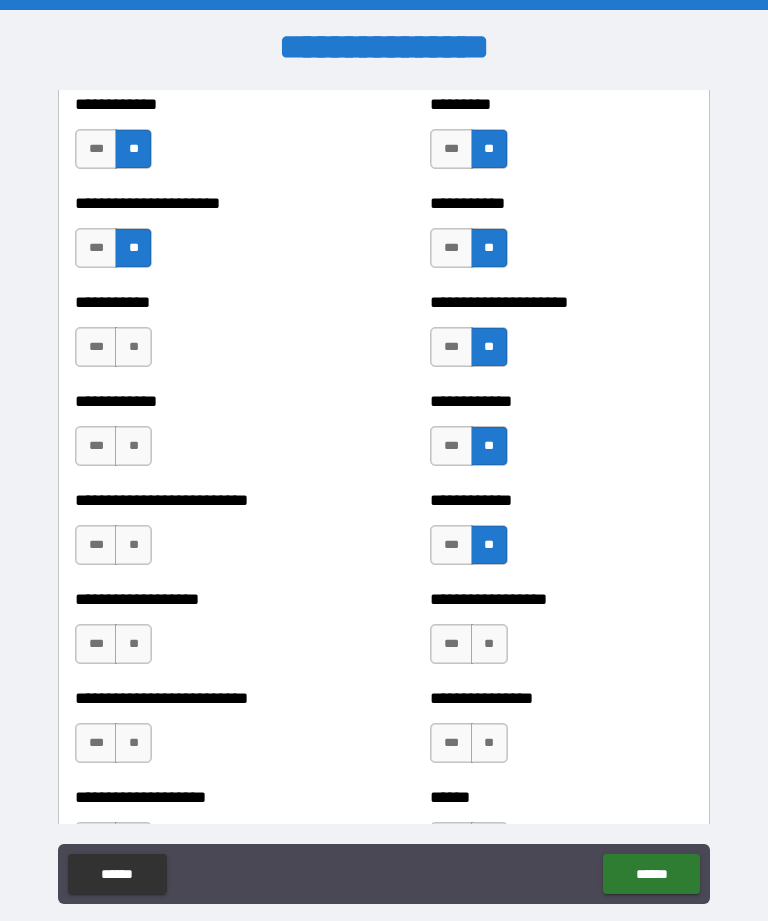 click on "**" at bounding box center (489, 644) 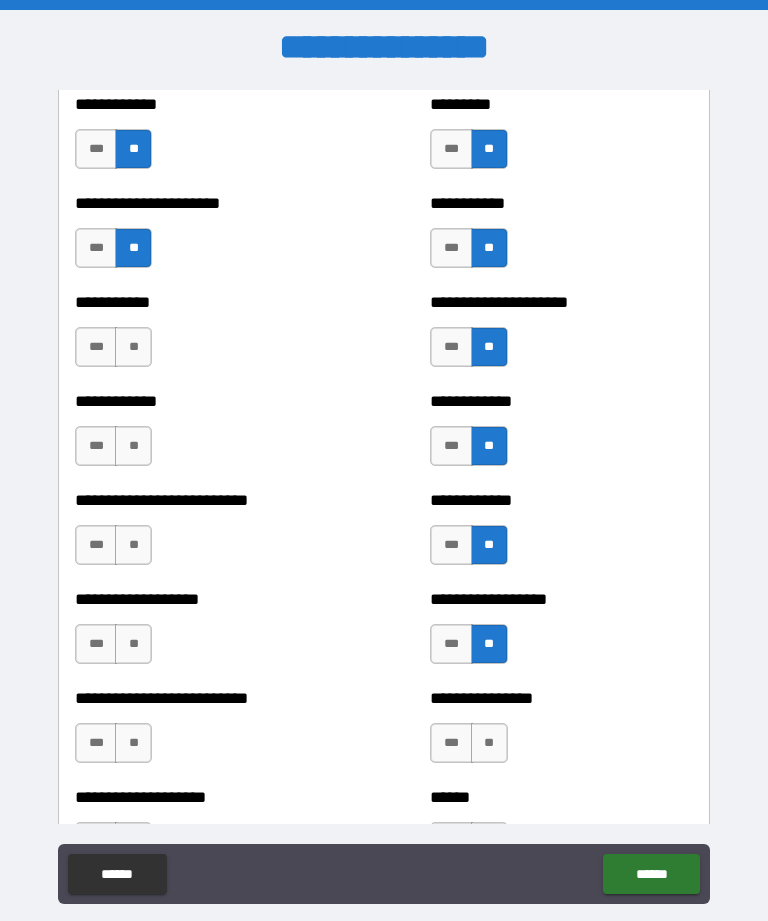 click on "**" at bounding box center [489, 743] 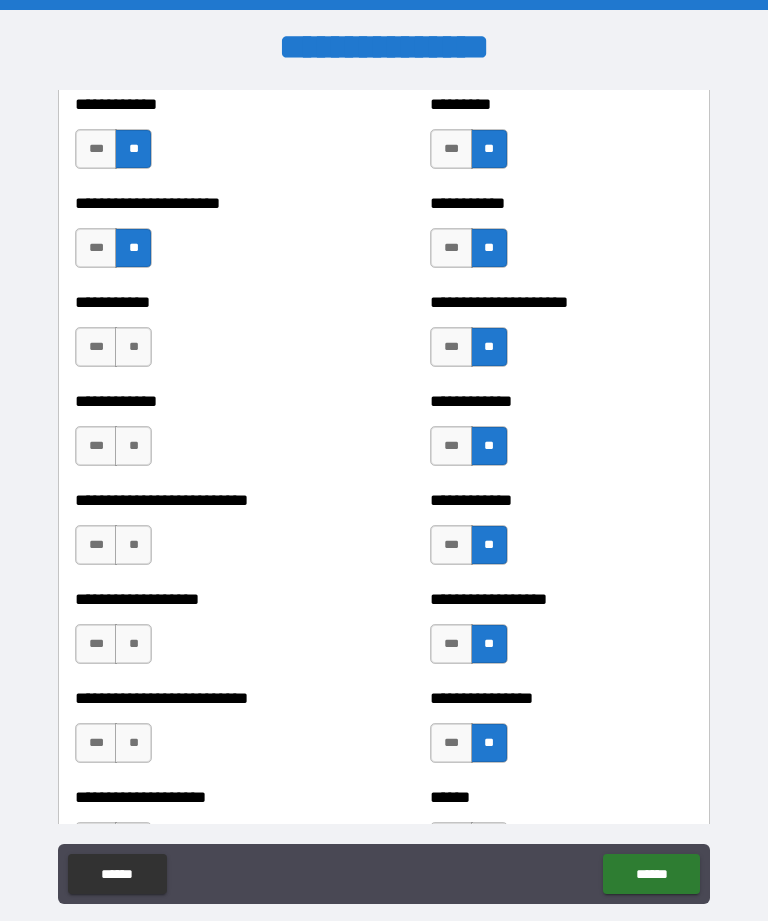 click on "**" at bounding box center (133, 743) 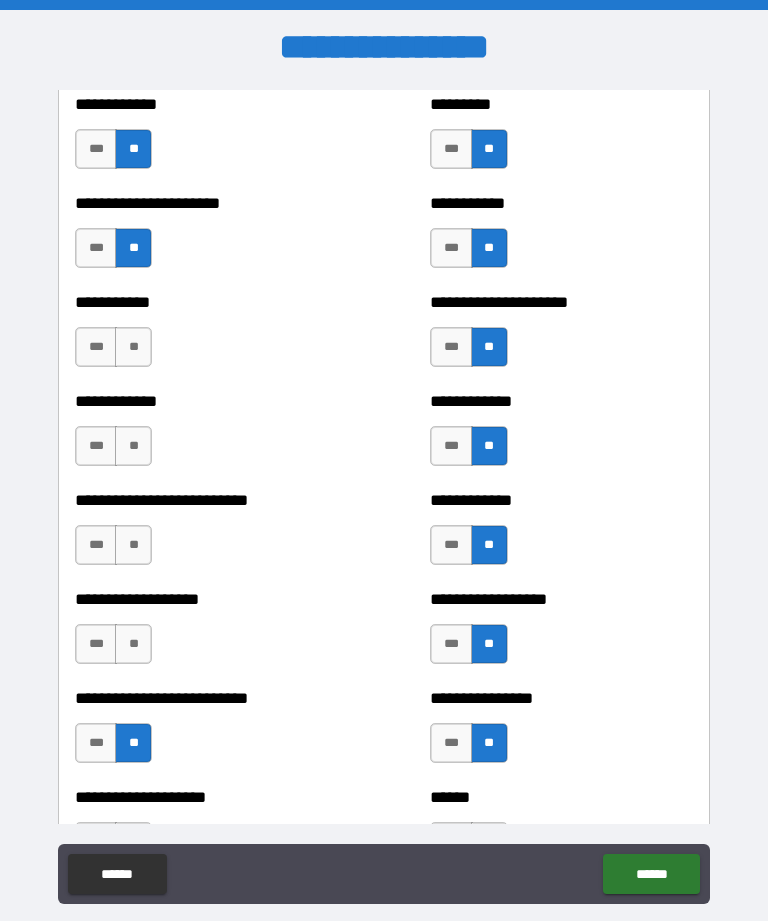 click on "**" at bounding box center [133, 644] 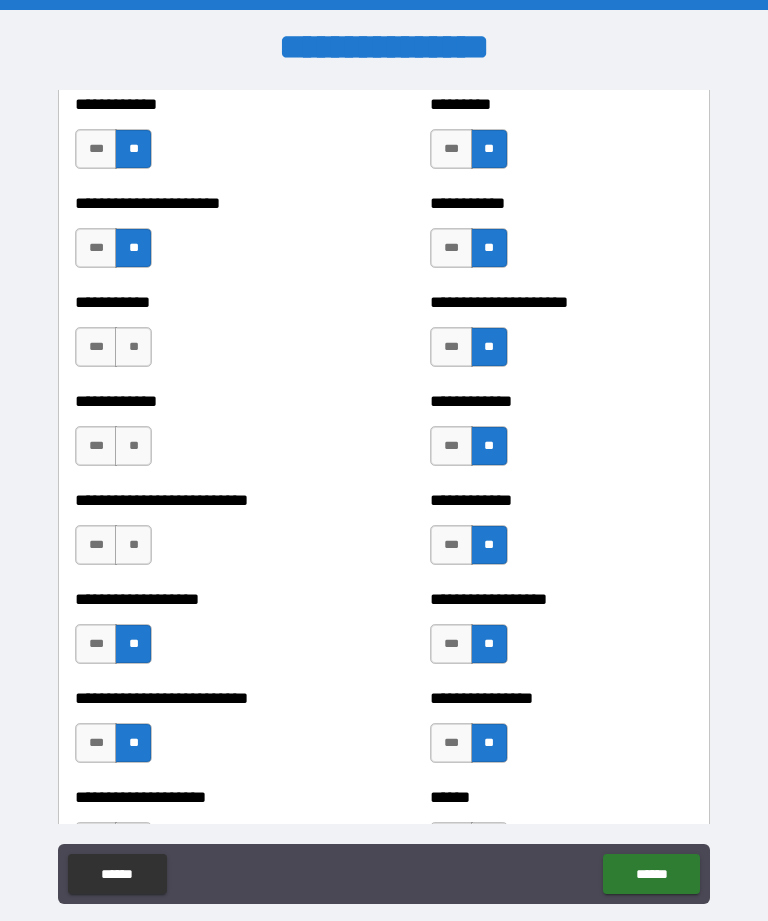 click on "**" at bounding box center (133, 545) 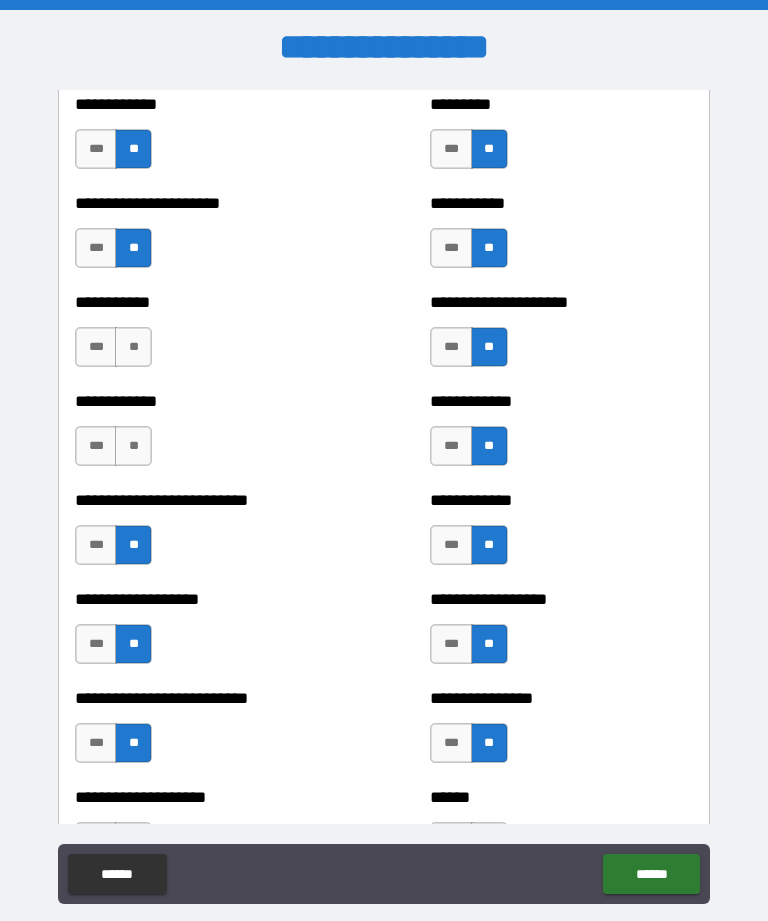 click on "**" at bounding box center (133, 446) 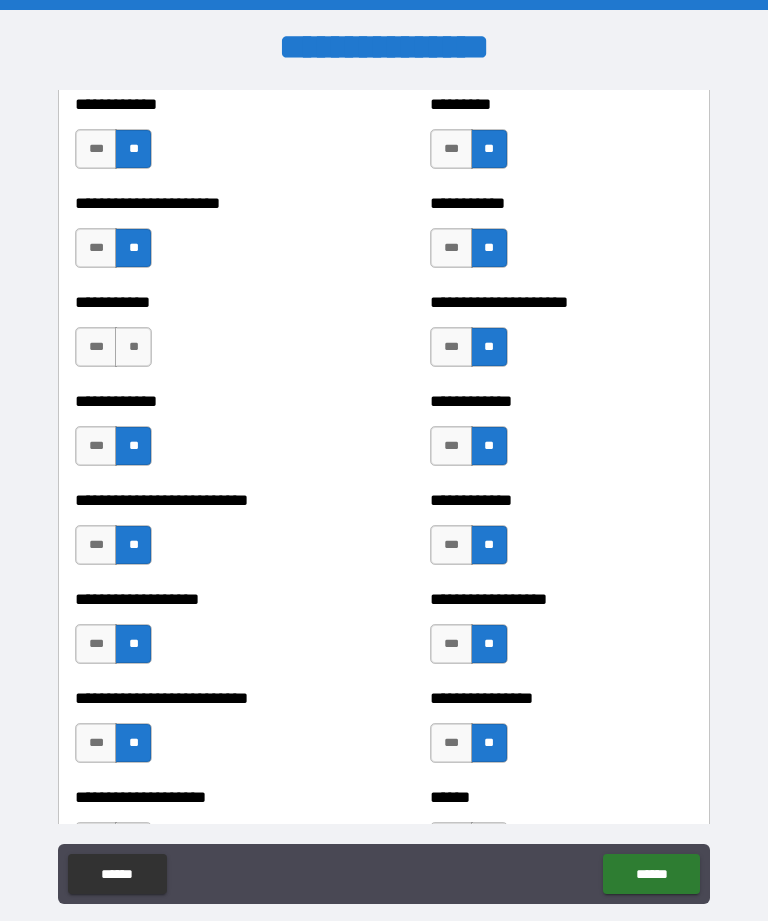 click on "**" at bounding box center [133, 347] 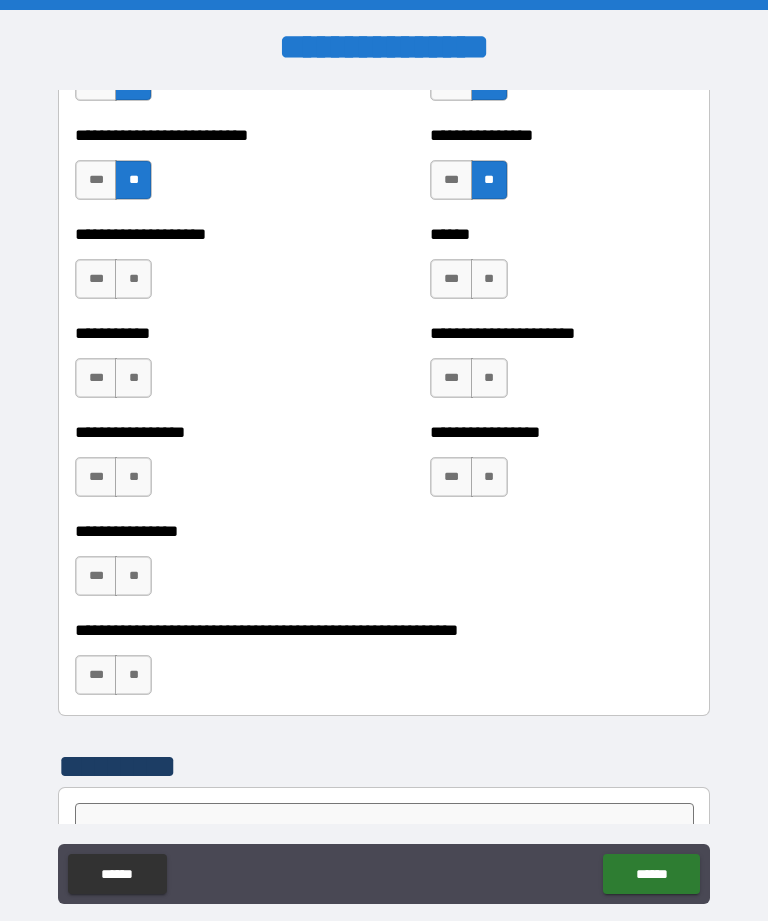 scroll, scrollTop: 5802, scrollLeft: 0, axis: vertical 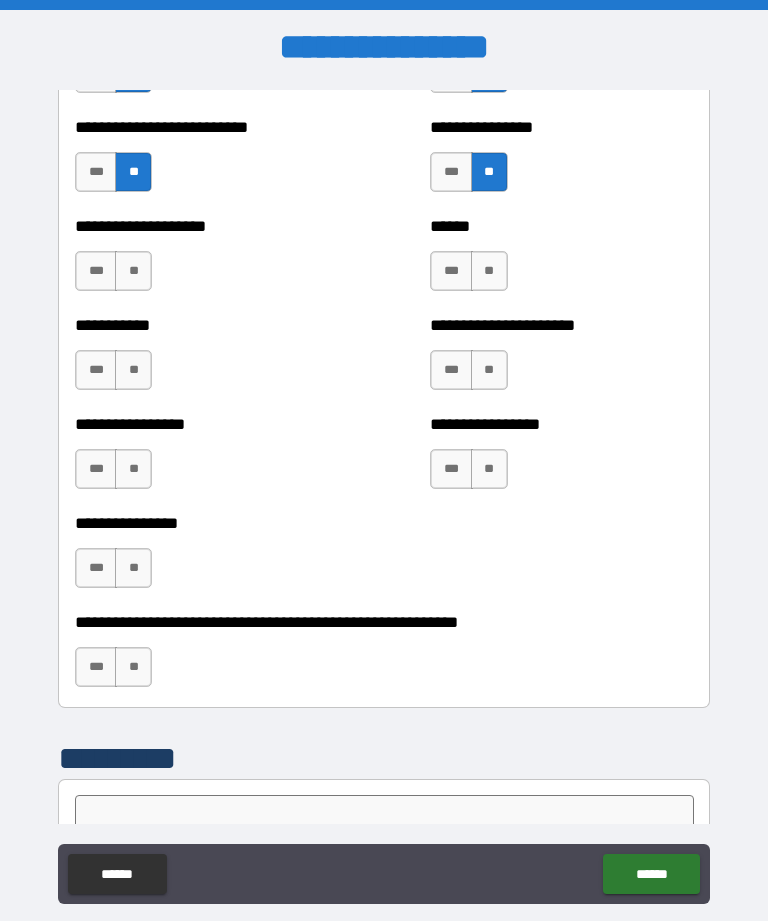 click on "**" at bounding box center (133, 271) 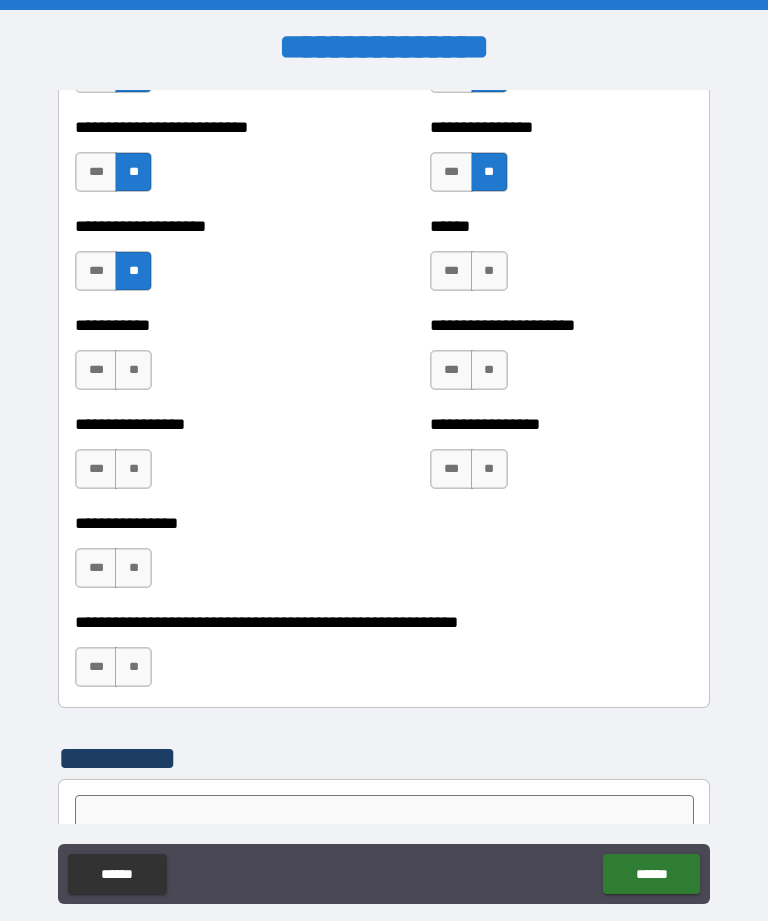 click on "**" at bounding box center (133, 370) 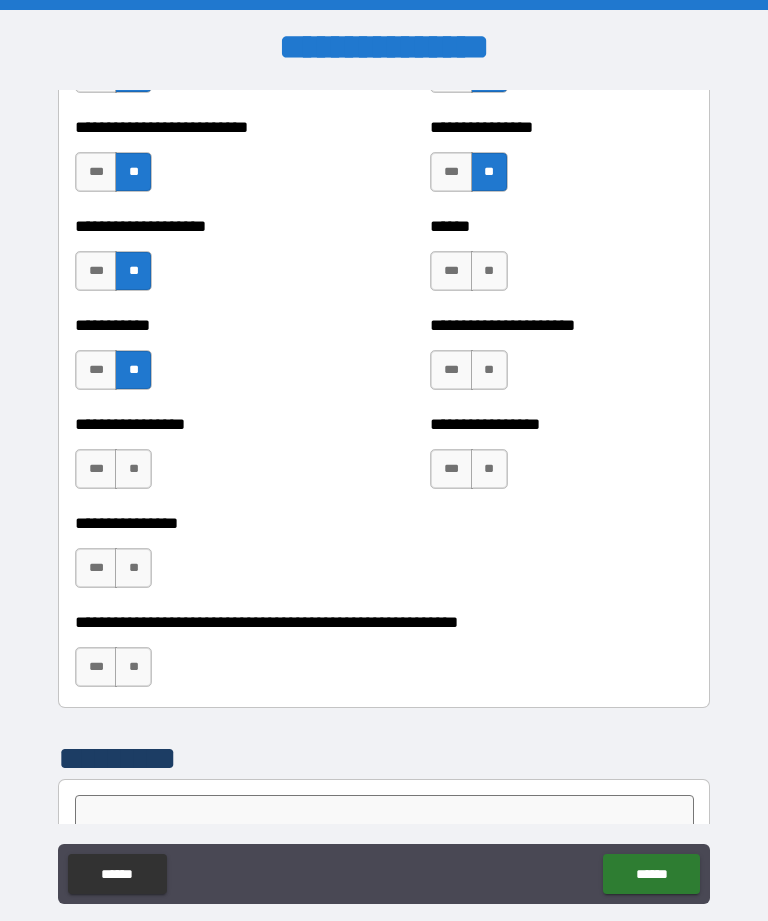 click on "**" at bounding box center [133, 469] 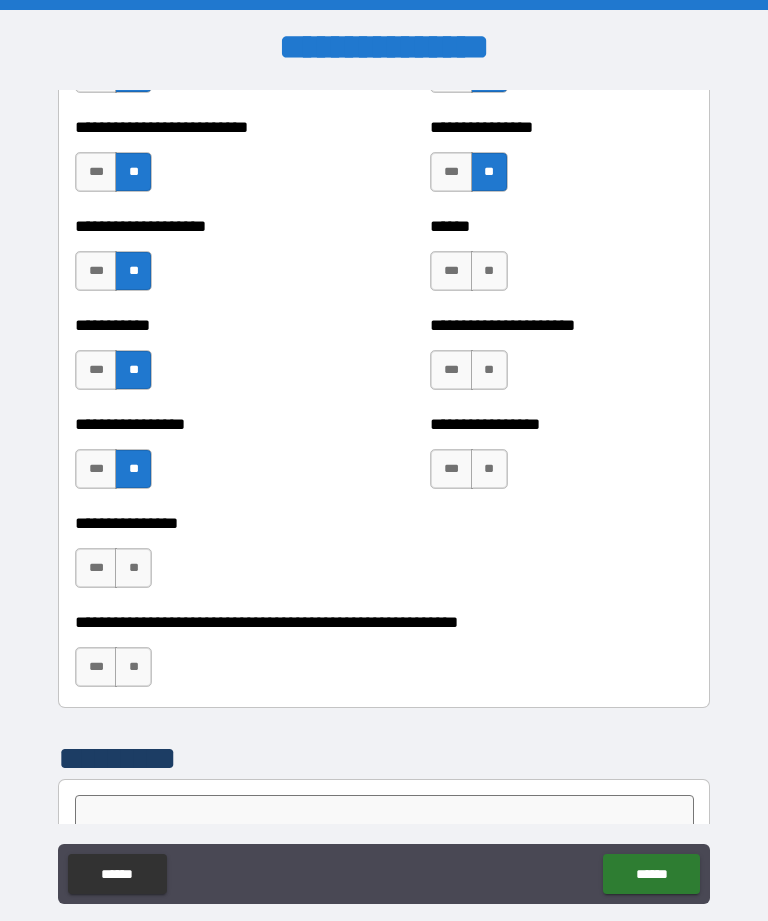 click on "**" at bounding box center [133, 568] 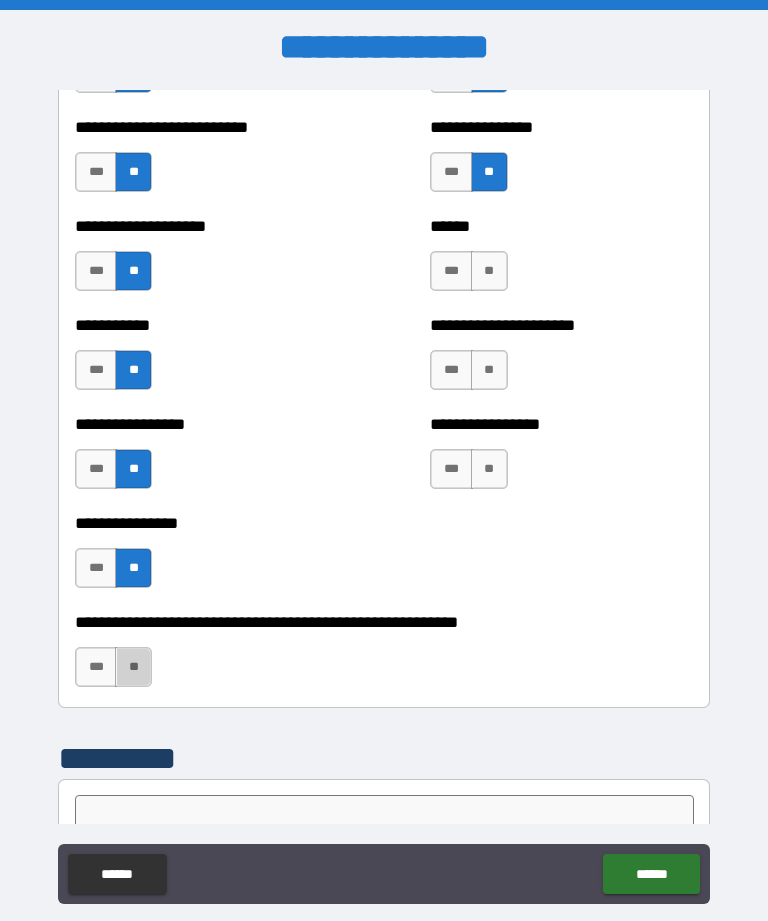 click on "**" at bounding box center (133, 667) 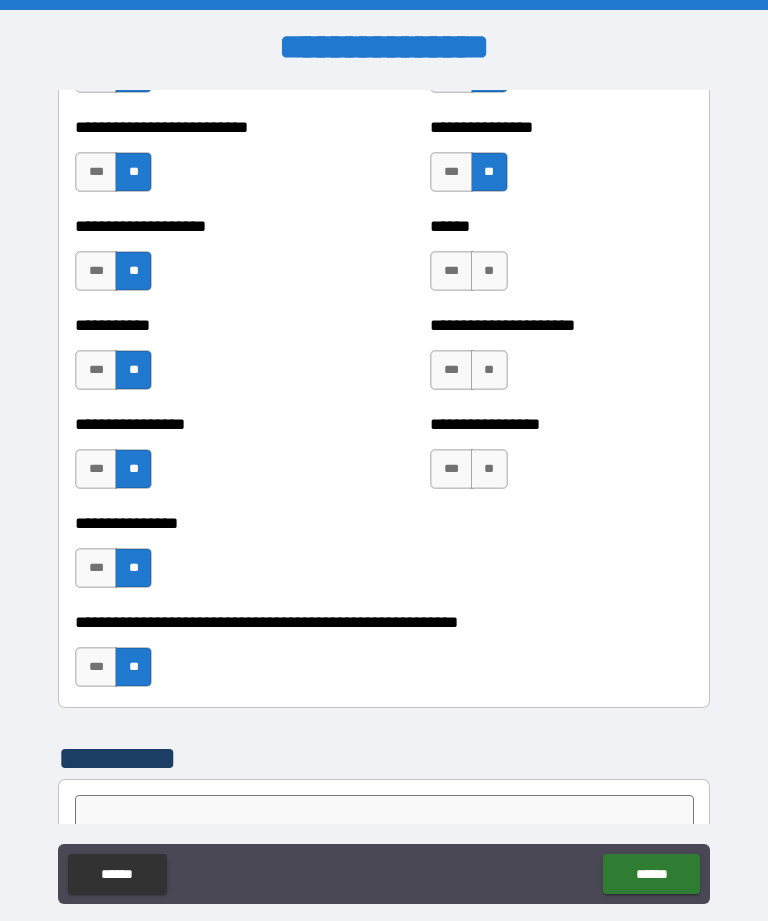 click on "**" at bounding box center [489, 469] 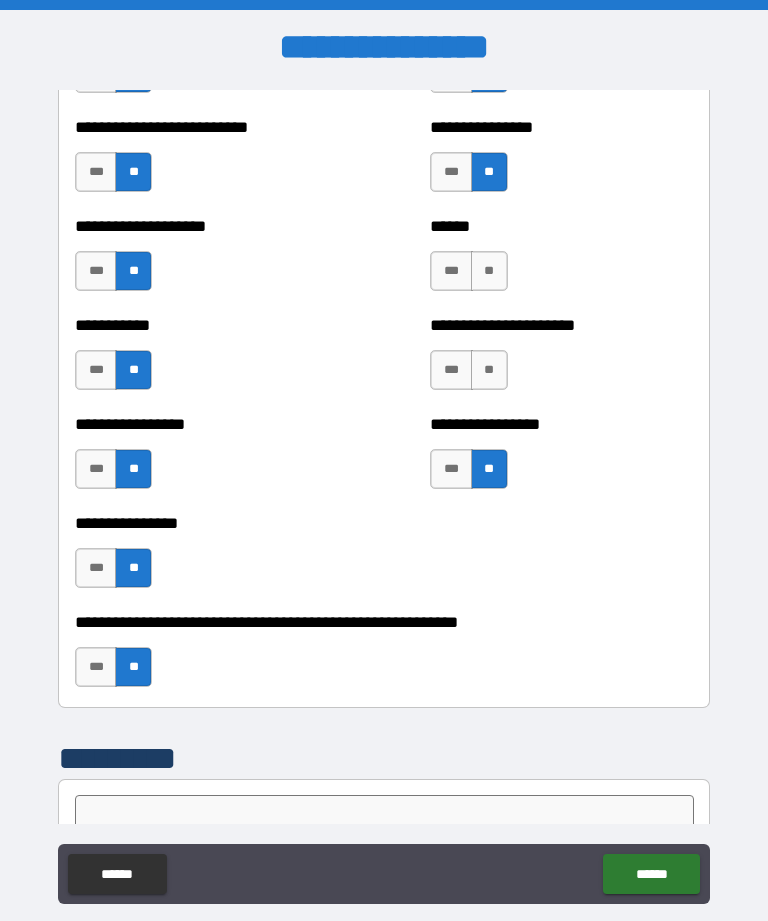 click on "**" at bounding box center [489, 370] 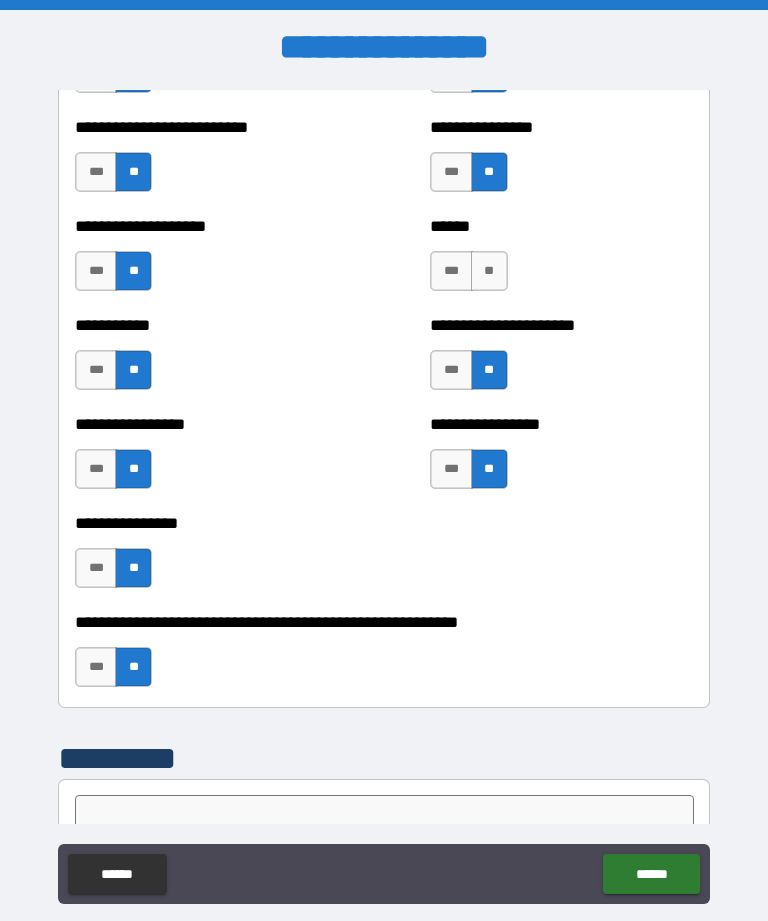 click on "******" at bounding box center (561, 226) 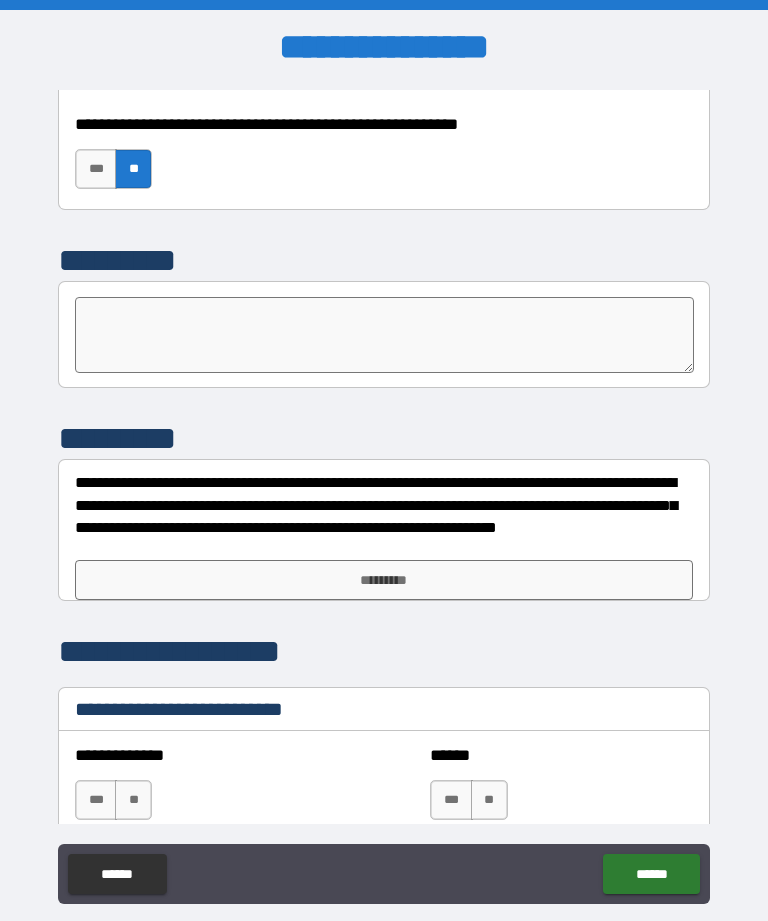 scroll, scrollTop: 6303, scrollLeft: 0, axis: vertical 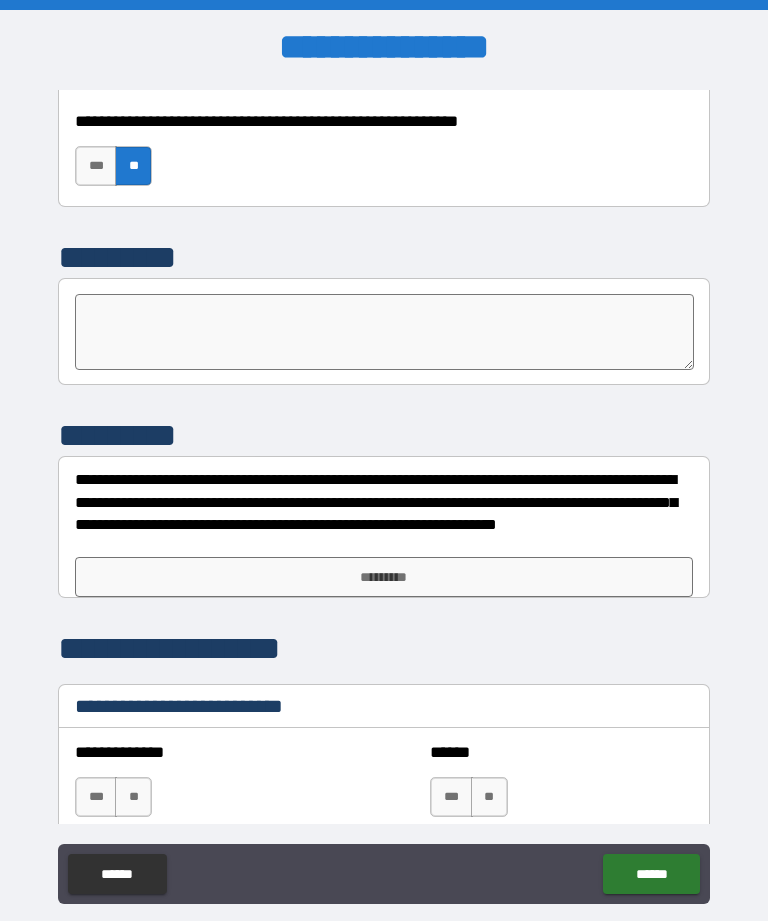 click on "*********" at bounding box center (384, 577) 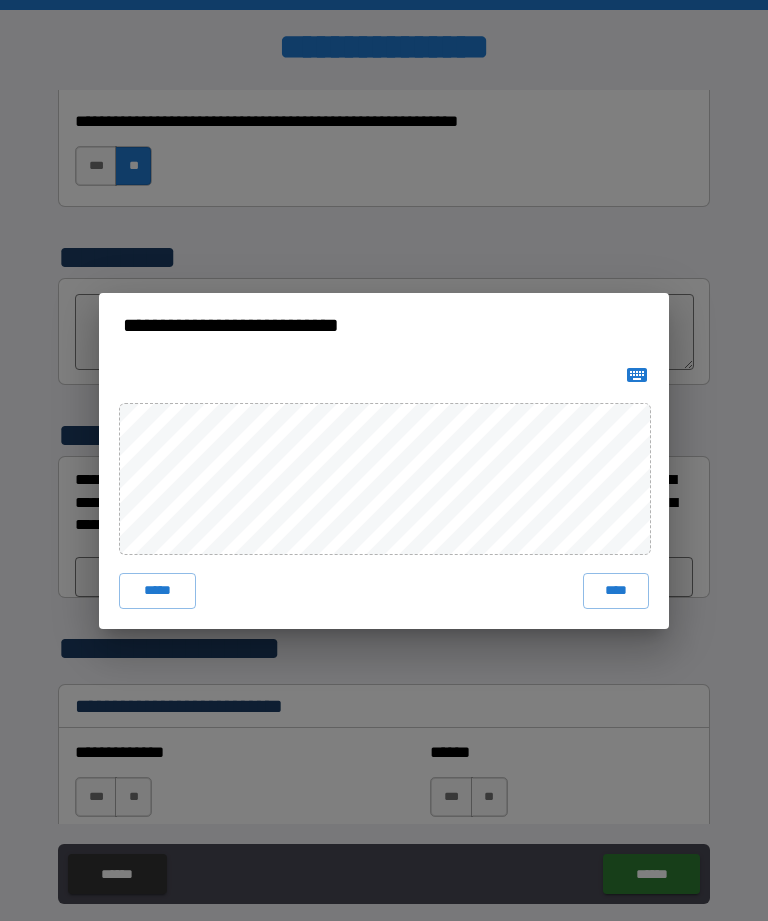 click on "****" at bounding box center [616, 591] 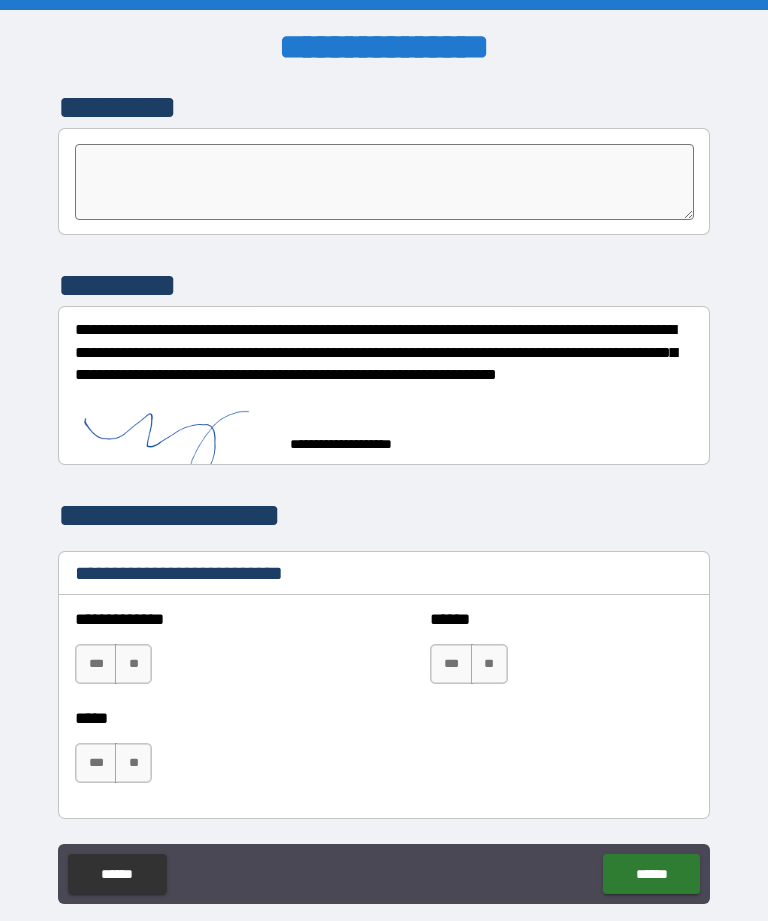 scroll, scrollTop: 6453, scrollLeft: 0, axis: vertical 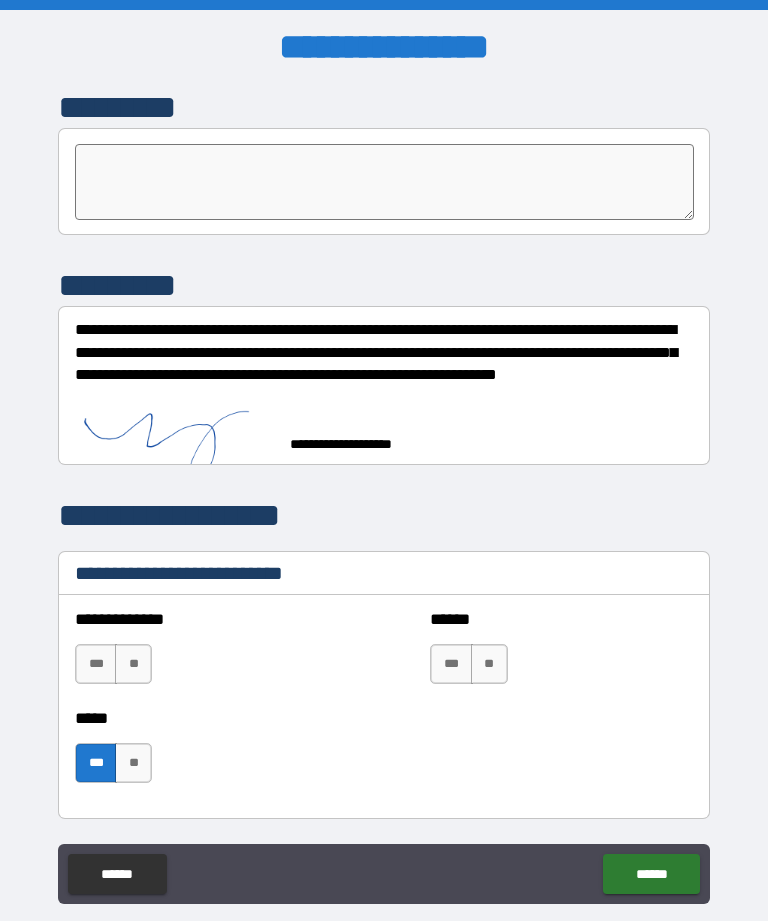 click on "******" at bounding box center (651, 874) 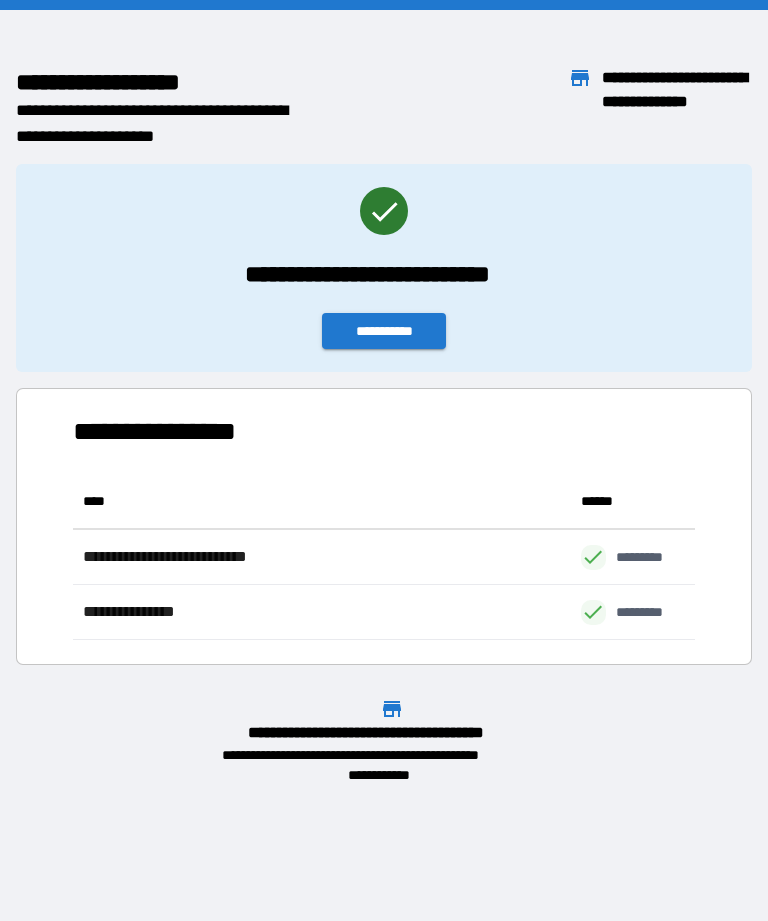 scroll, scrollTop: 166, scrollLeft: 622, axis: both 